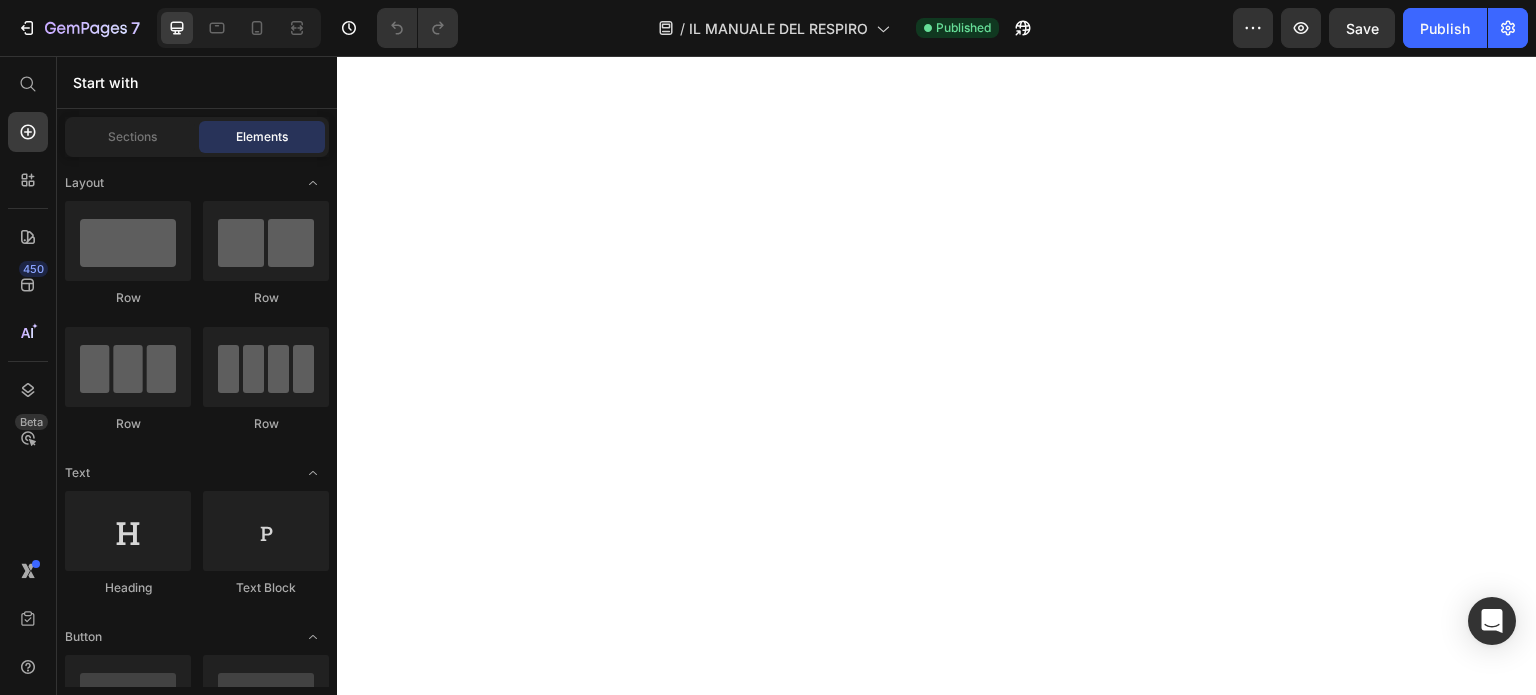 scroll, scrollTop: 0, scrollLeft: 0, axis: both 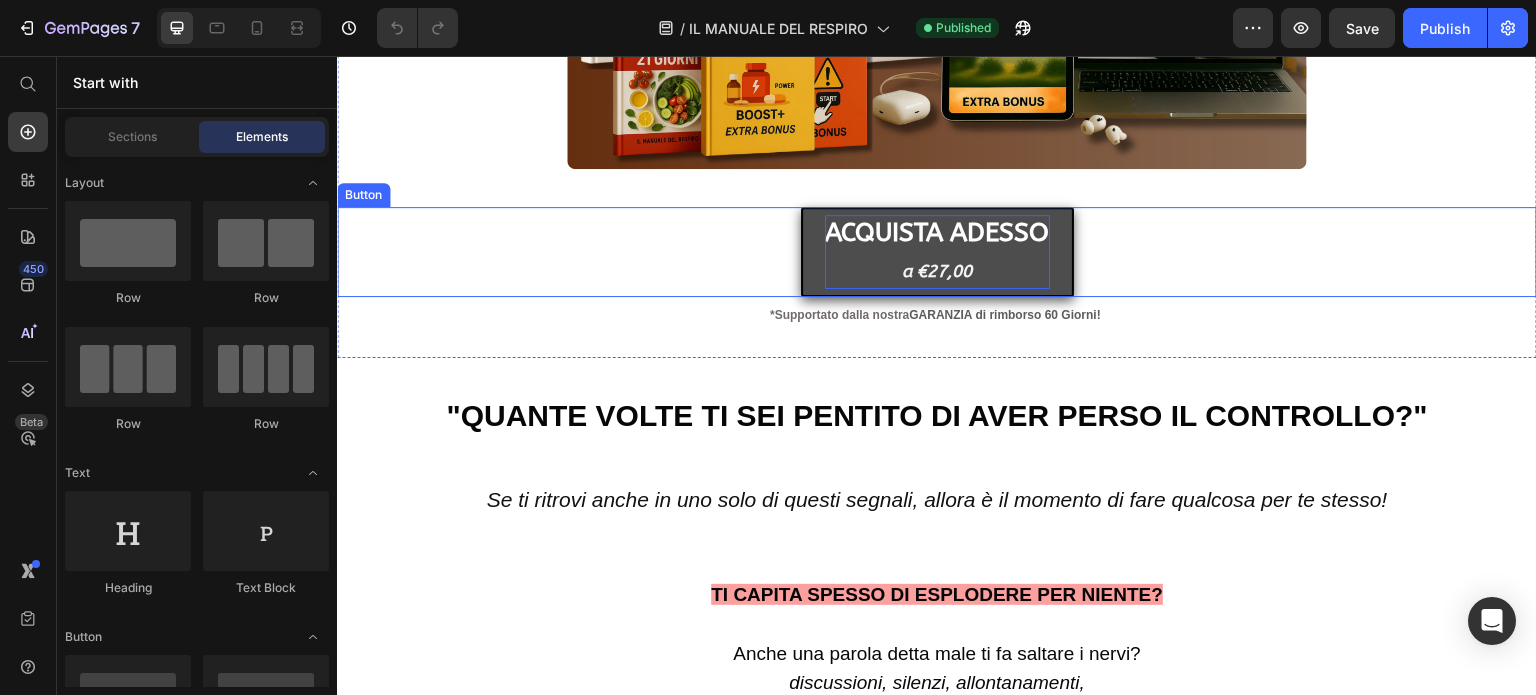 click on "ACQUISTA ADESSO" at bounding box center (937, 232) 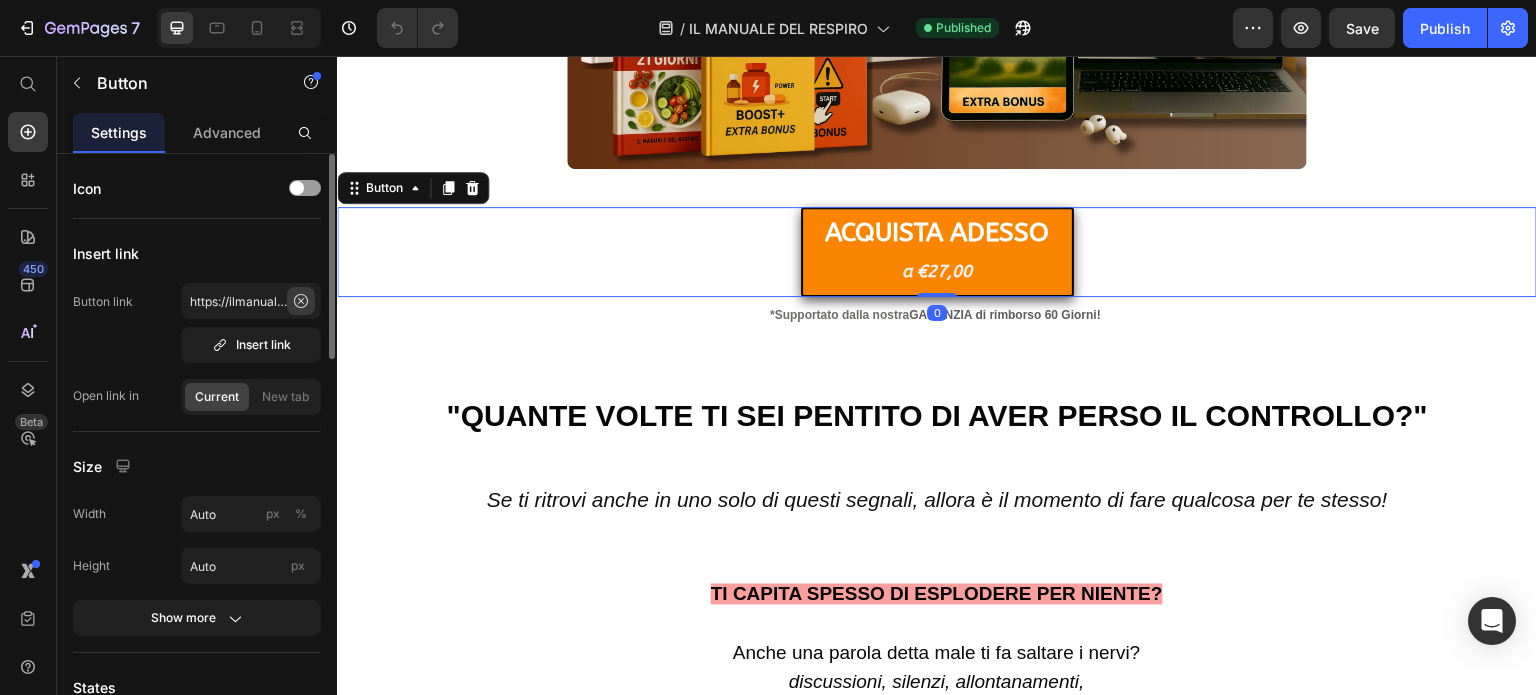 click 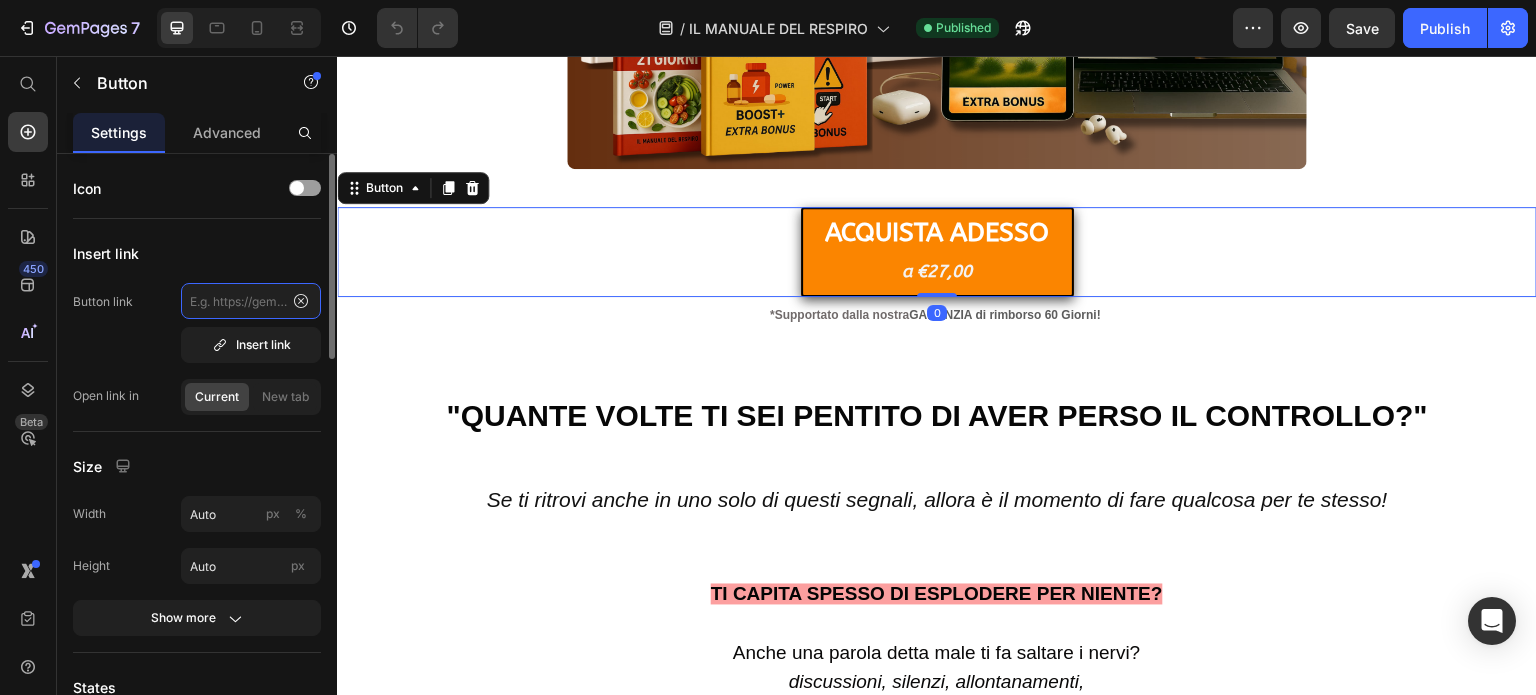 scroll, scrollTop: 0, scrollLeft: 0, axis: both 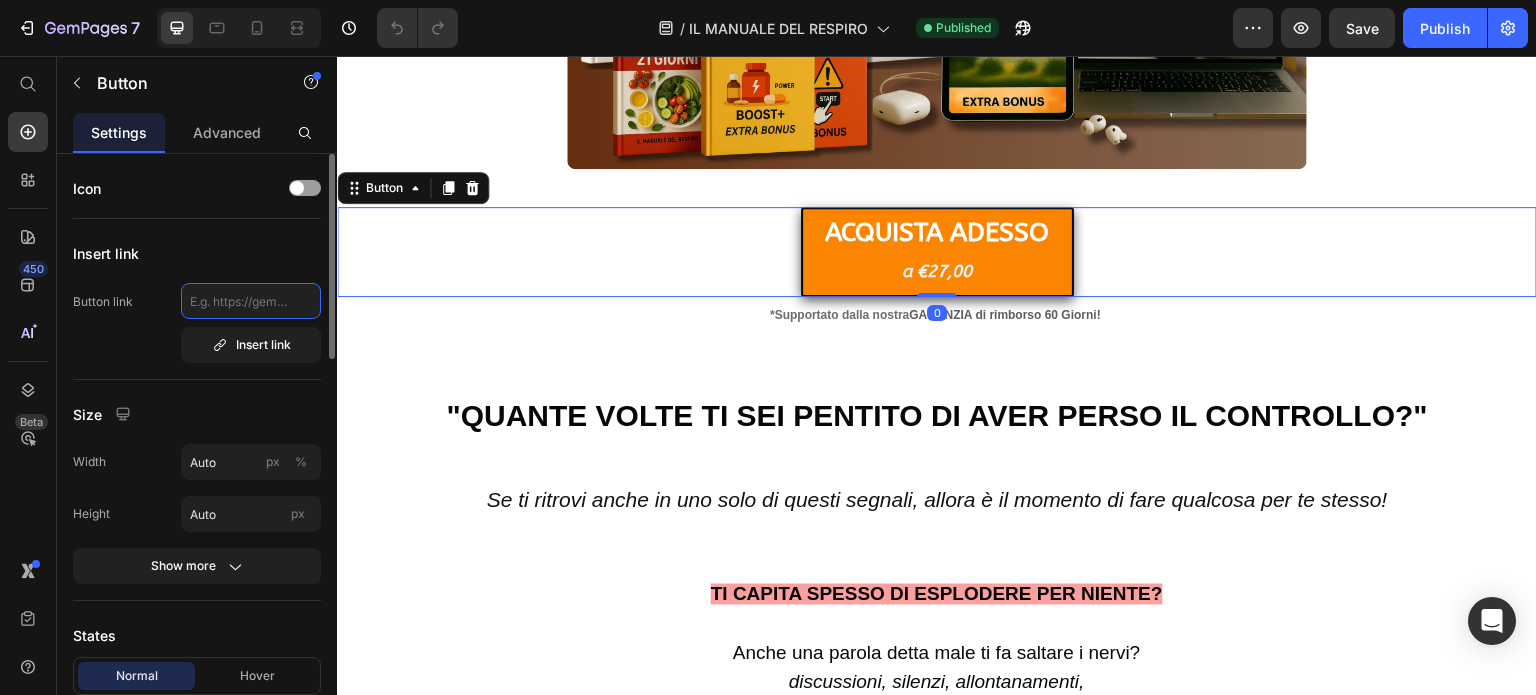 click 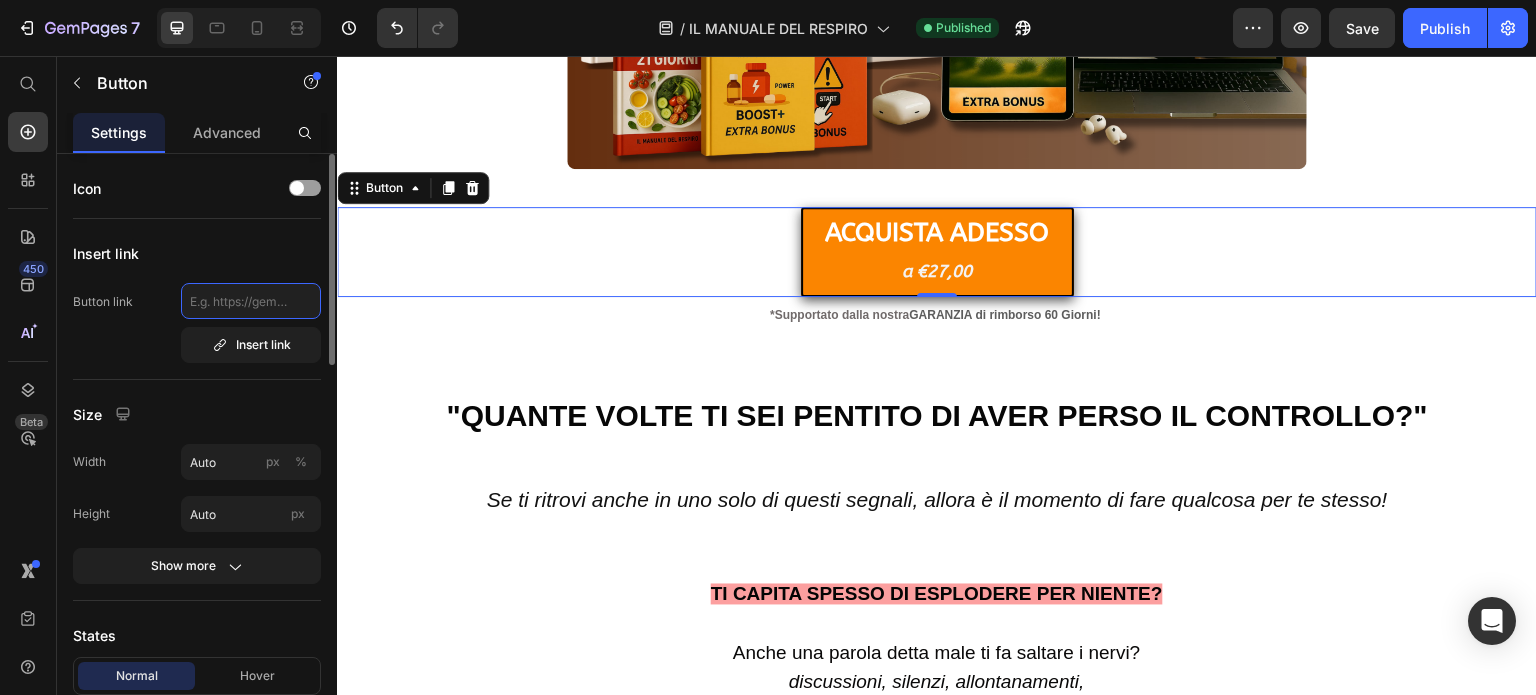paste on "https://ilmanualedelrespiro.it/" 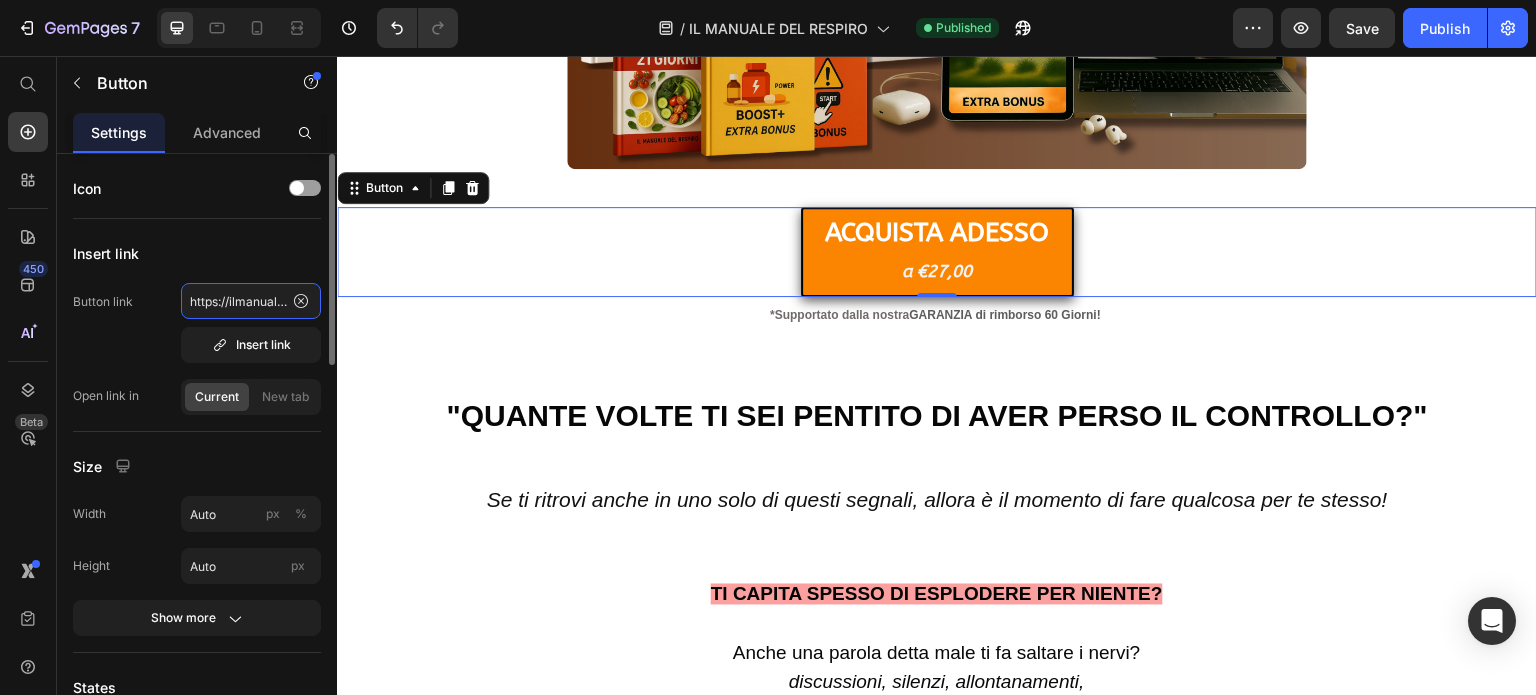 scroll, scrollTop: 0, scrollLeft: 67, axis: horizontal 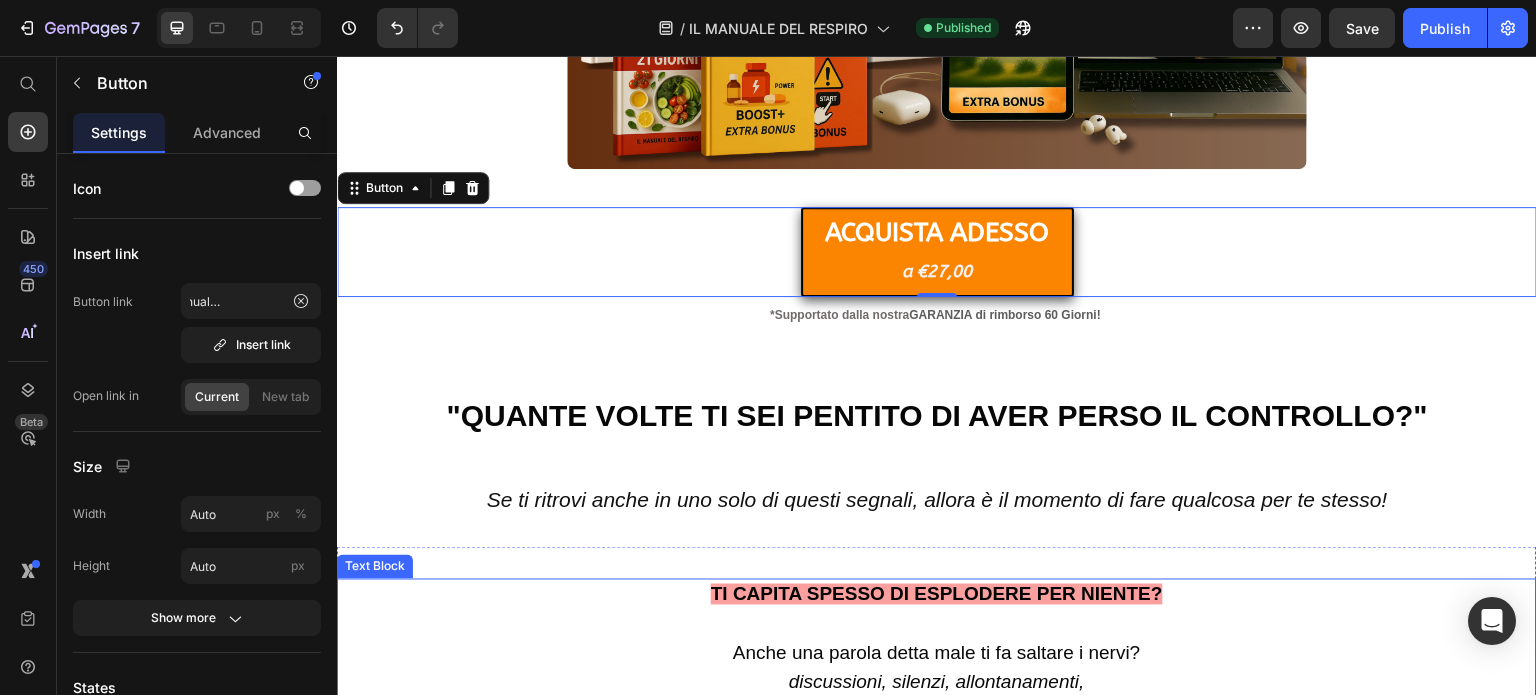click on "TI CAPITA SPESSO DI ESPLODERE PER NIENTE?" at bounding box center [937, 596] 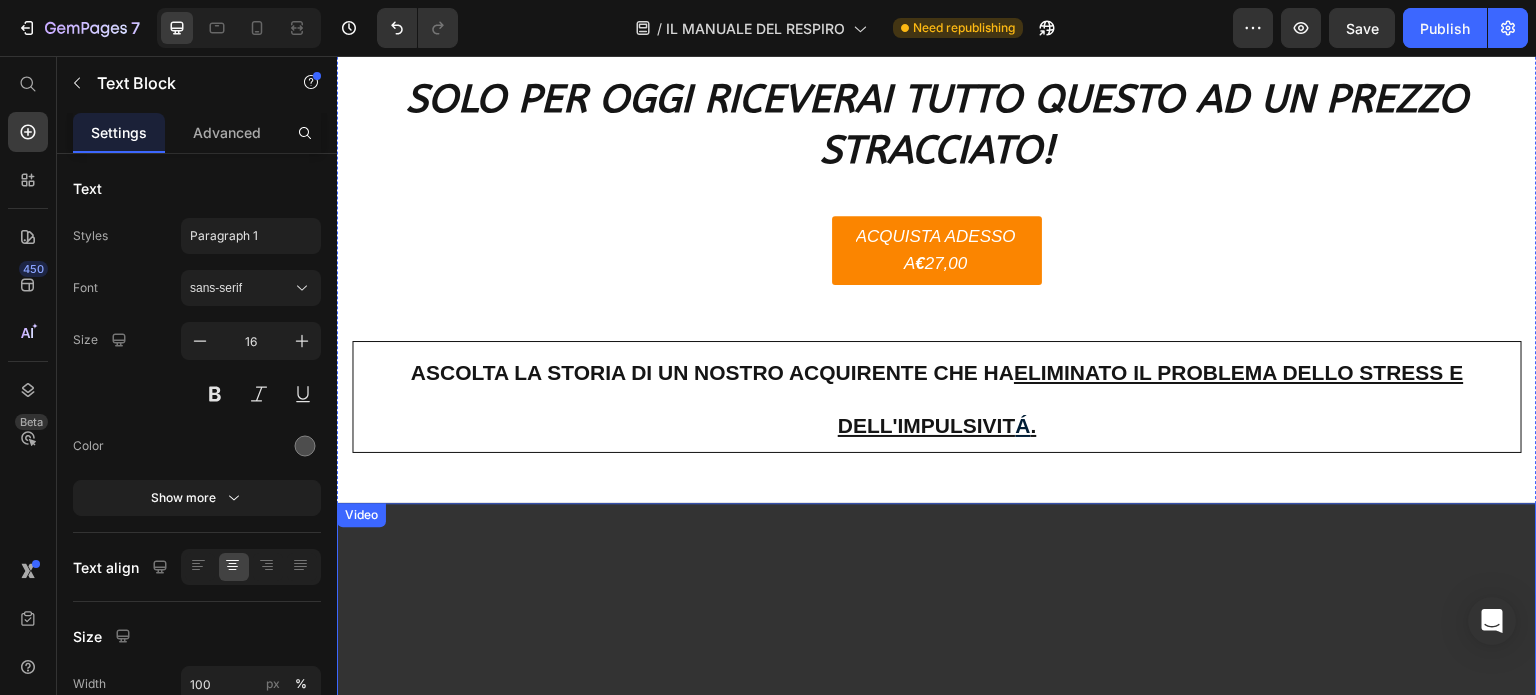 scroll, scrollTop: 15004, scrollLeft: 0, axis: vertical 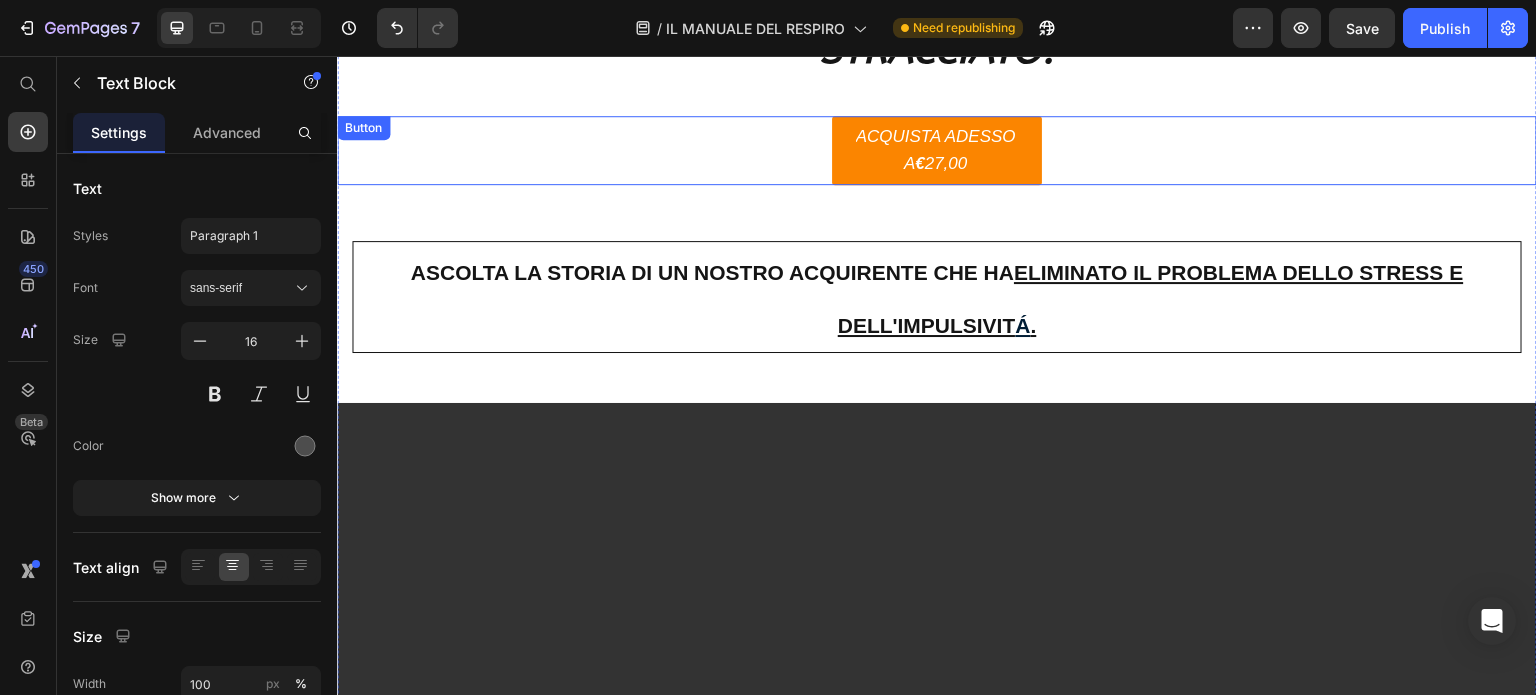 click on "ACQUISTA ADESSO   A  € 27,00" at bounding box center [937, 150] 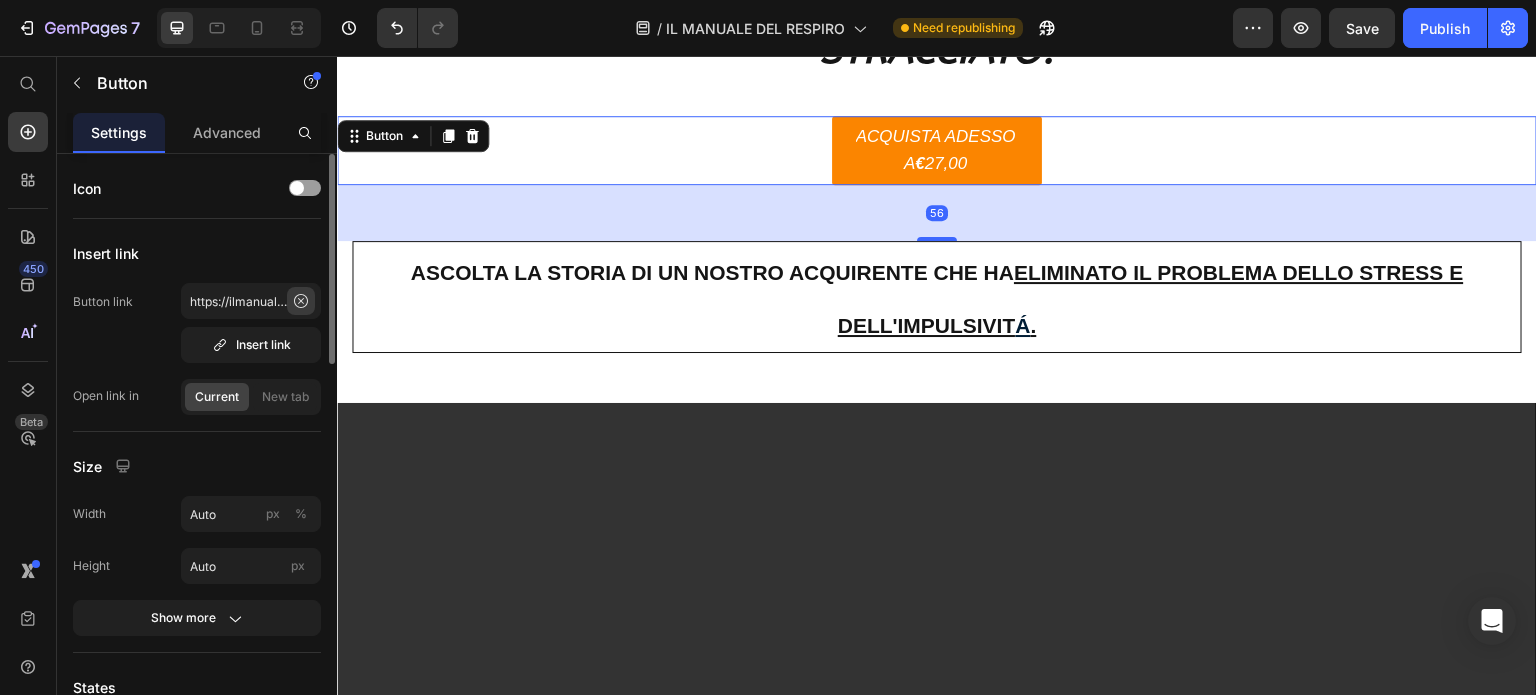 click 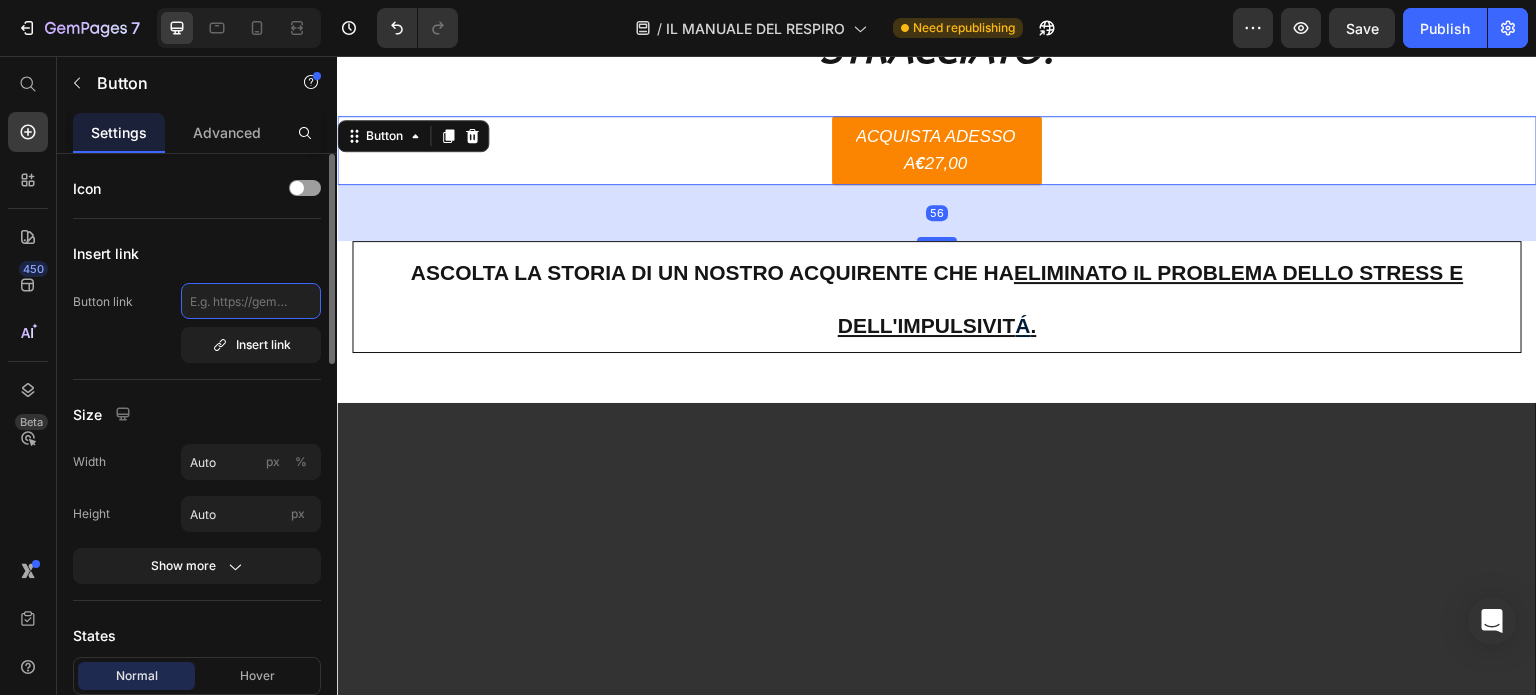 scroll, scrollTop: 0, scrollLeft: 0, axis: both 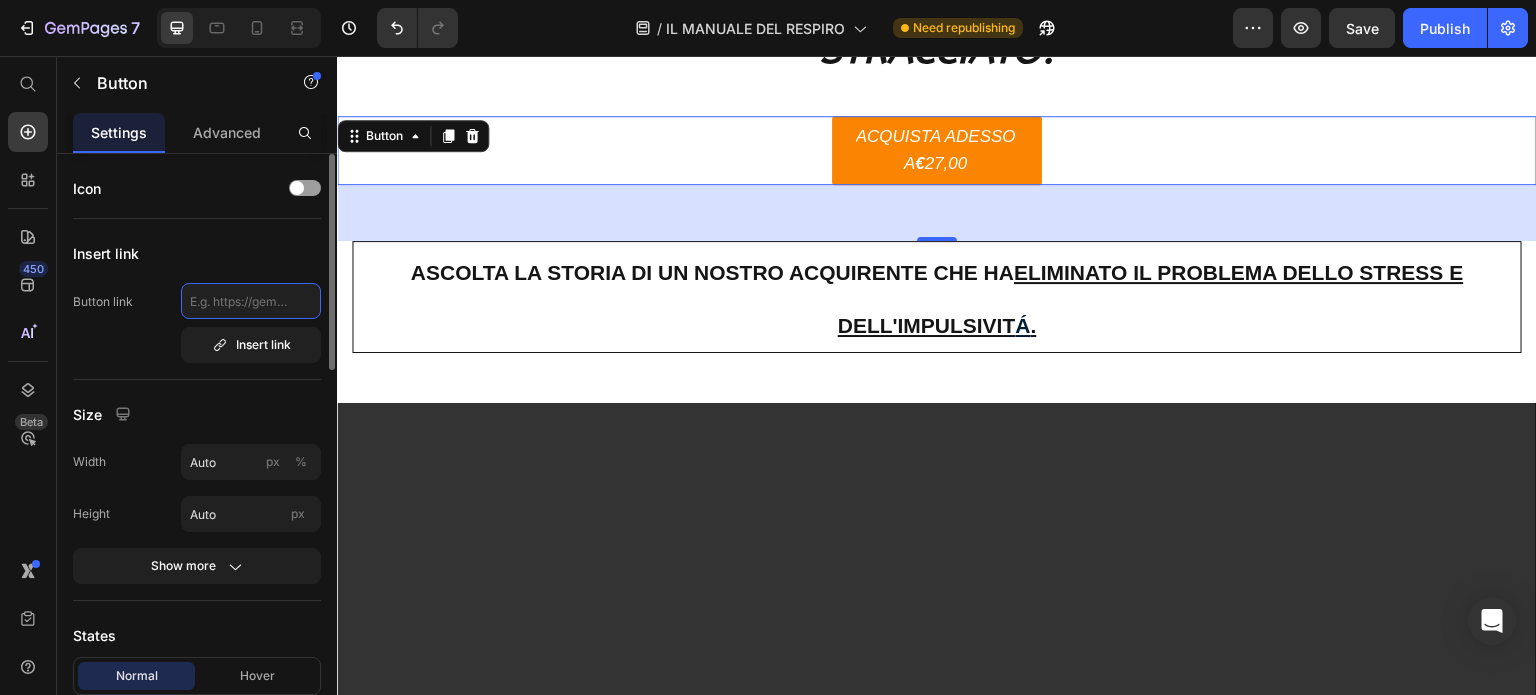 type on "https://ilmanualedelrespiro.it/" 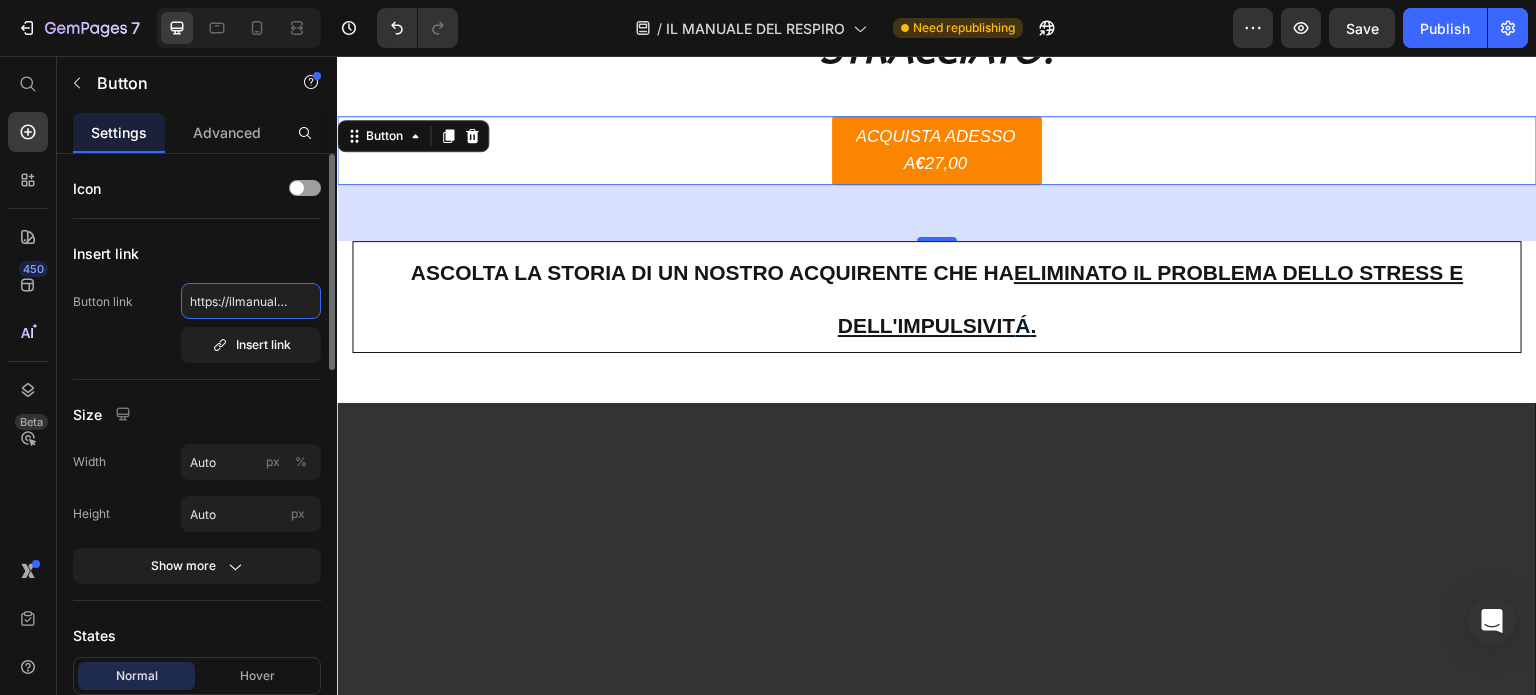 scroll, scrollTop: 0, scrollLeft: 67, axis: horizontal 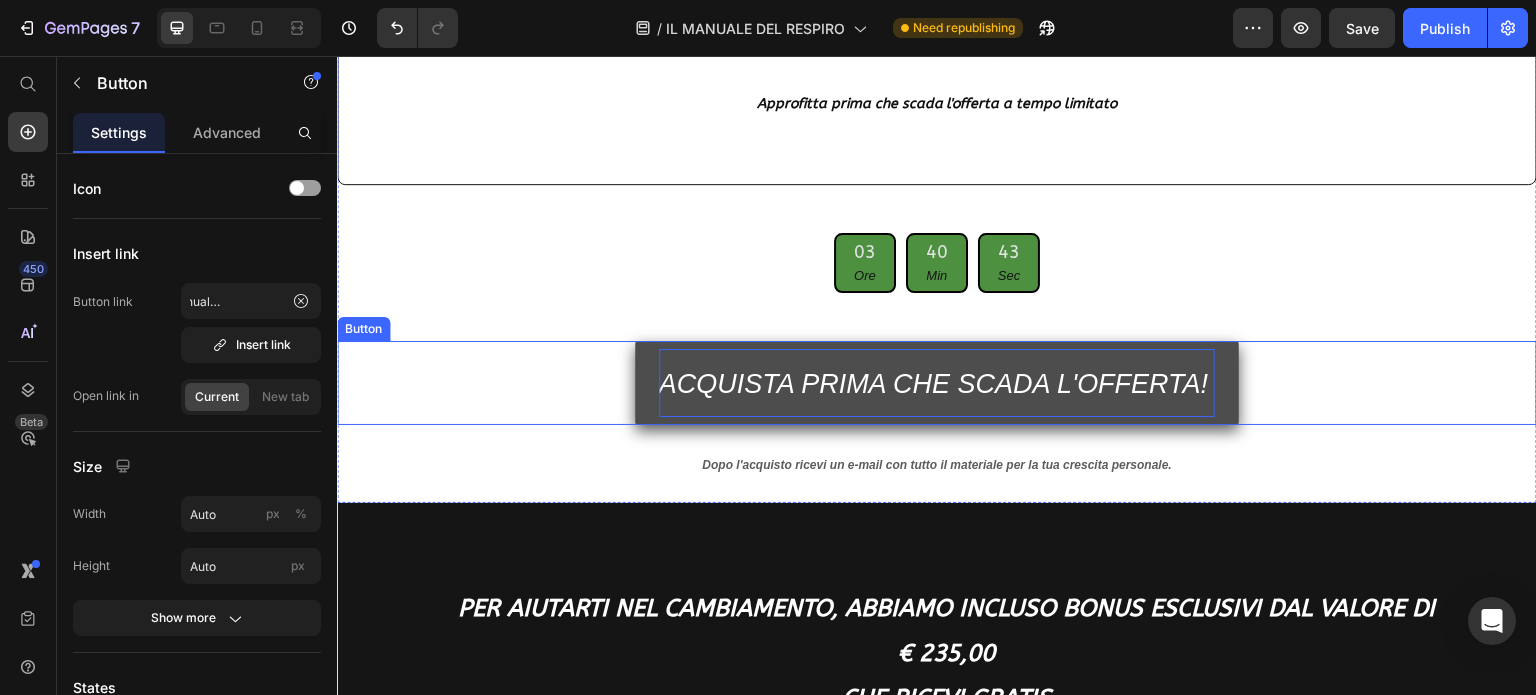 click on "ACQUISTA PRIMA CHE SCADA L'OFFERTA!" at bounding box center [937, 383] 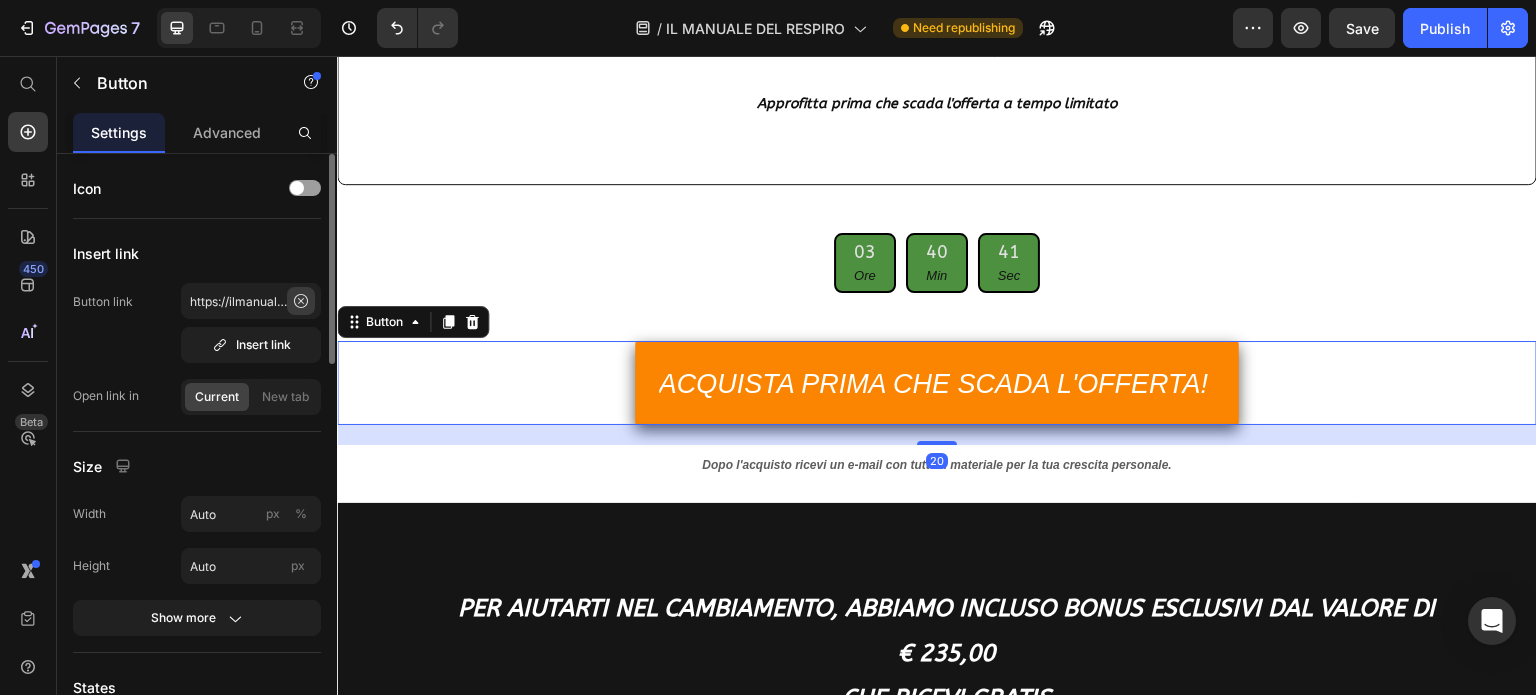 click 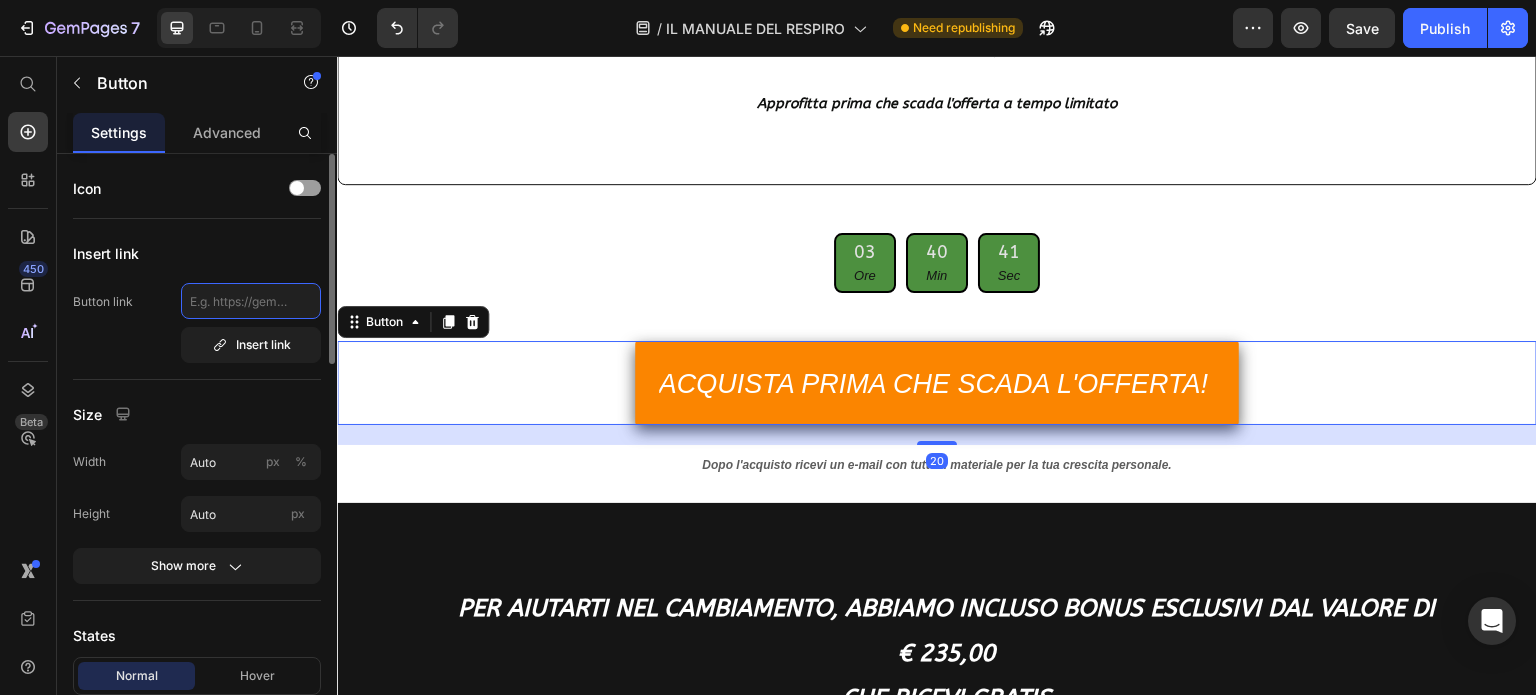 scroll, scrollTop: 0, scrollLeft: 0, axis: both 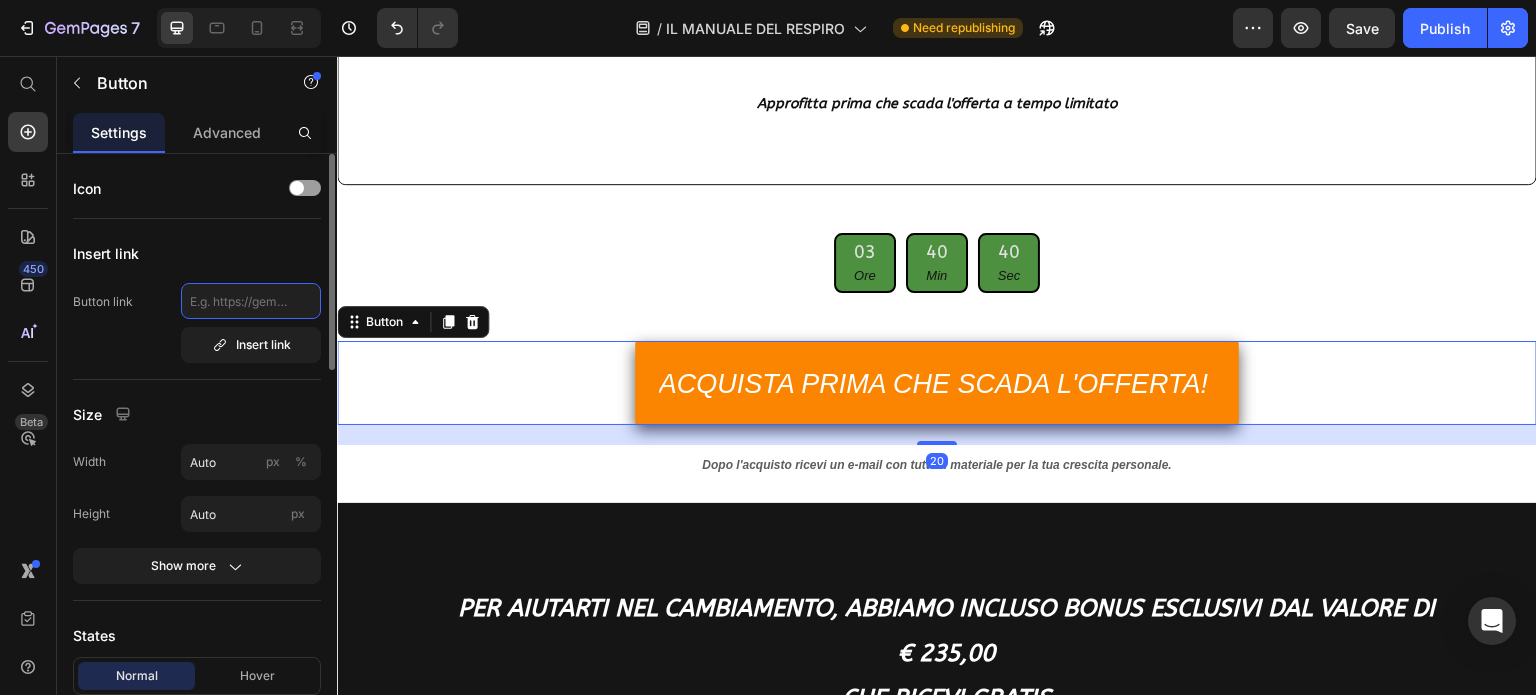 type on "https://ilmanualedelrespiro.it/" 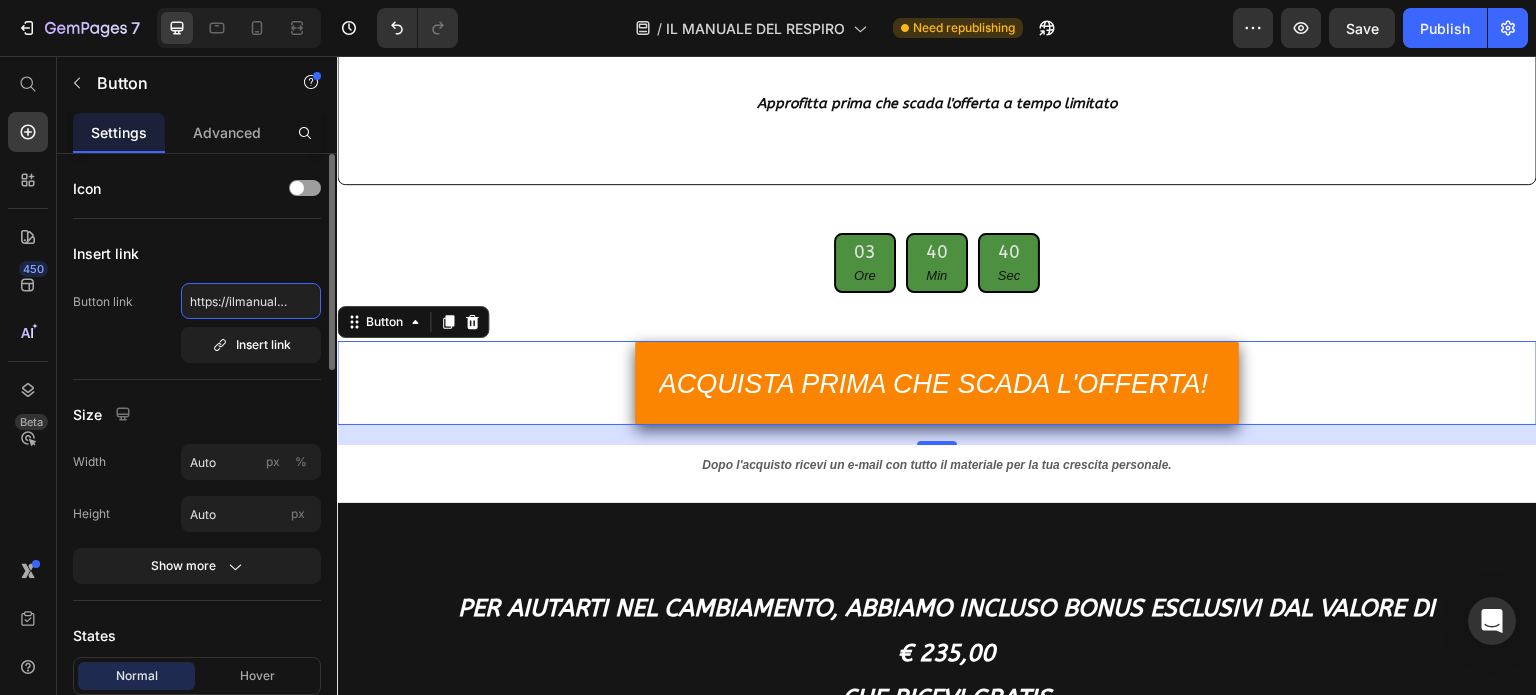 scroll, scrollTop: 0, scrollLeft: 67, axis: horizontal 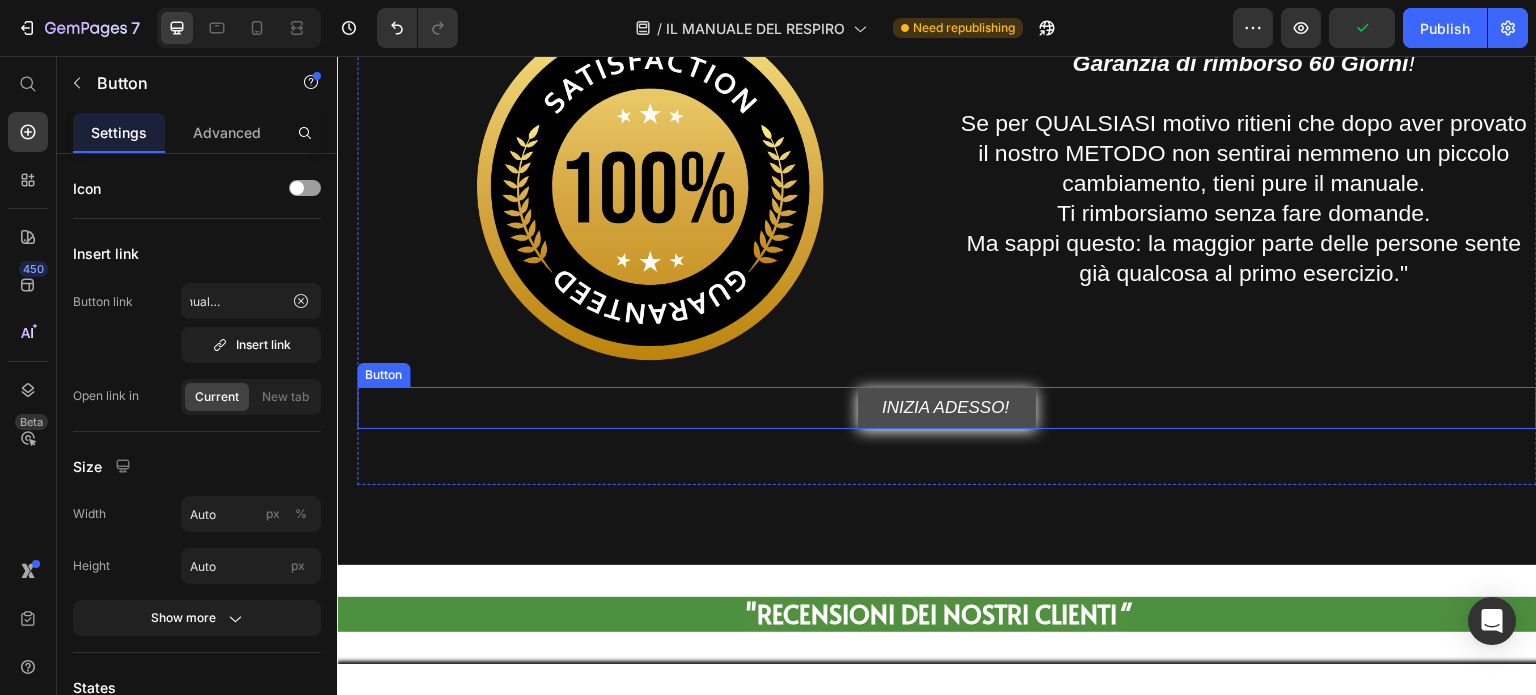 click on "INIZIA ADESSO!" at bounding box center [947, 408] 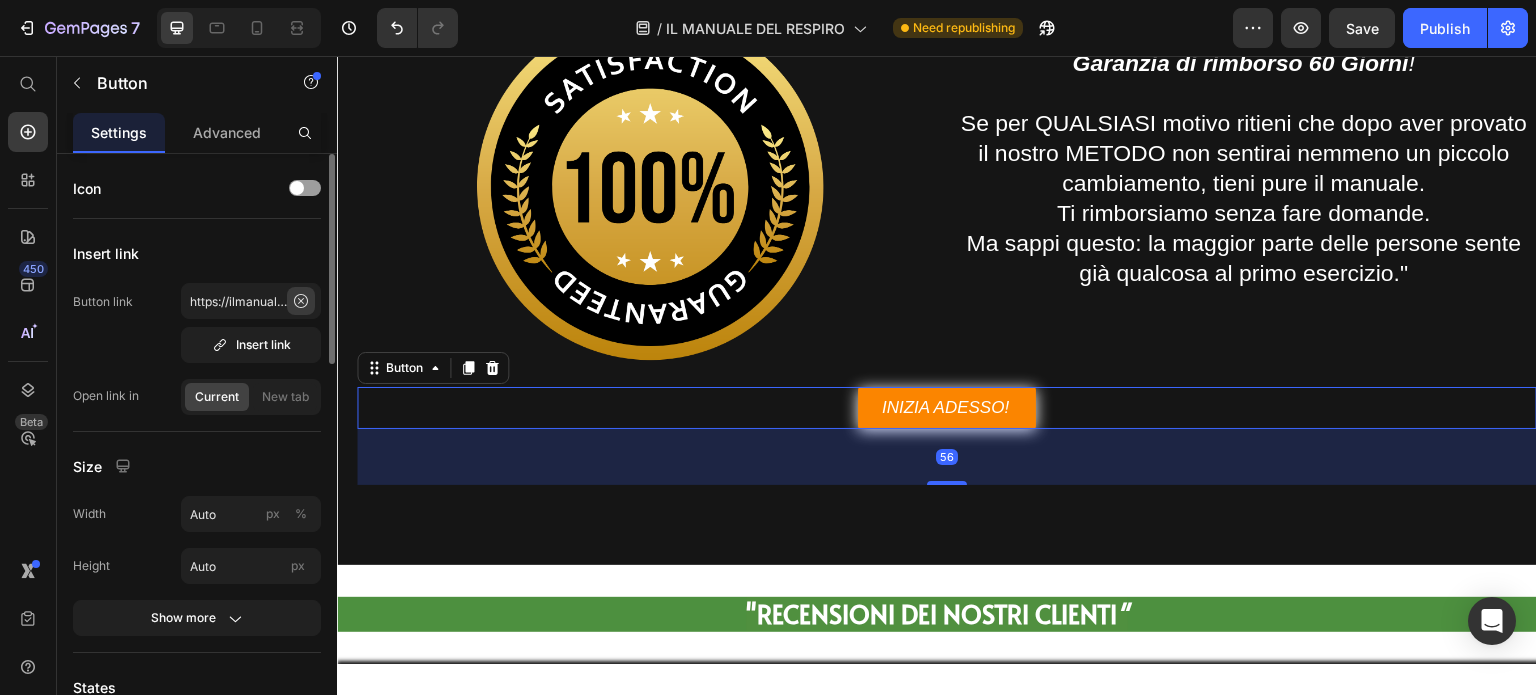 click 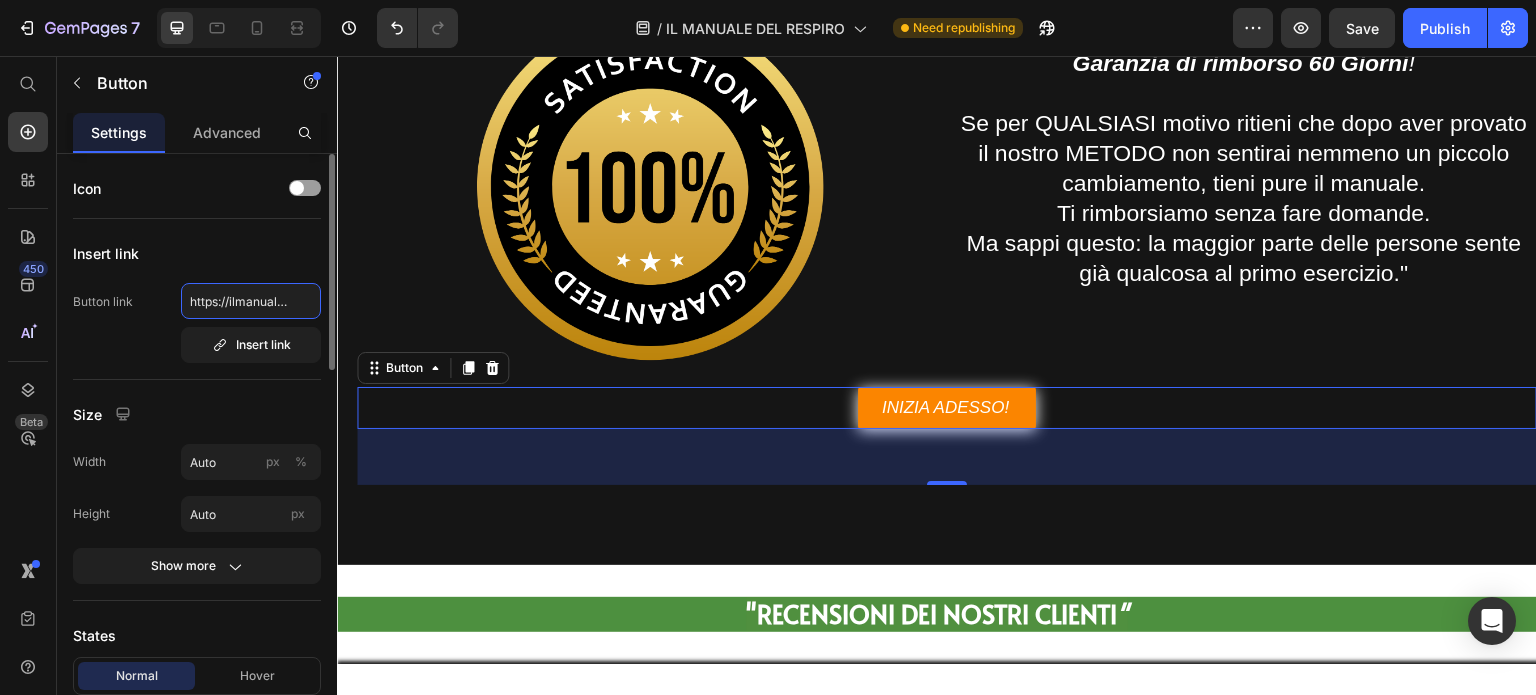 scroll, scrollTop: 0, scrollLeft: 67, axis: horizontal 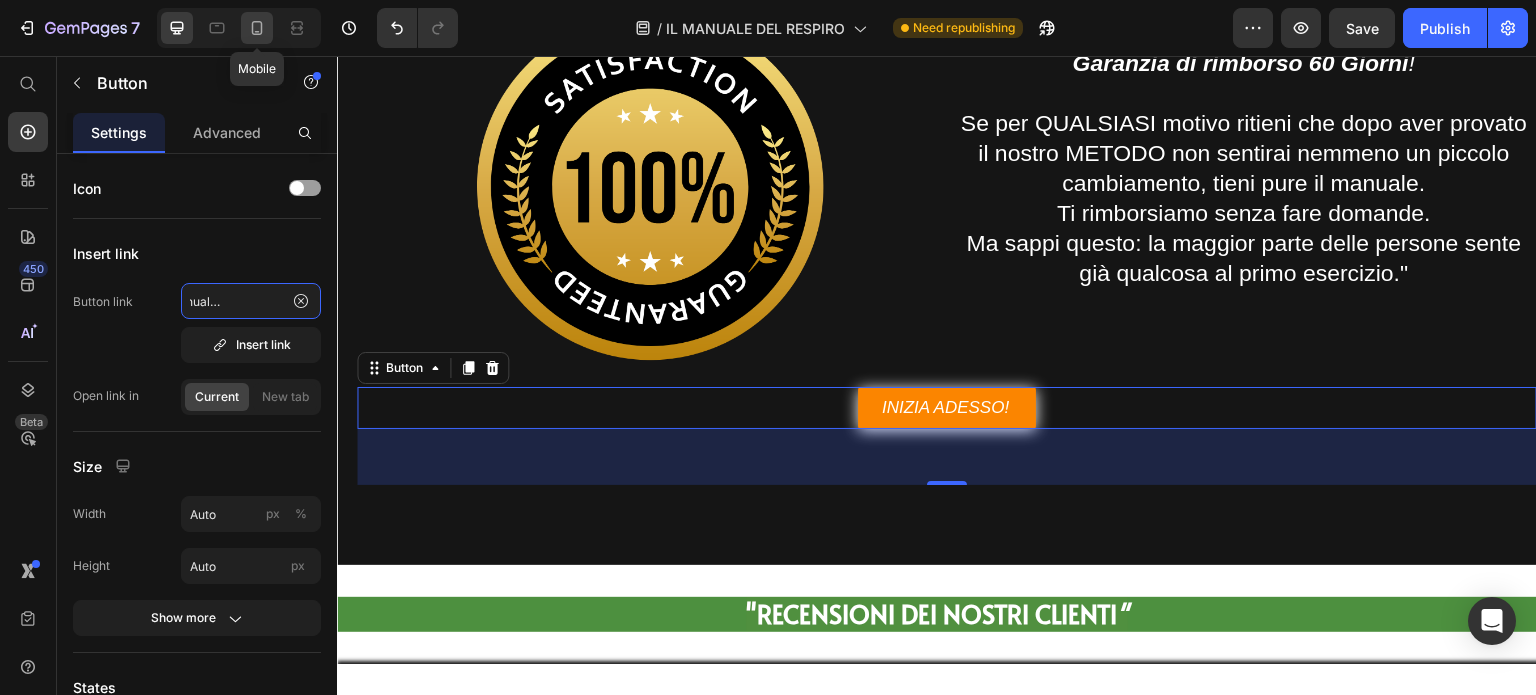type on "https://ilmanualedelrespiro.it/" 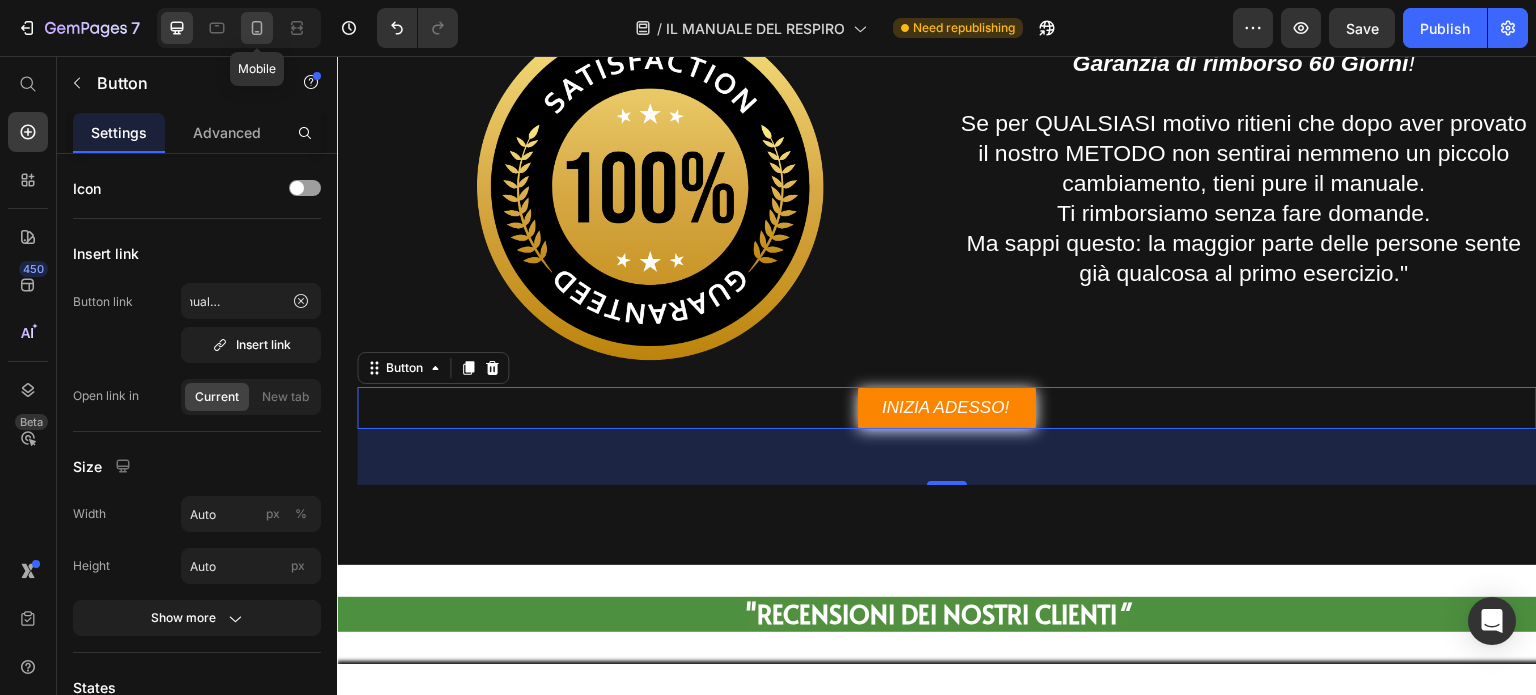 drag, startPoint x: 256, startPoint y: 29, endPoint x: 264, endPoint y: 175, distance: 146.21901 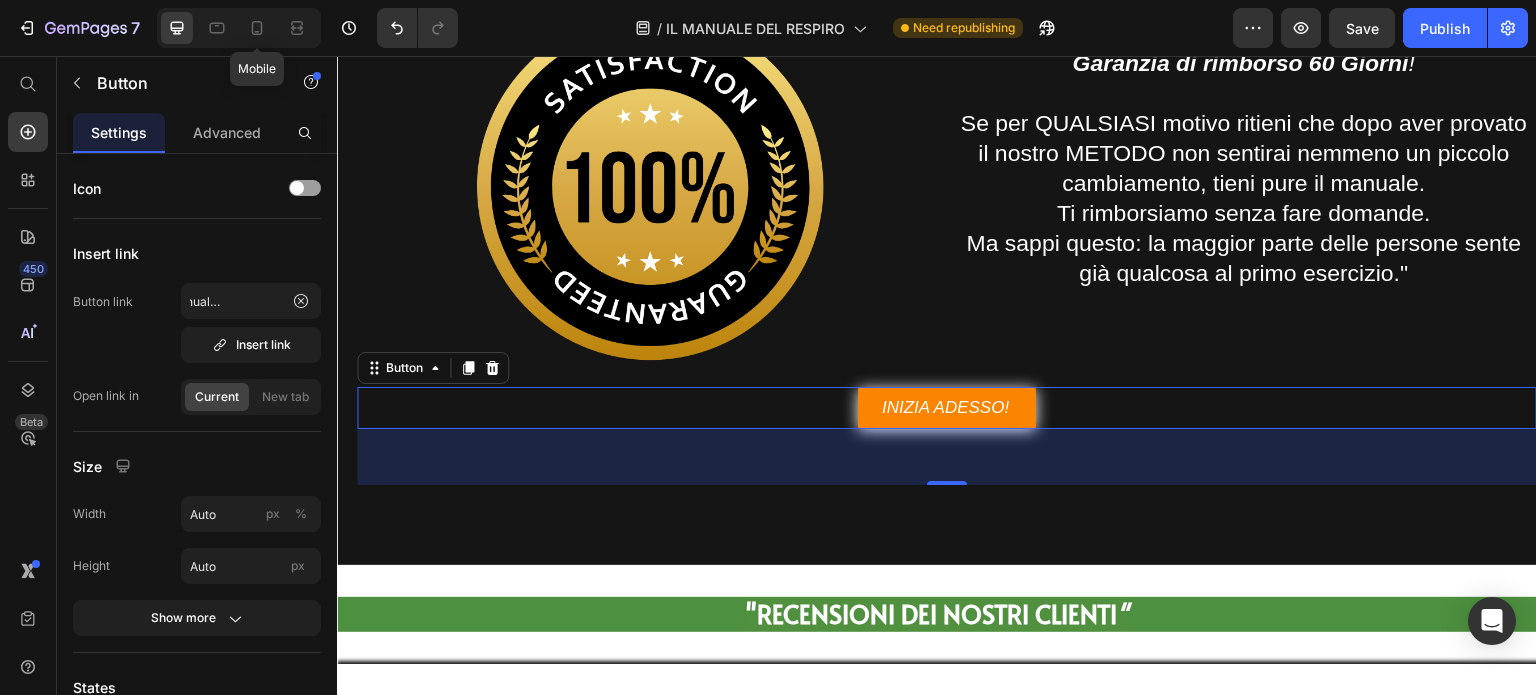 type on "13" 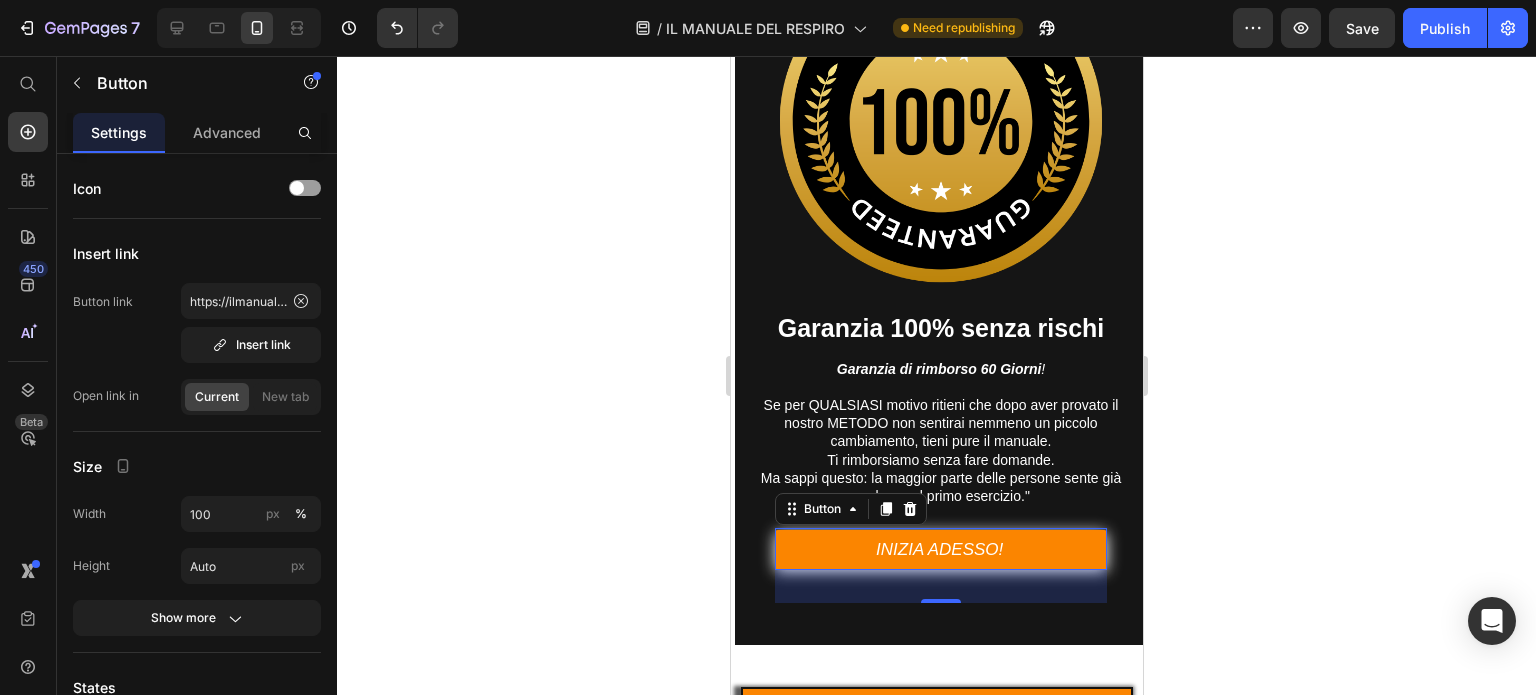 scroll, scrollTop: 18287, scrollLeft: 0, axis: vertical 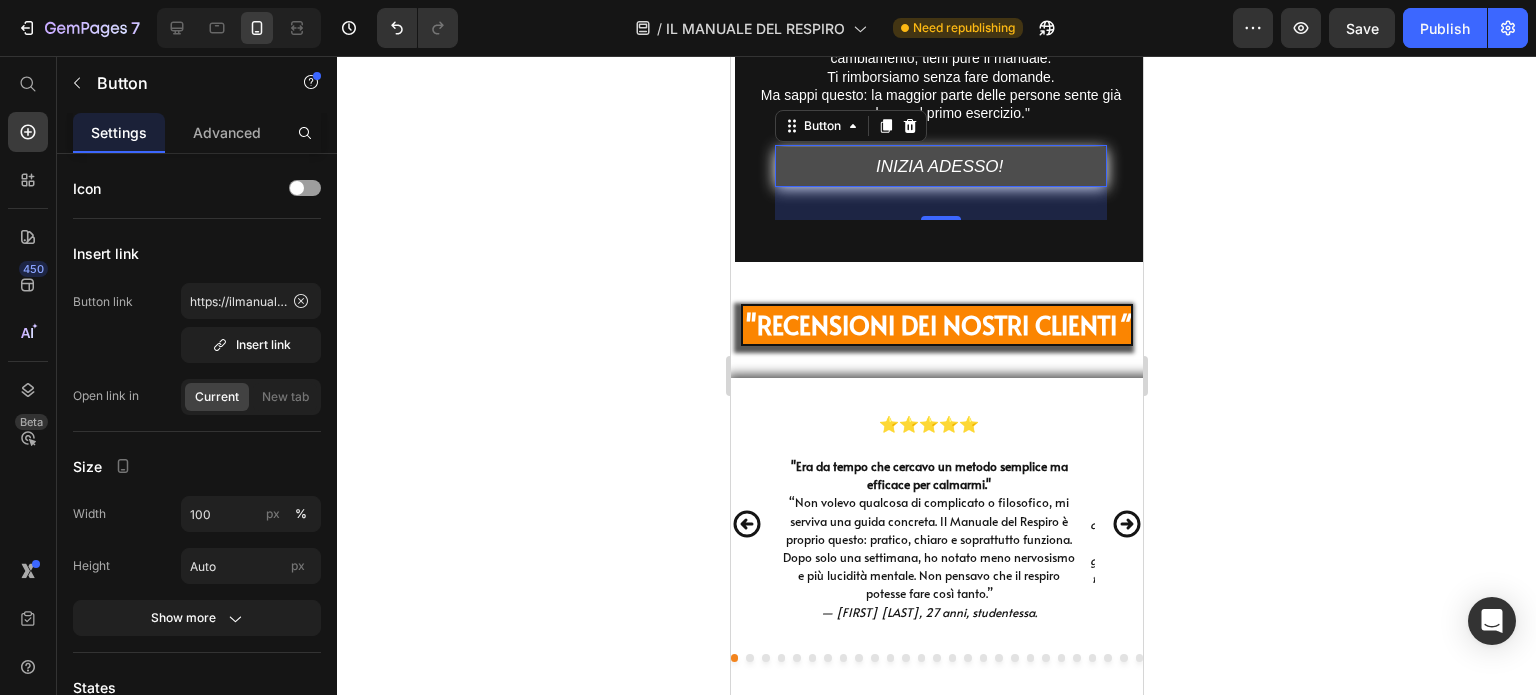 click on "INIZIA ADESSO!" at bounding box center (940, 167) 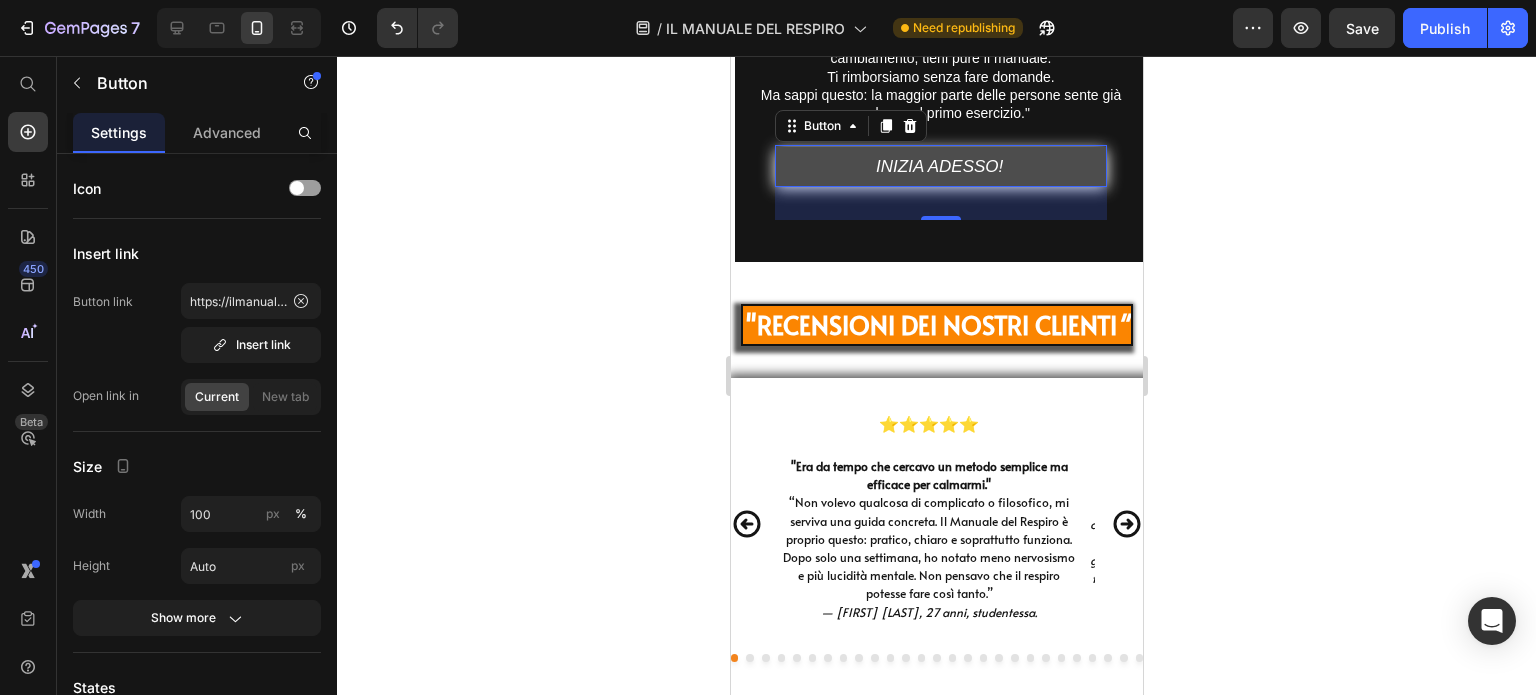 click on "INIZIA ADESSO!" at bounding box center (940, 167) 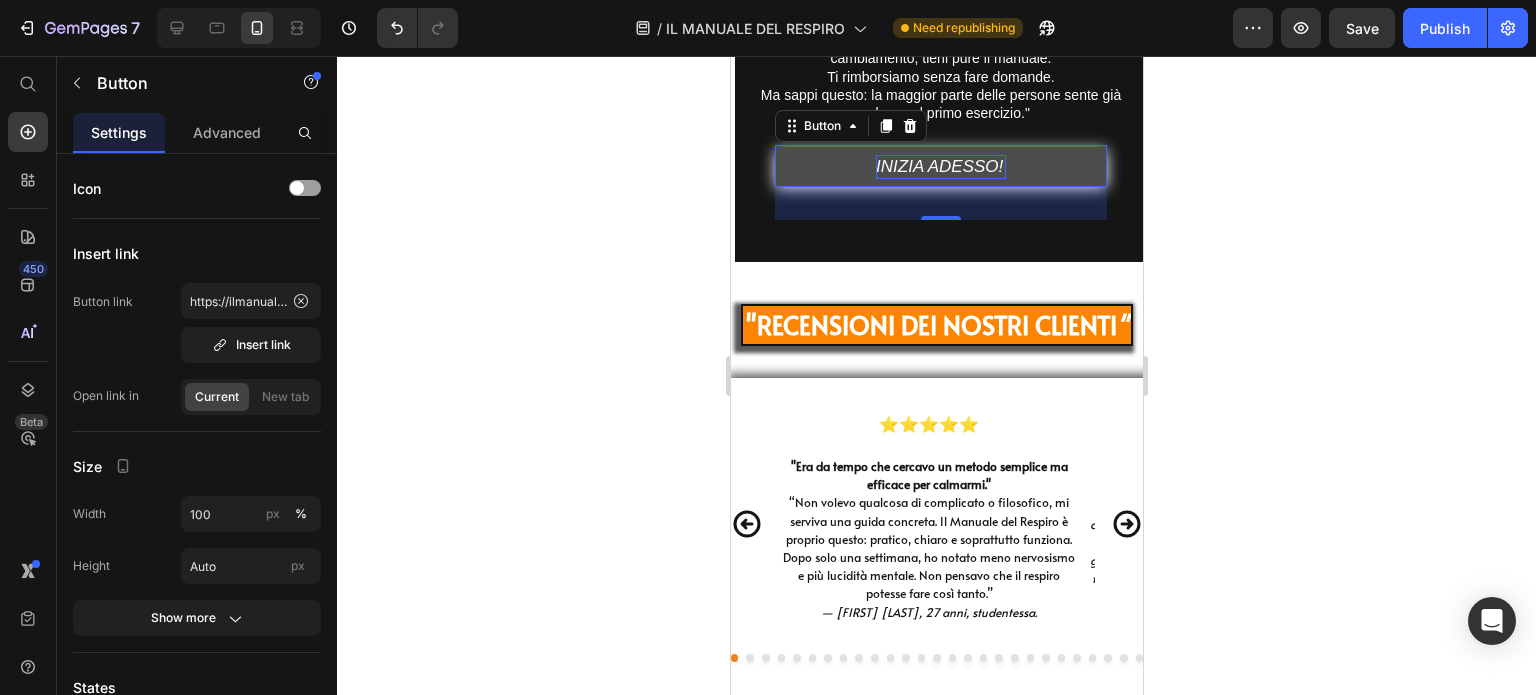 click on "INIZIA ADESSO!" at bounding box center (938, 166) 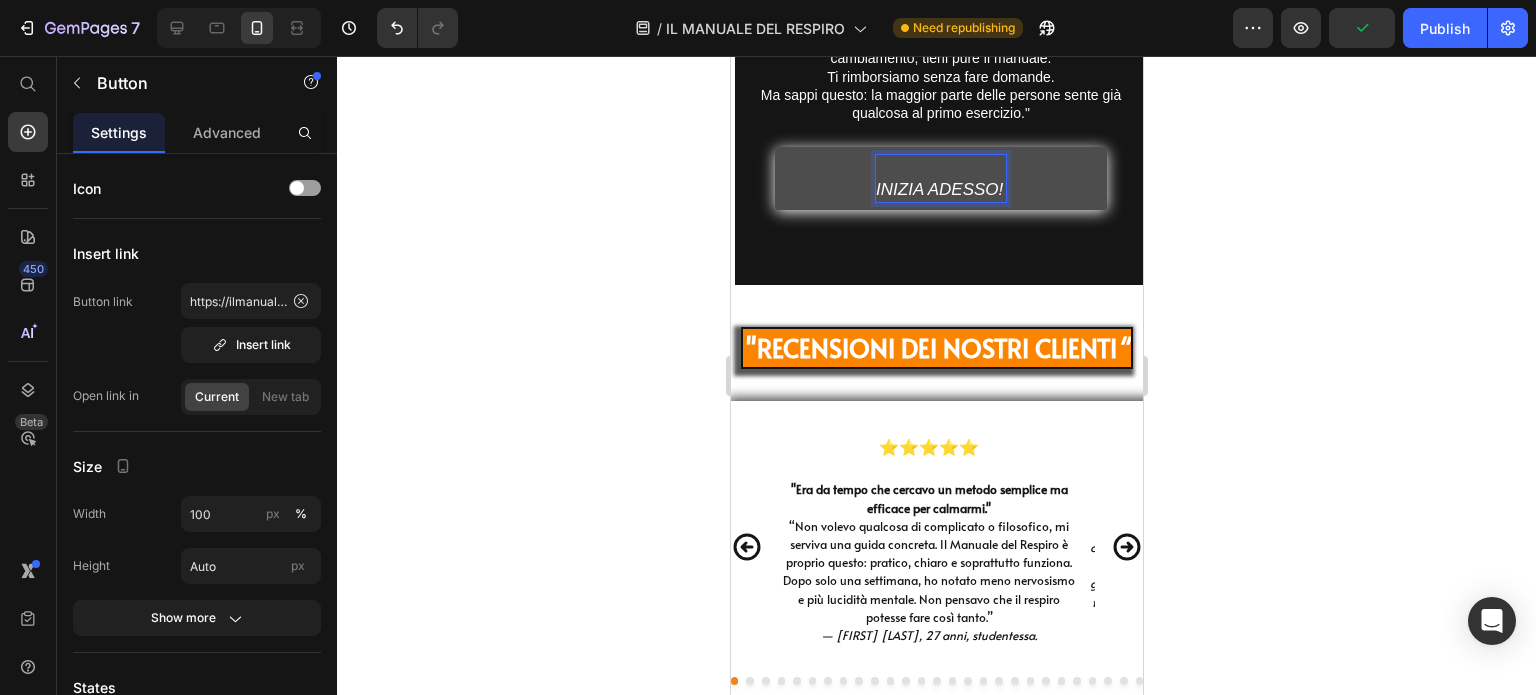 click on "INIZIA ADESSO!" at bounding box center [940, 179] 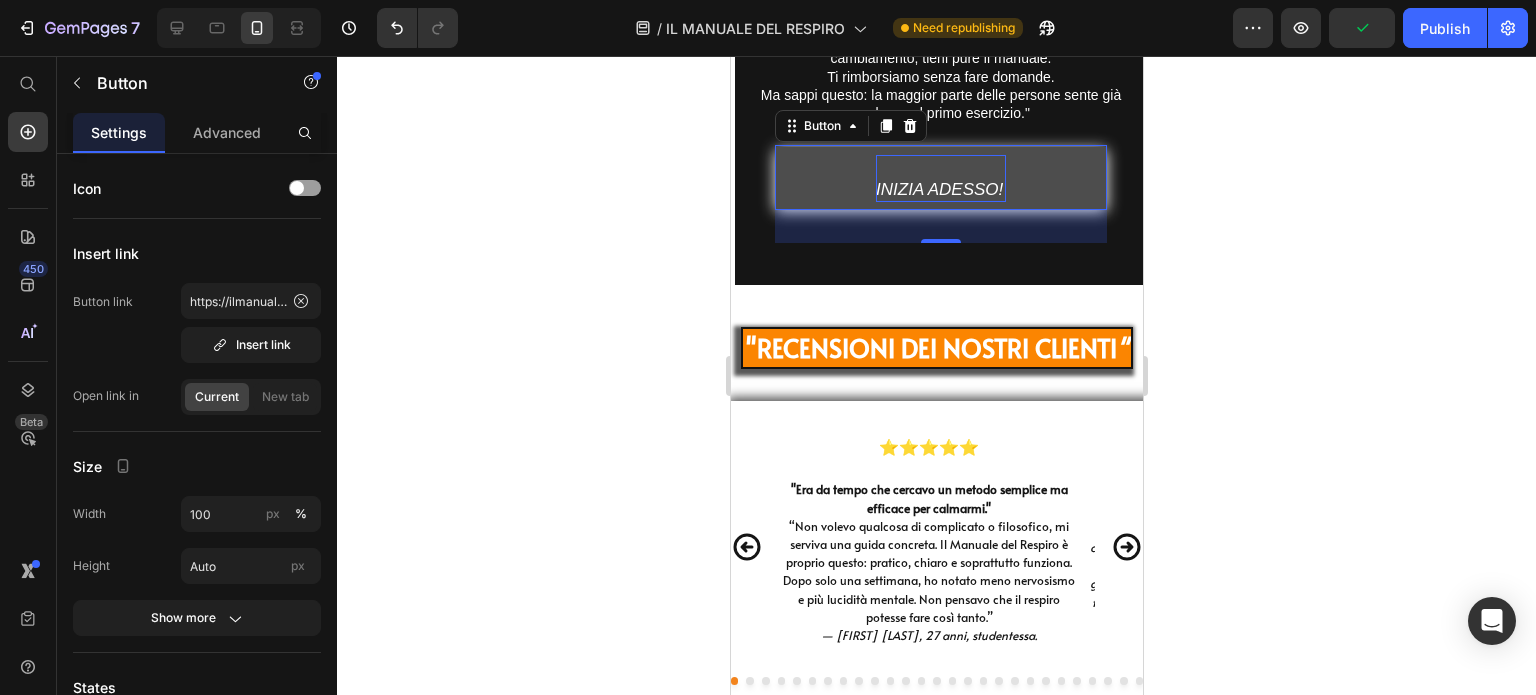 click on "INIZIA ADESSO!" at bounding box center [940, 179] 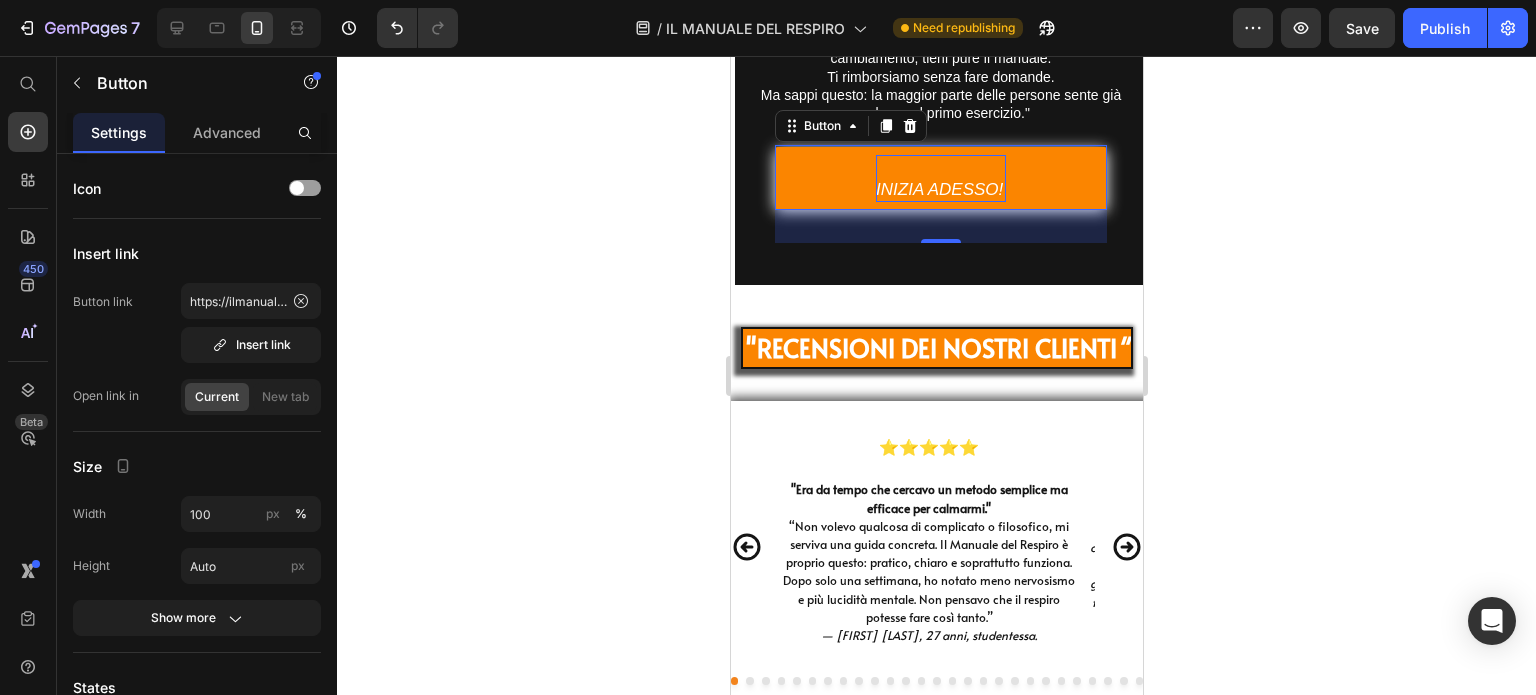 click on "INIZIA ADESSO!" at bounding box center (940, 179) 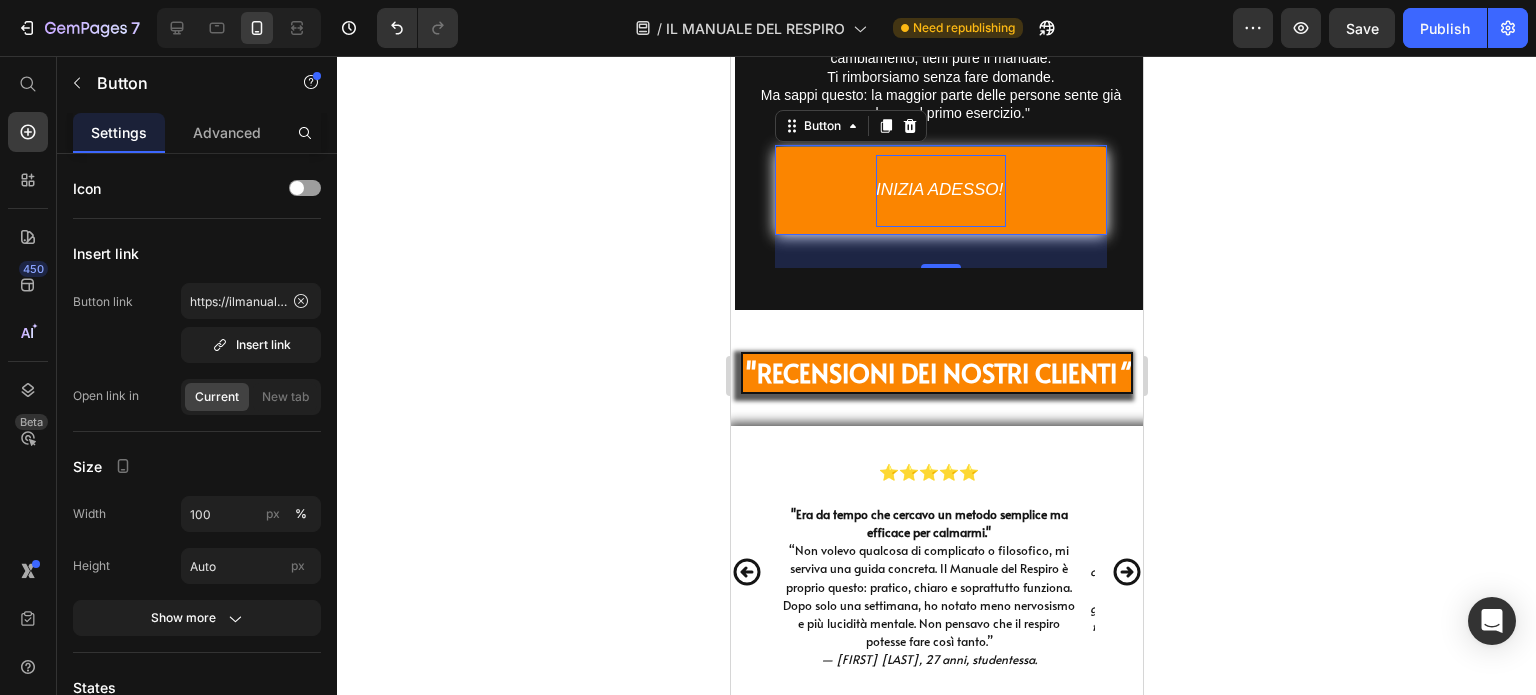click 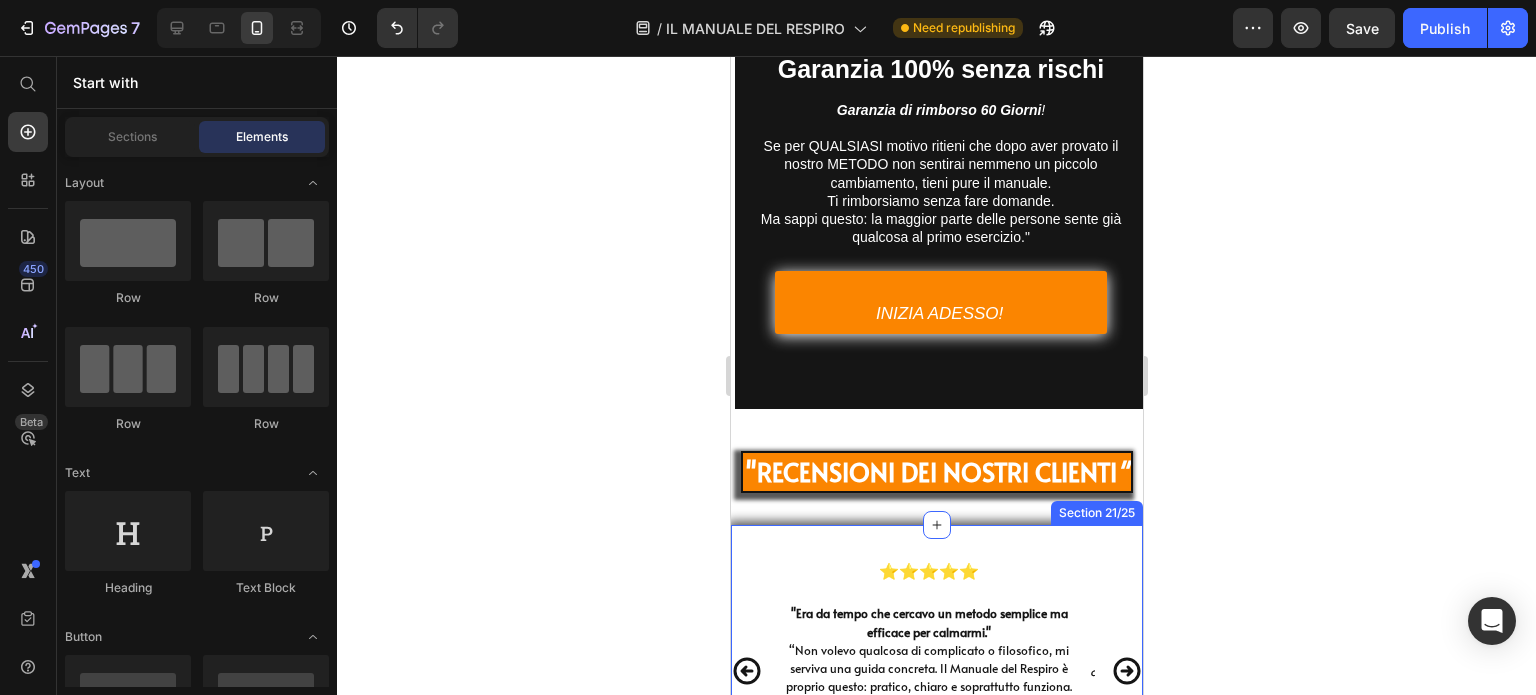 scroll, scrollTop: 16866, scrollLeft: 0, axis: vertical 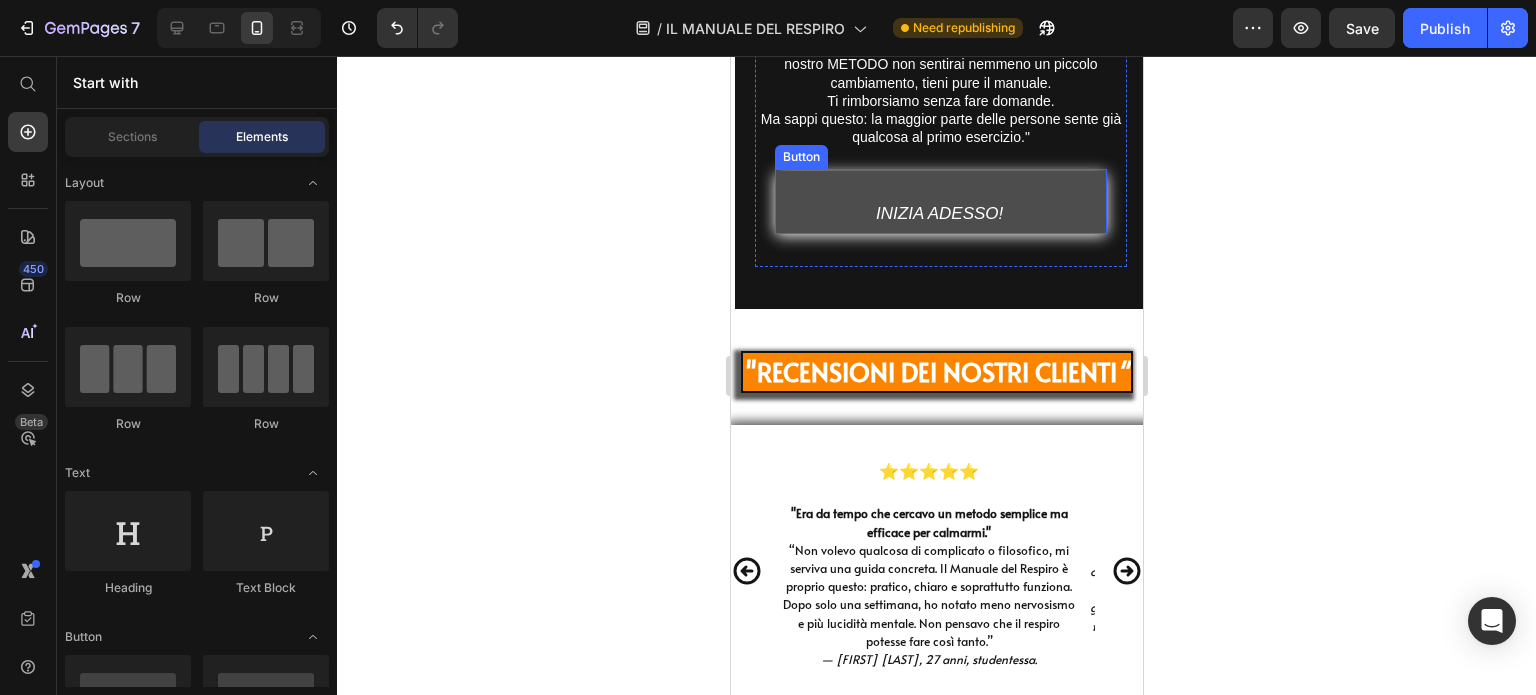 click on "INIZIA ADESSO!" at bounding box center (940, 203) 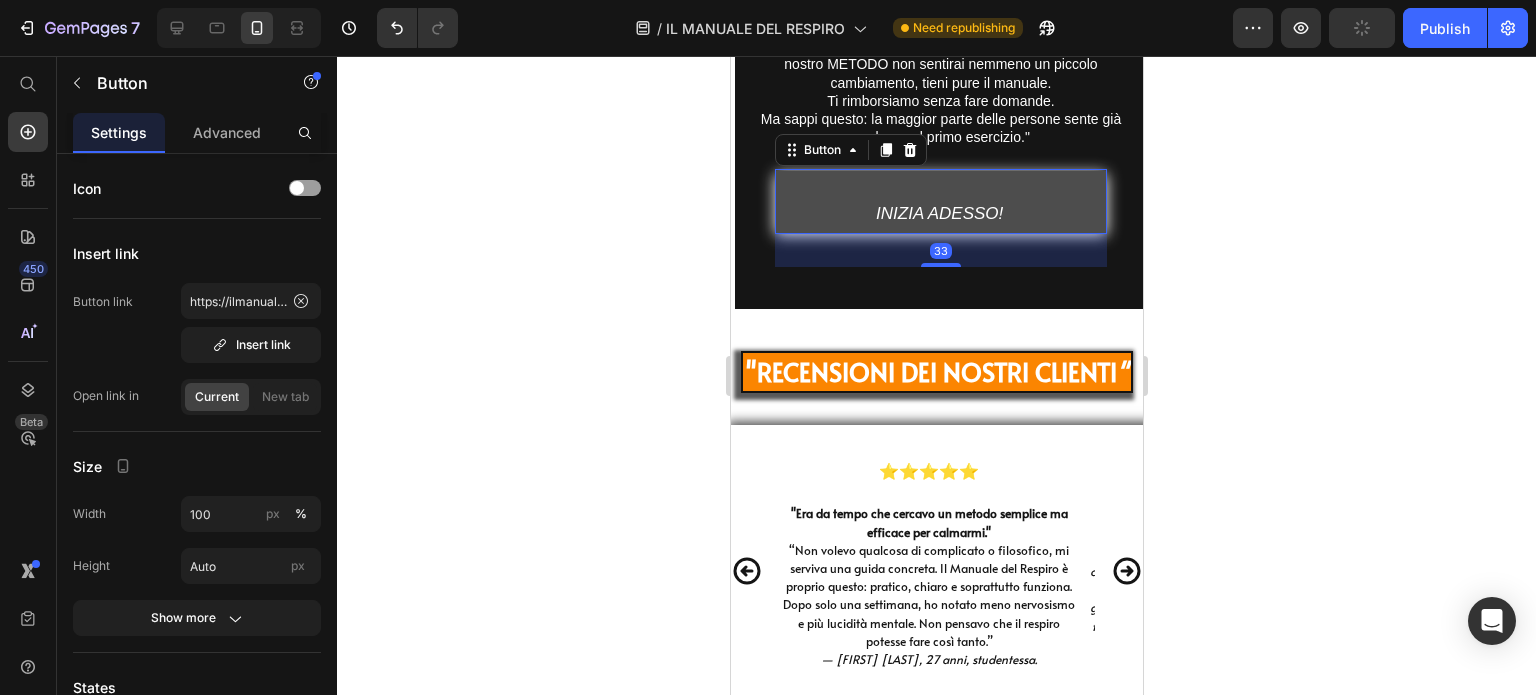 click on "INIZIA ADESSO!" at bounding box center (940, 203) 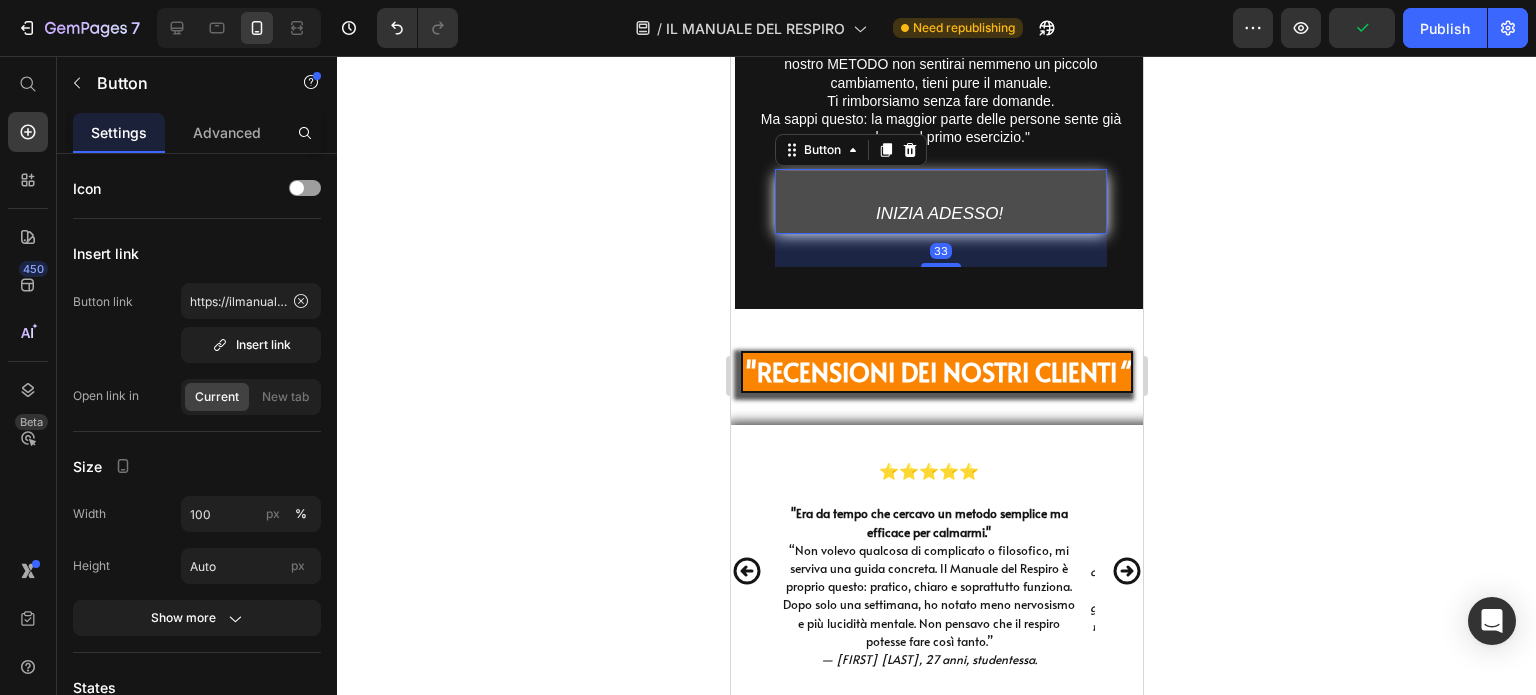 click on "INIZIA ADESSO!" at bounding box center [940, 203] 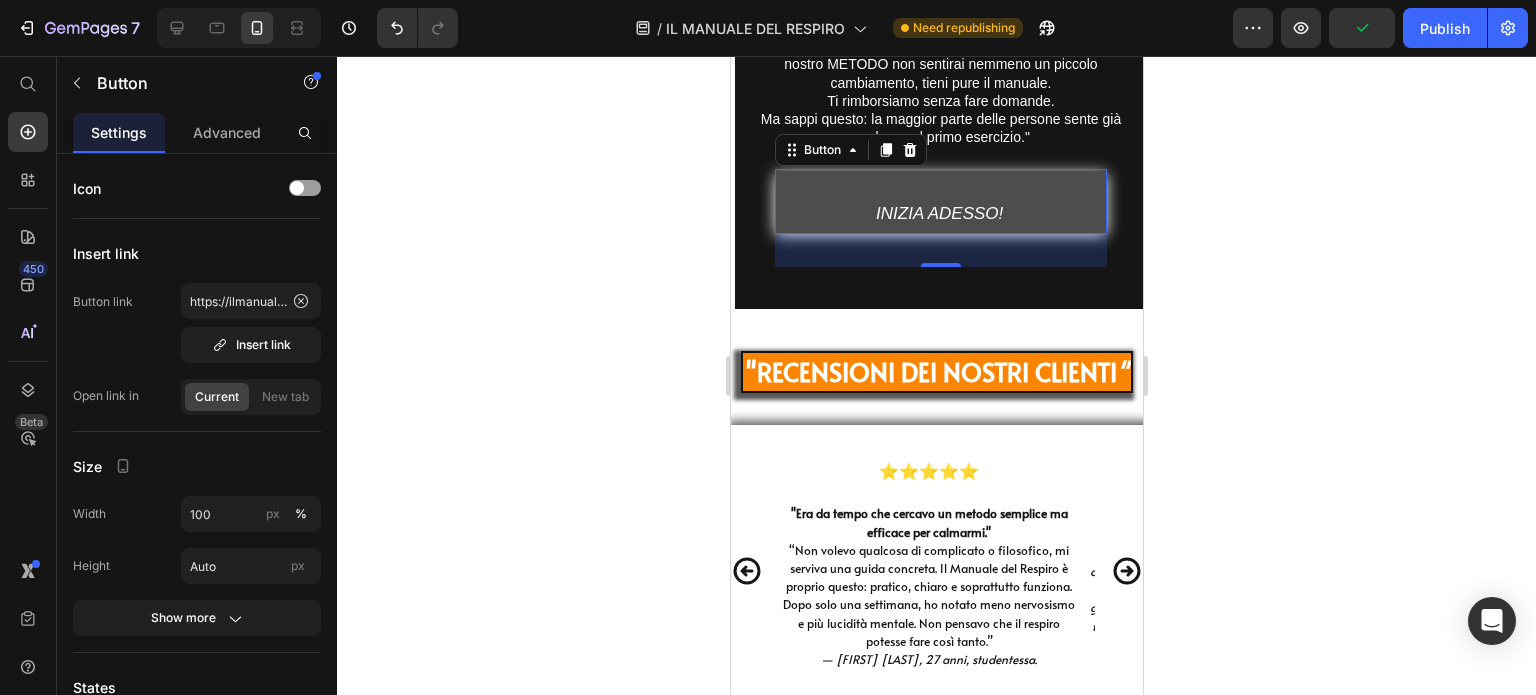 click on "INIZIA ADESSO!" at bounding box center (940, 203) 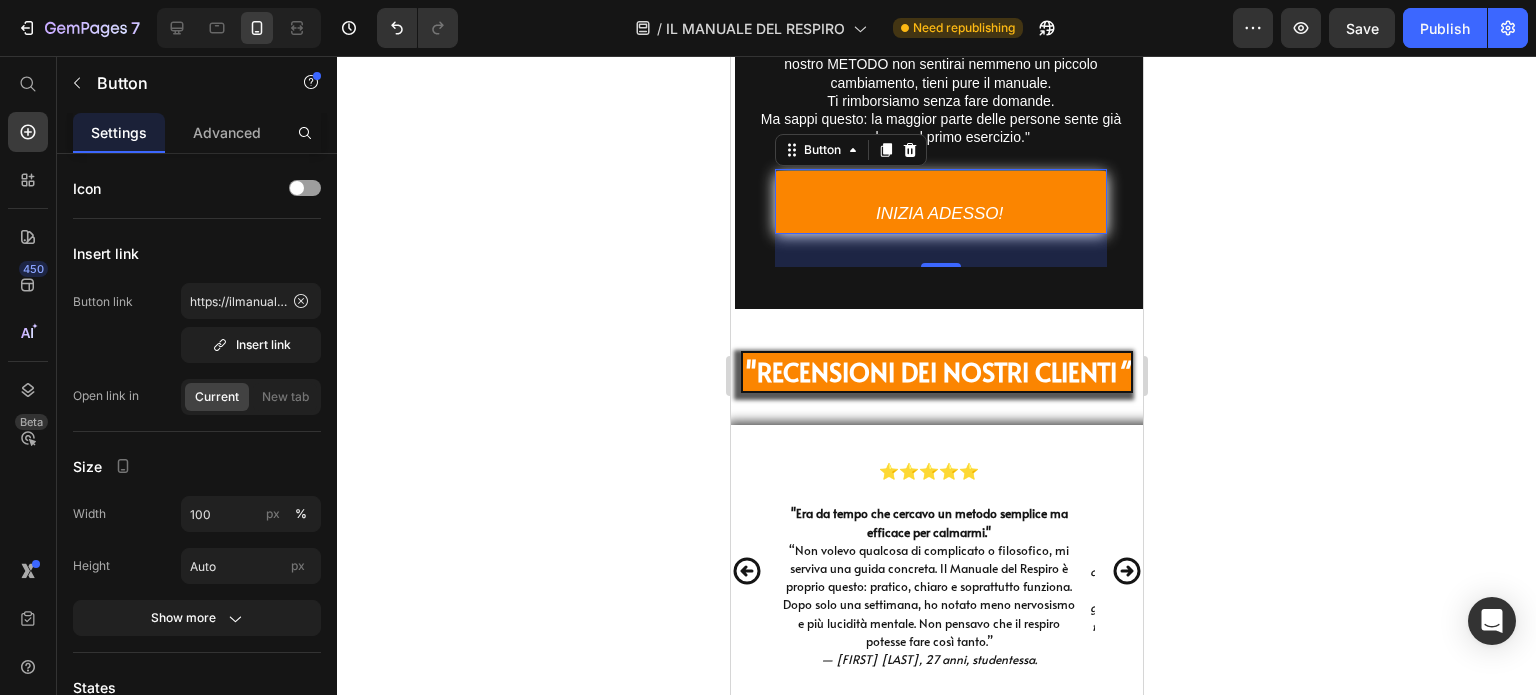 drag, startPoint x: 999, startPoint y: 192, endPoint x: 817, endPoint y: 220, distance: 184.14125 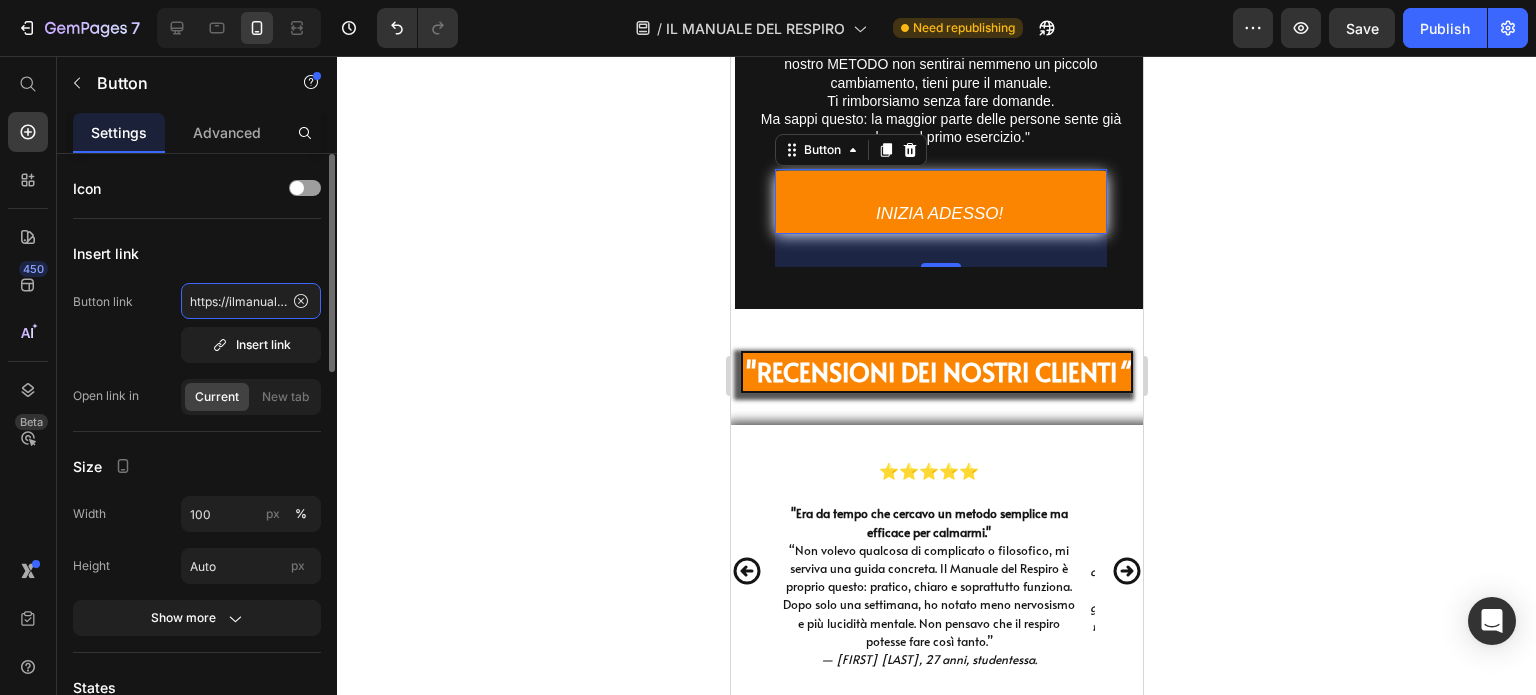 click on "https://ilmanualedelrespiro.it/" 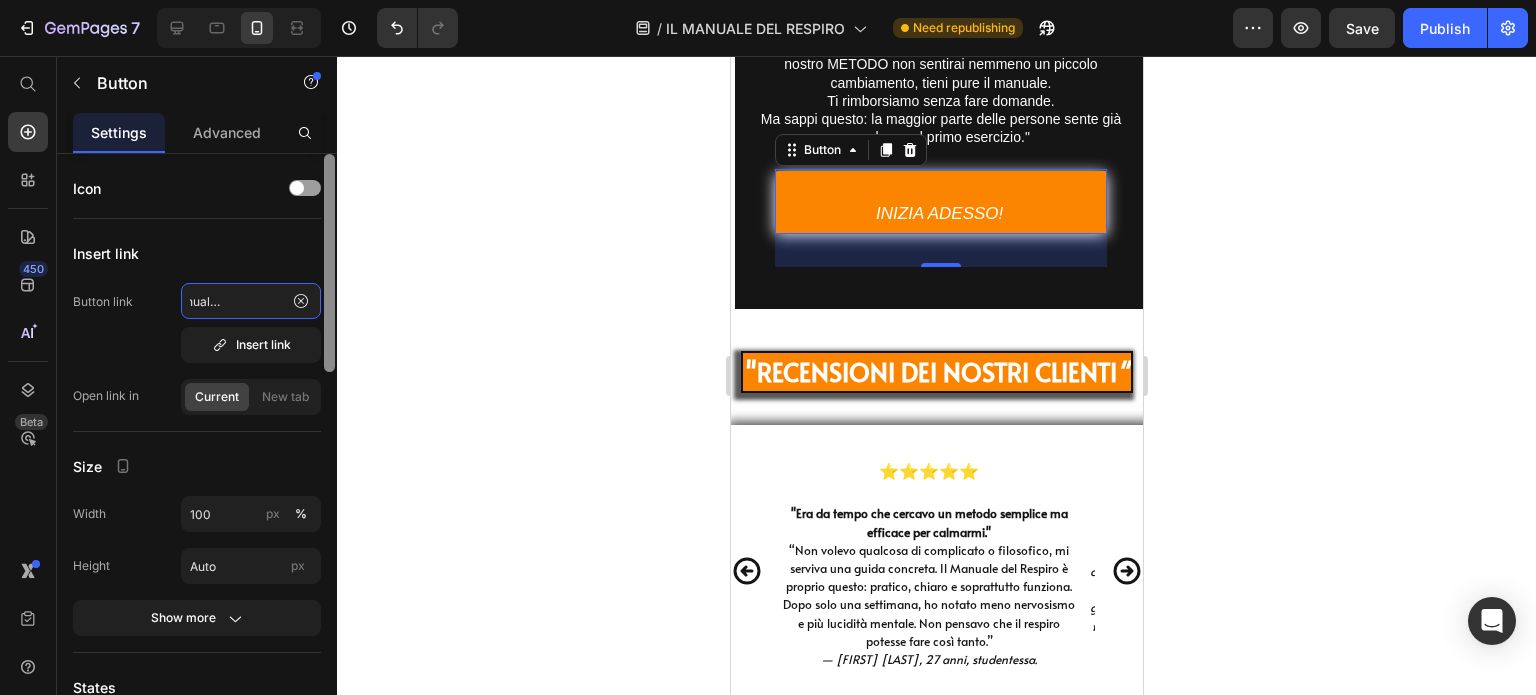 drag, startPoint x: 274, startPoint y: 303, endPoint x: 328, endPoint y: 303, distance: 54 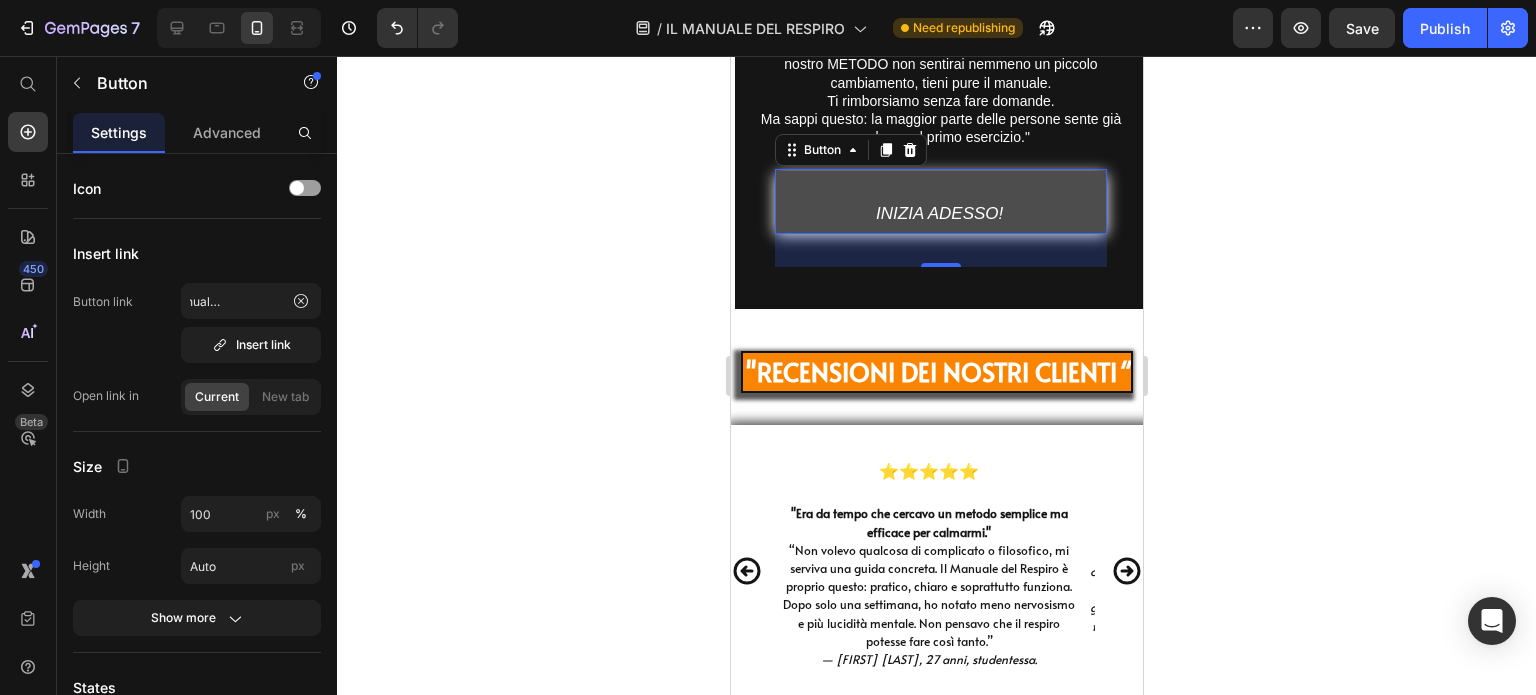 click on "INIZIA ADESSO!" at bounding box center [940, 203] 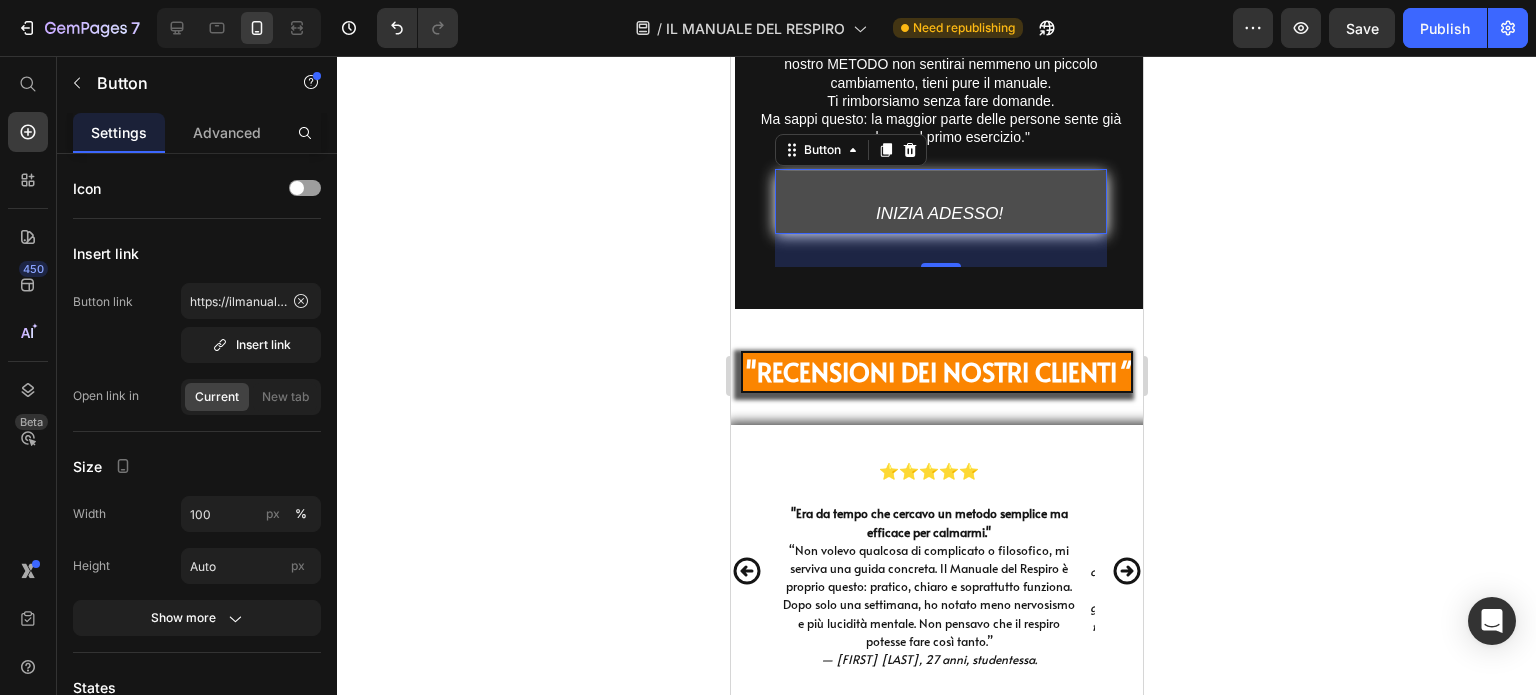 click on "INIZIA ADESSO!" at bounding box center [940, 203] 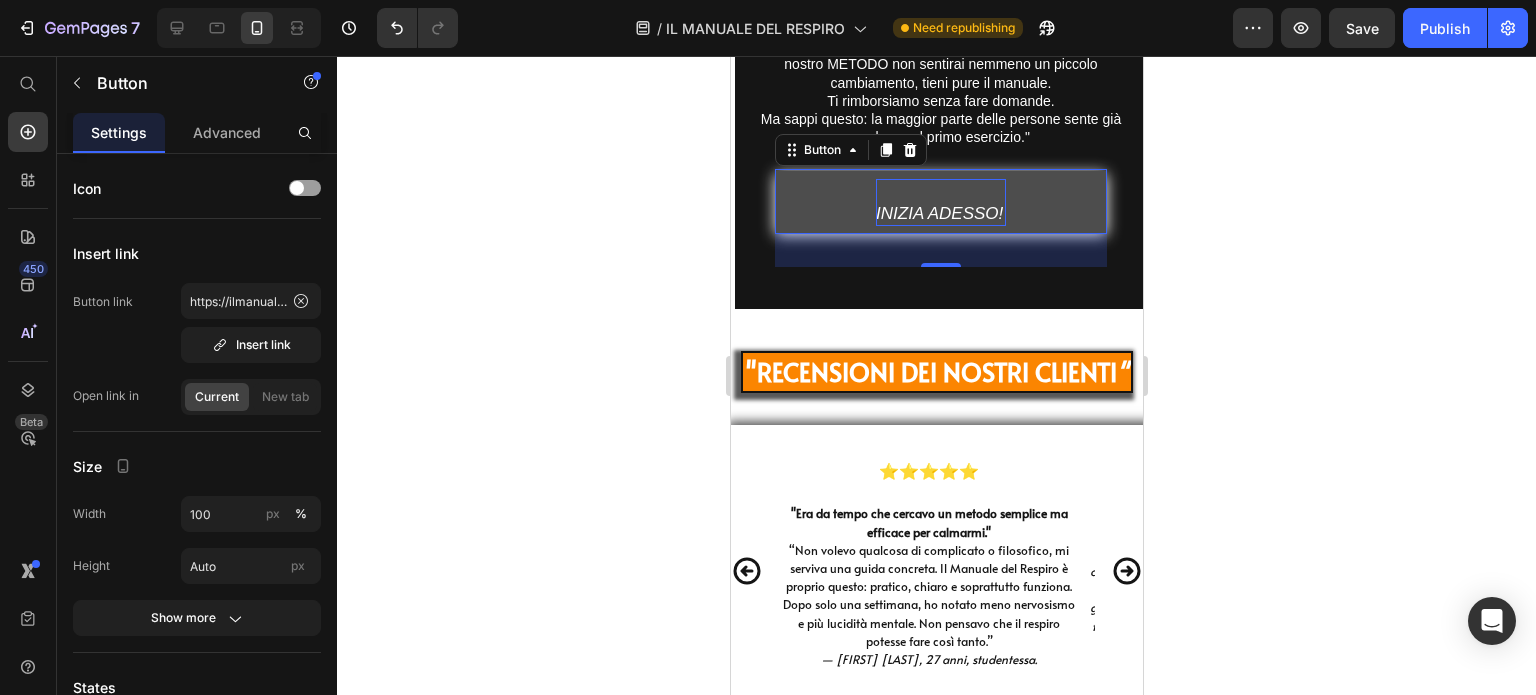 click on "INIZIA ADESSO!" at bounding box center (938, 213) 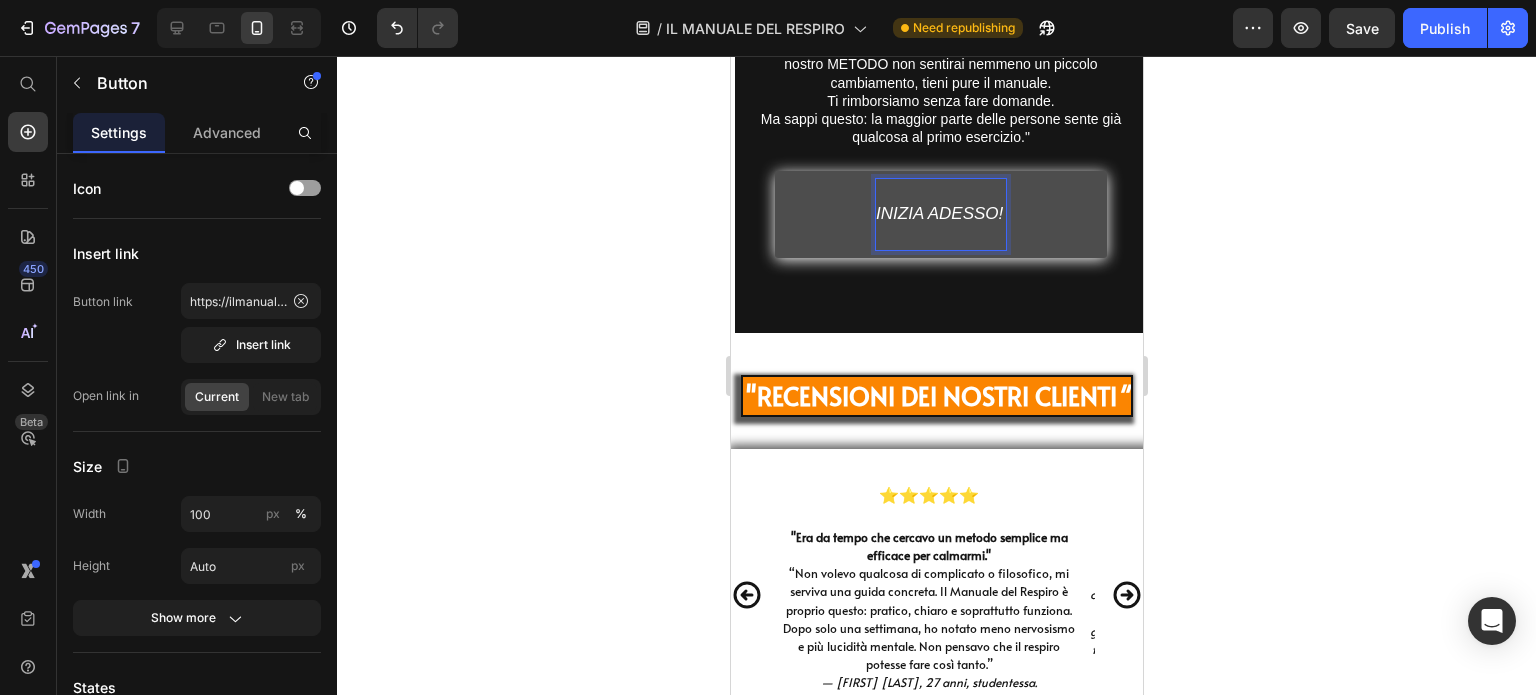 click on "INIZIA ADESSO!" at bounding box center [938, 213] 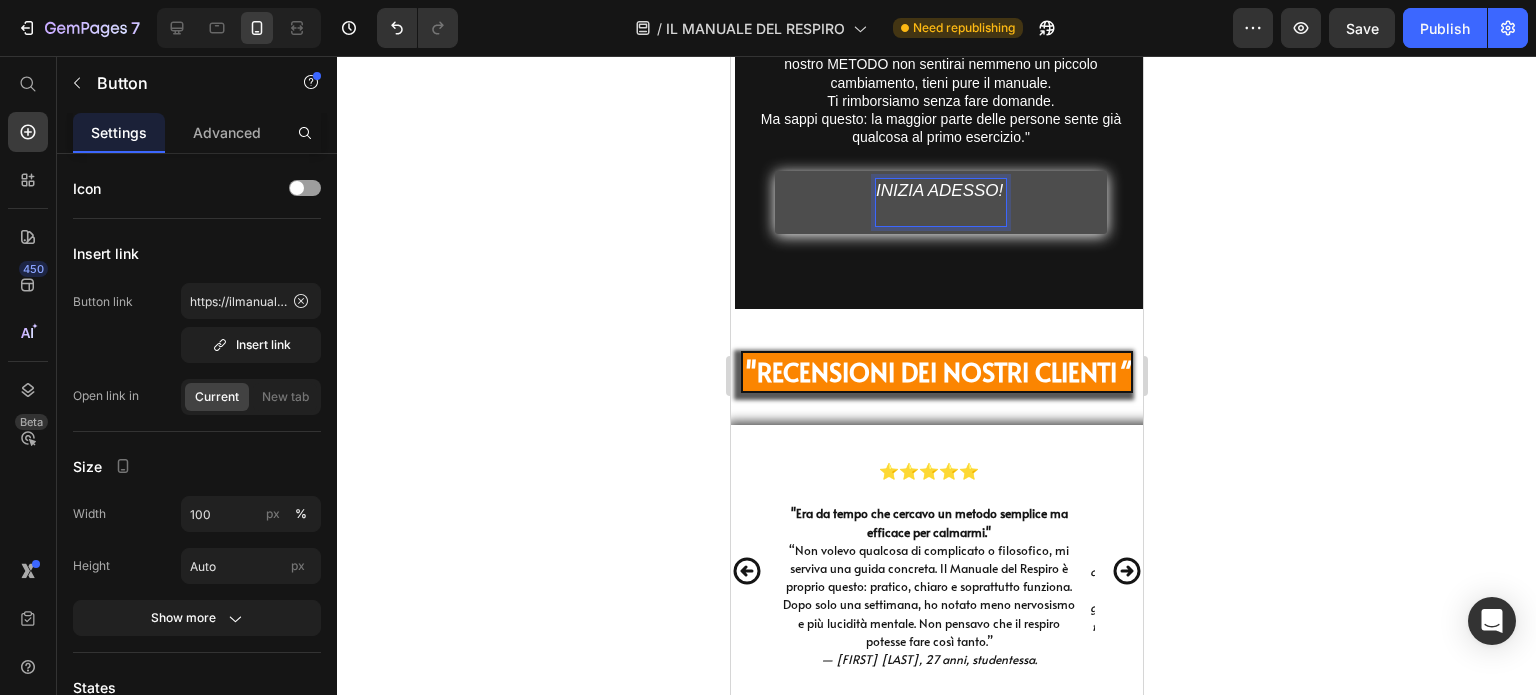 click on "INIZIA ADESSO!" at bounding box center [940, 203] 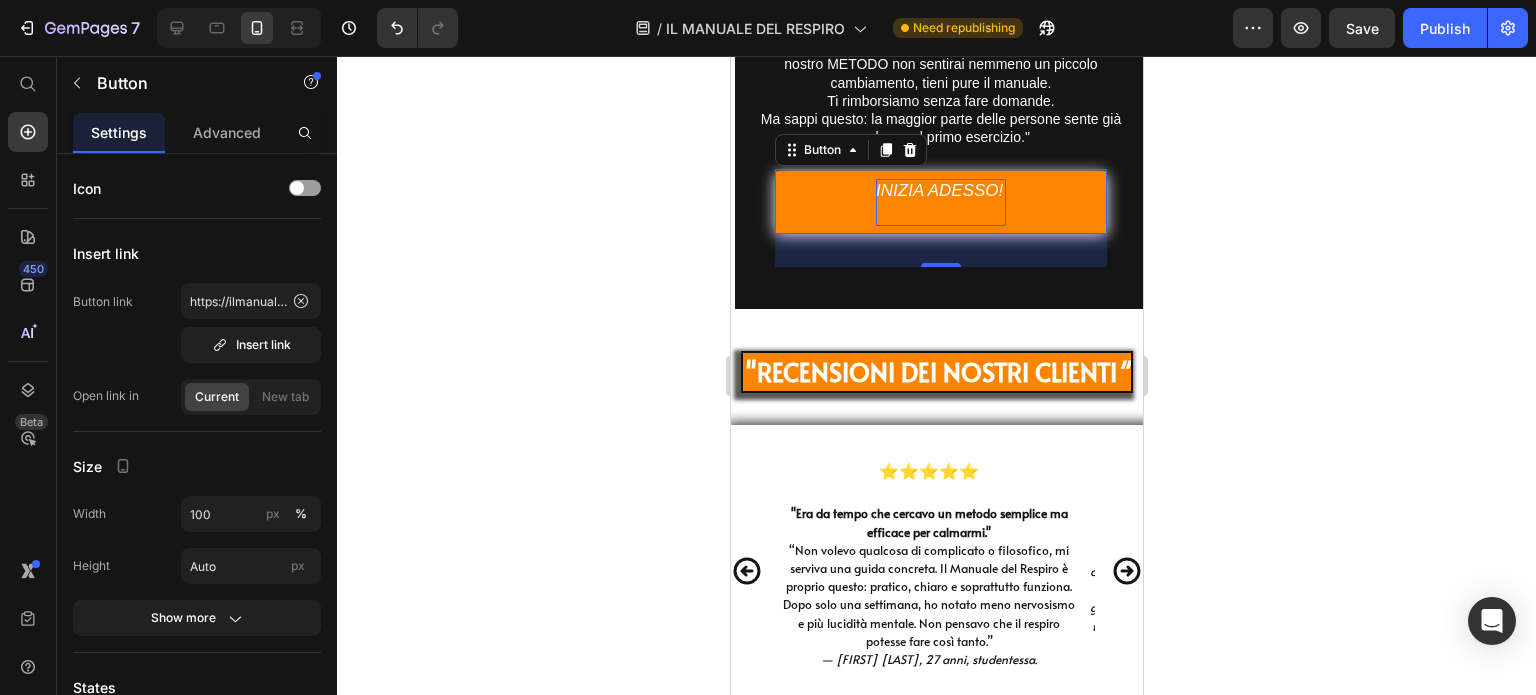 click on "INIZIA ADESSO!" at bounding box center (940, 203) 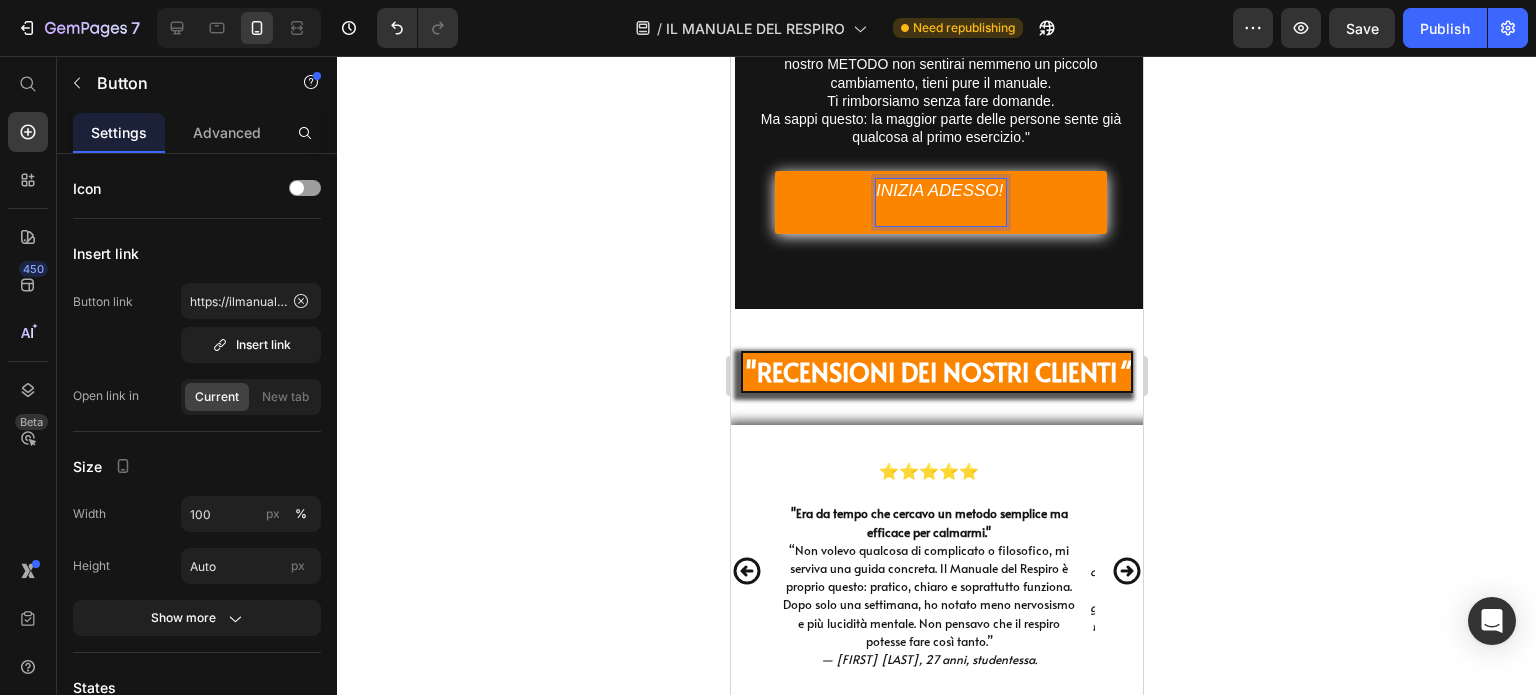 click on "INIZIA ADESSO!" at bounding box center [938, 190] 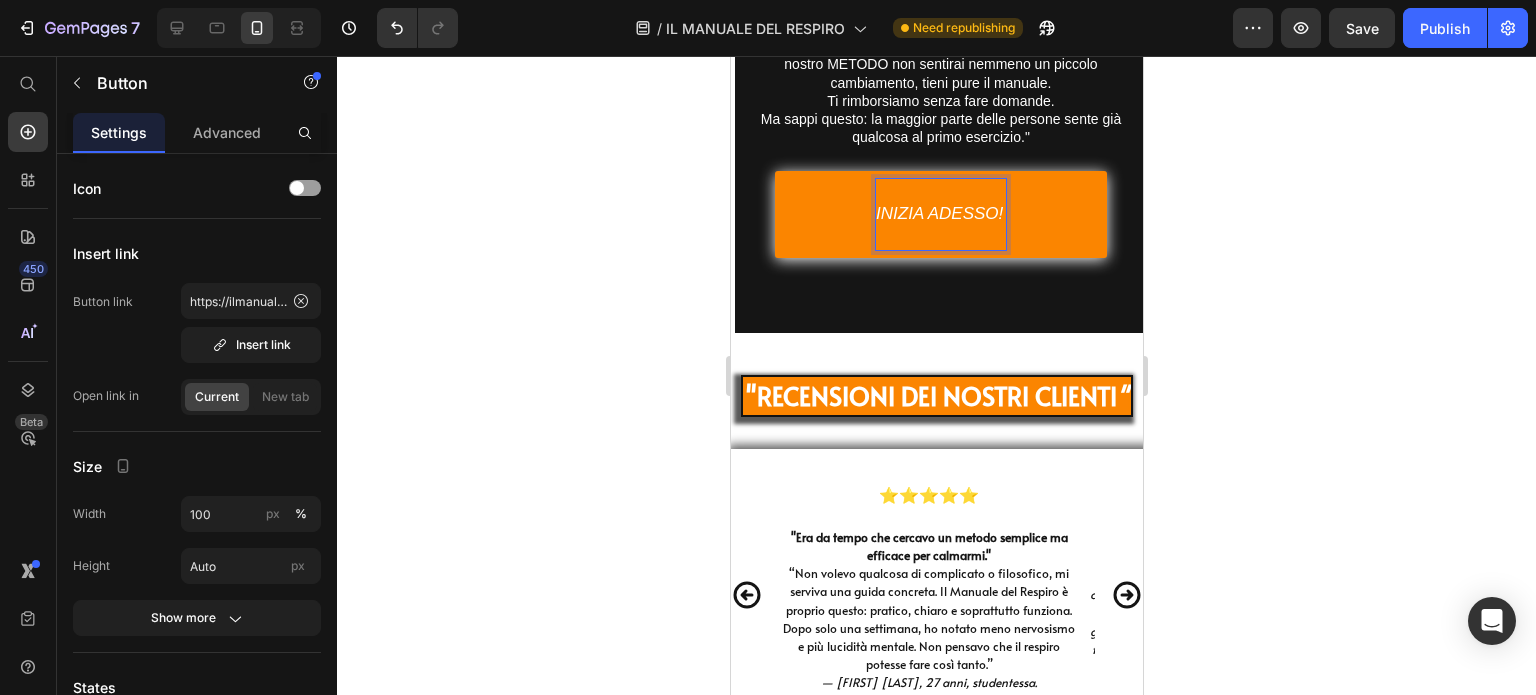 drag, startPoint x: 912, startPoint y: 175, endPoint x: 936, endPoint y: 175, distance: 24 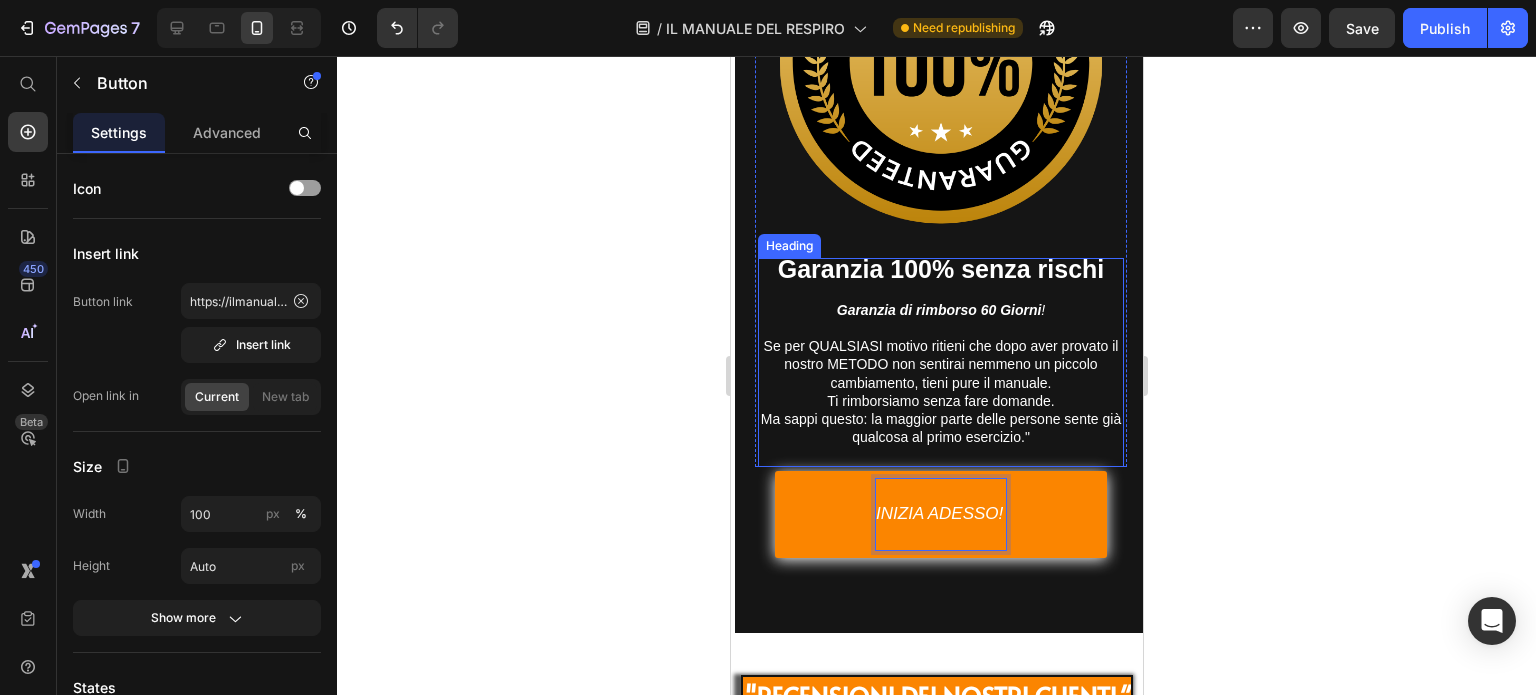 click on "Garanzia 100% senza rischi Garanzia di rimborso 60 Giorni ! Se per QUALSIASI motivo ritieni che dopo aver provato il nostro METODO non sentirai nemmeno un piccolo cambiamento, tieni pure il manuale.  Ti rimborsiamo senza fare domande.  Ma sappi questo: la maggior parte delle persone sente già qualcosa al primo esercizio."" at bounding box center (940, 362) 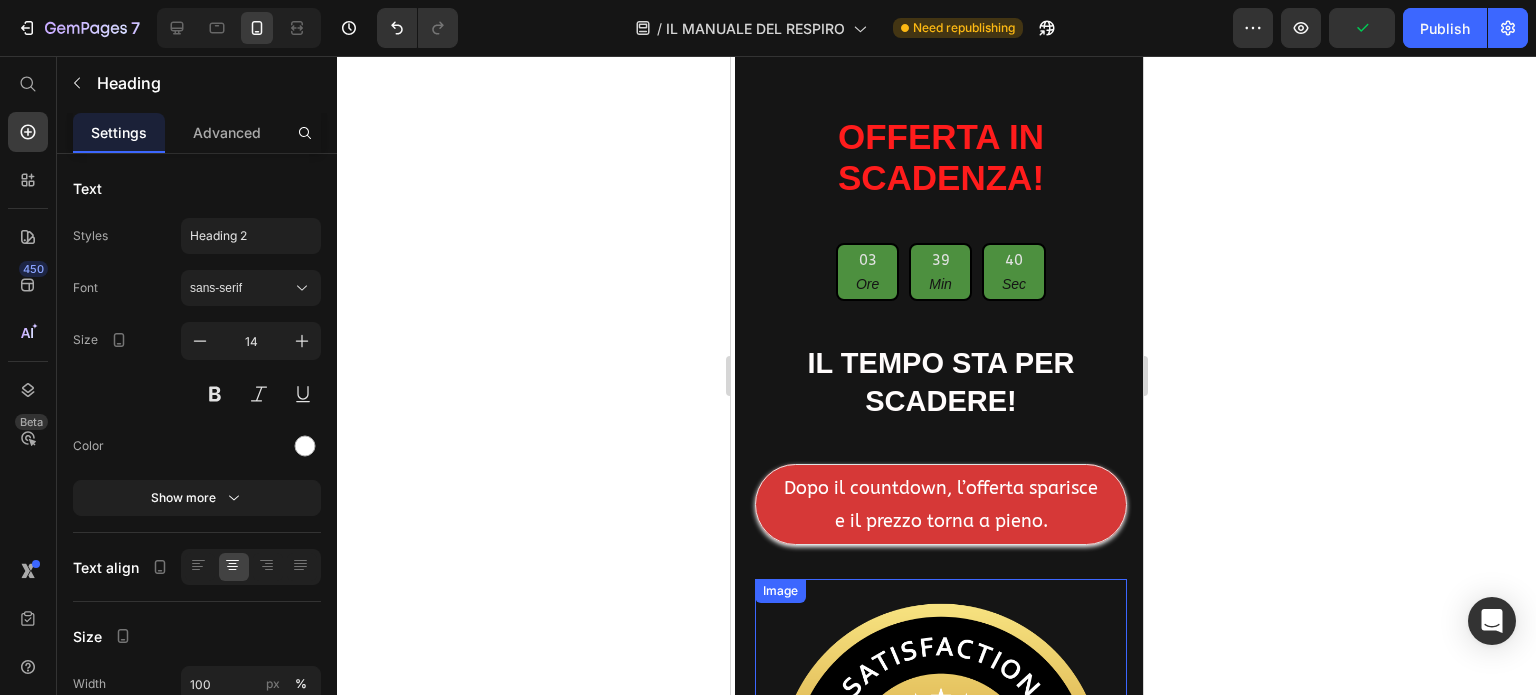 scroll, scrollTop: 15766, scrollLeft: 0, axis: vertical 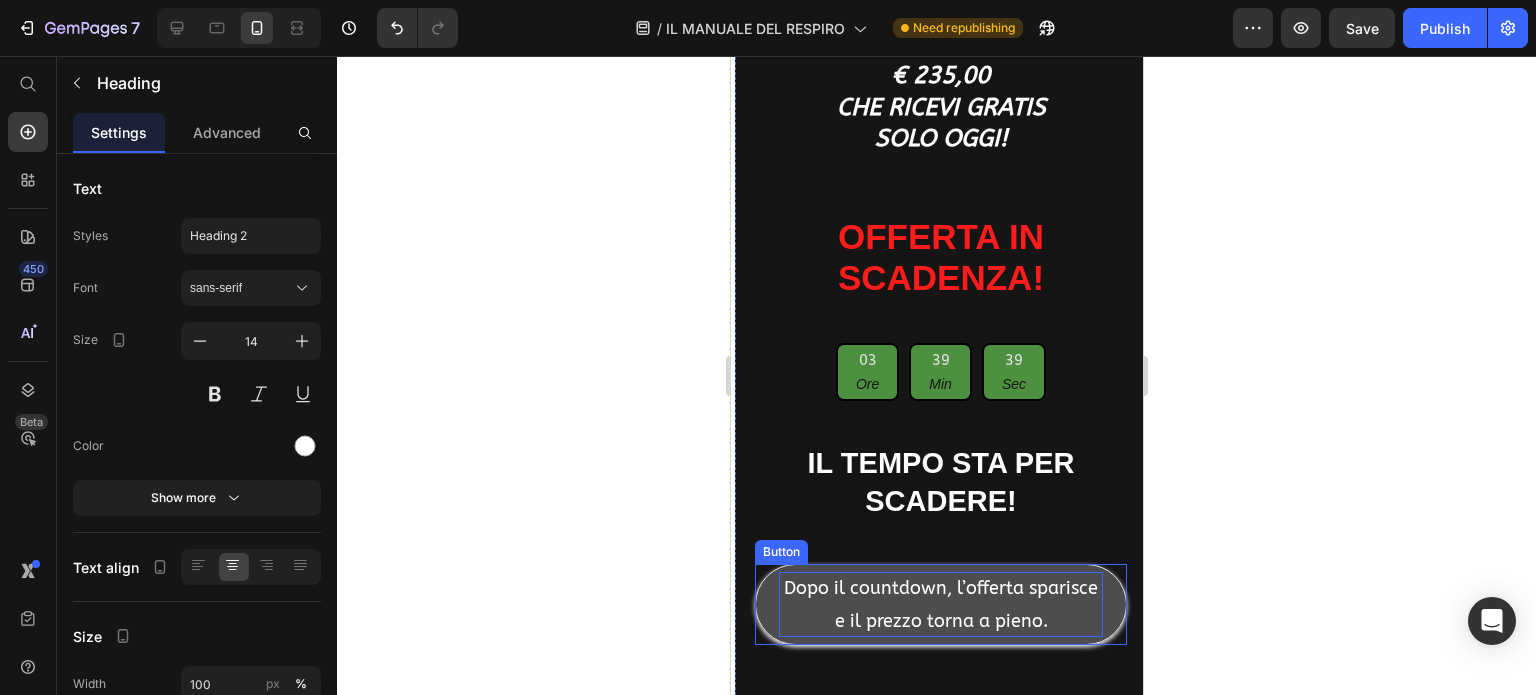 click on "Dopo il countdown, l’offerta sparisce e il prezzo torna a pieno." at bounding box center [940, 604] 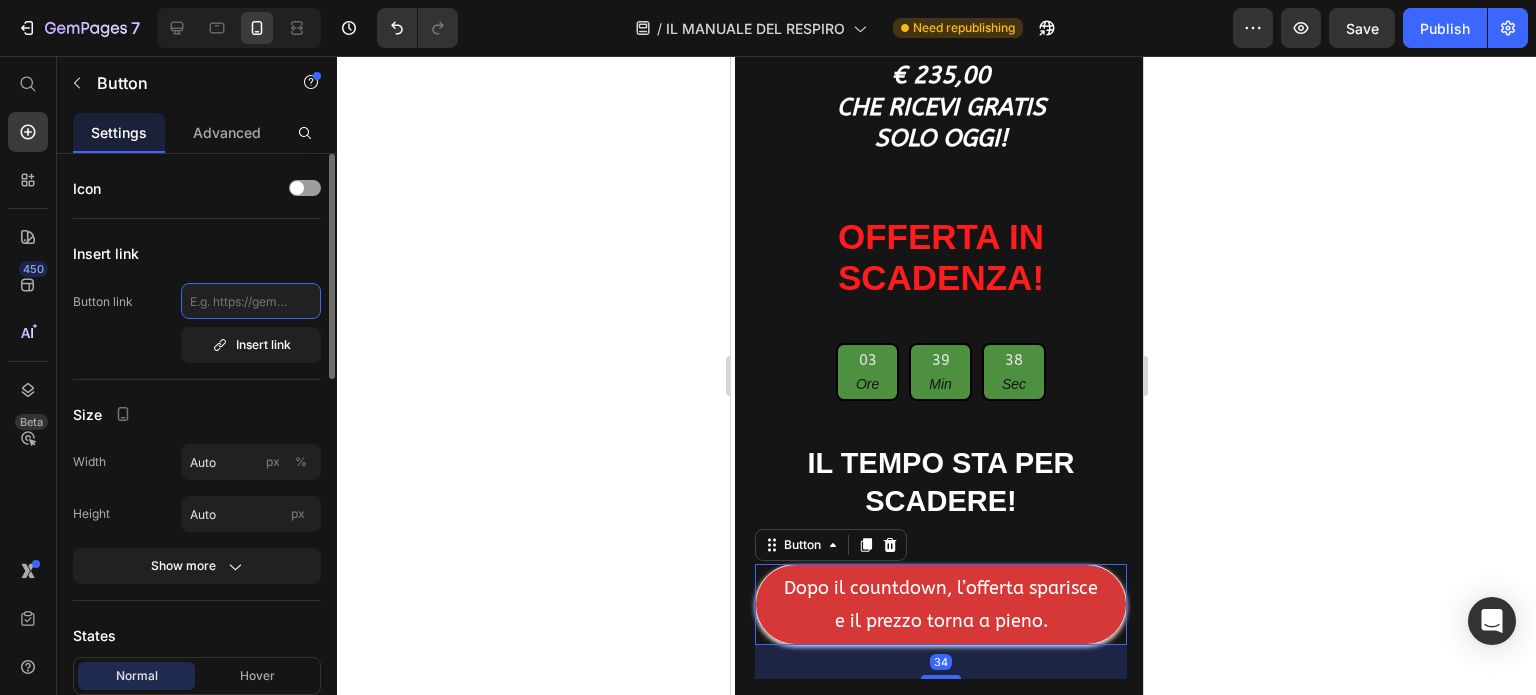 click 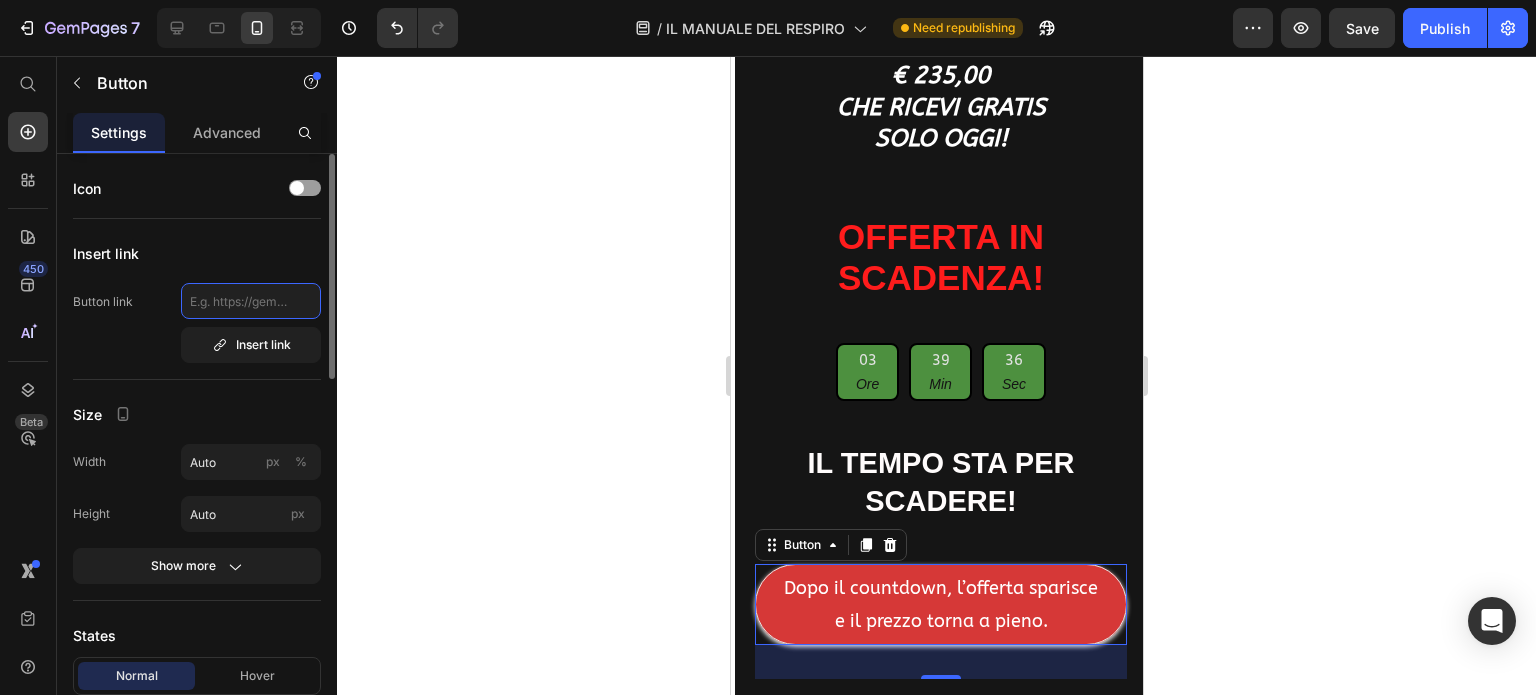 type on "https://ilmanualedelrespiro.it/" 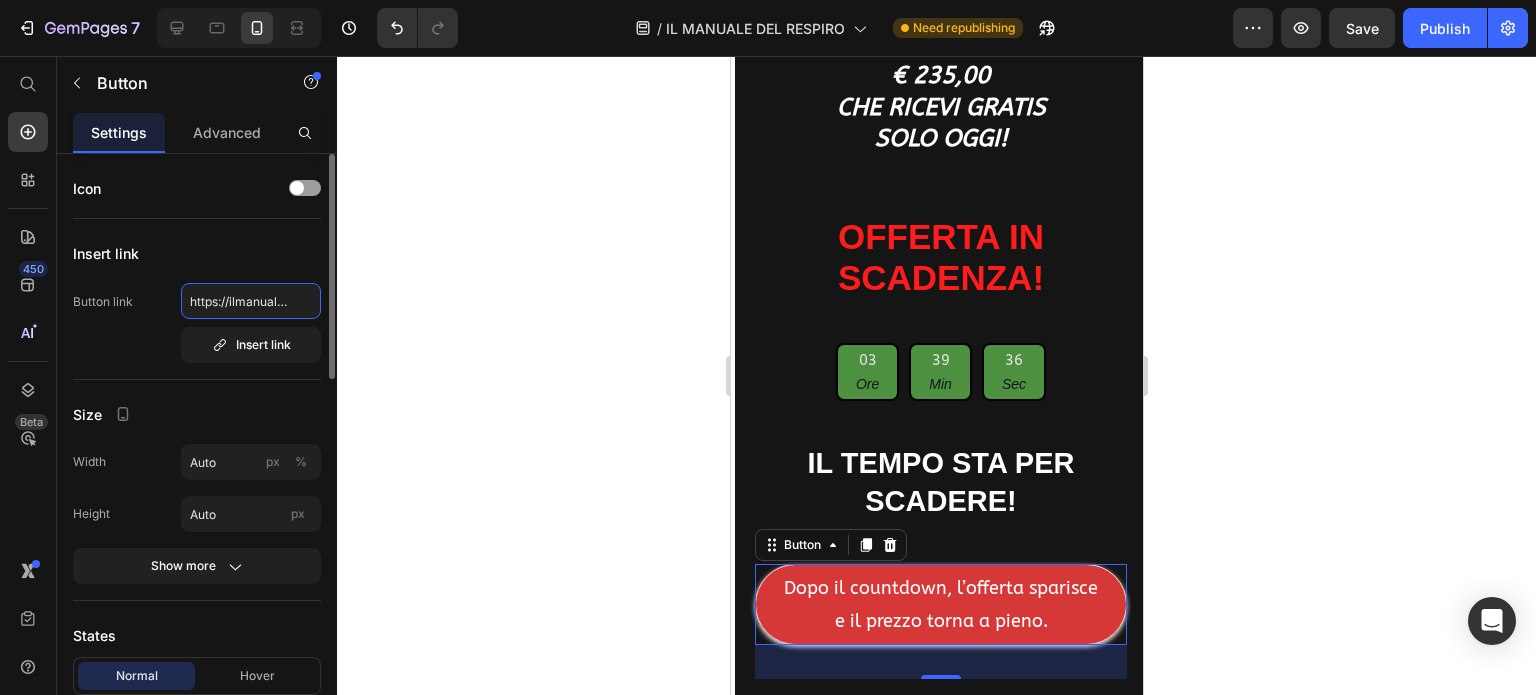 scroll, scrollTop: 0, scrollLeft: 67, axis: horizontal 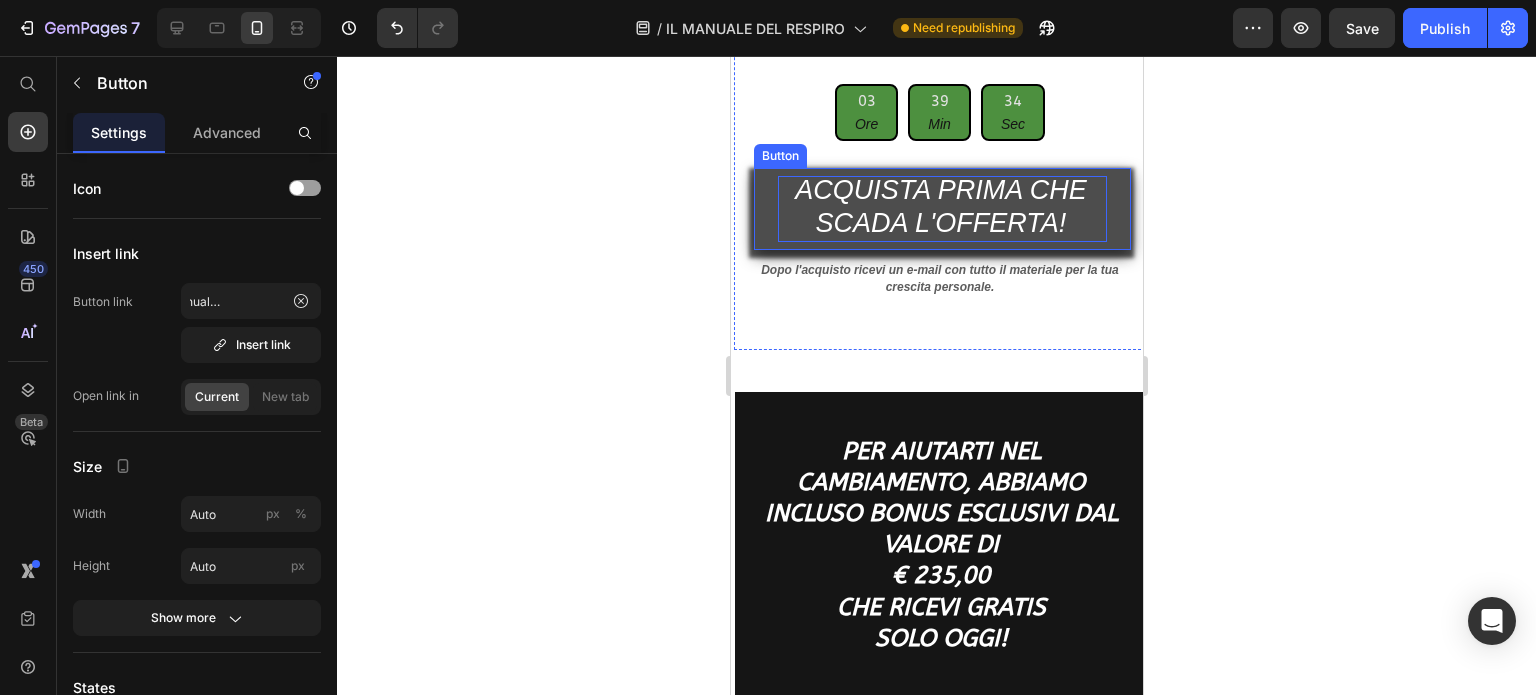drag, startPoint x: 1008, startPoint y: 221, endPoint x: 897, endPoint y: 236, distance: 112.00893 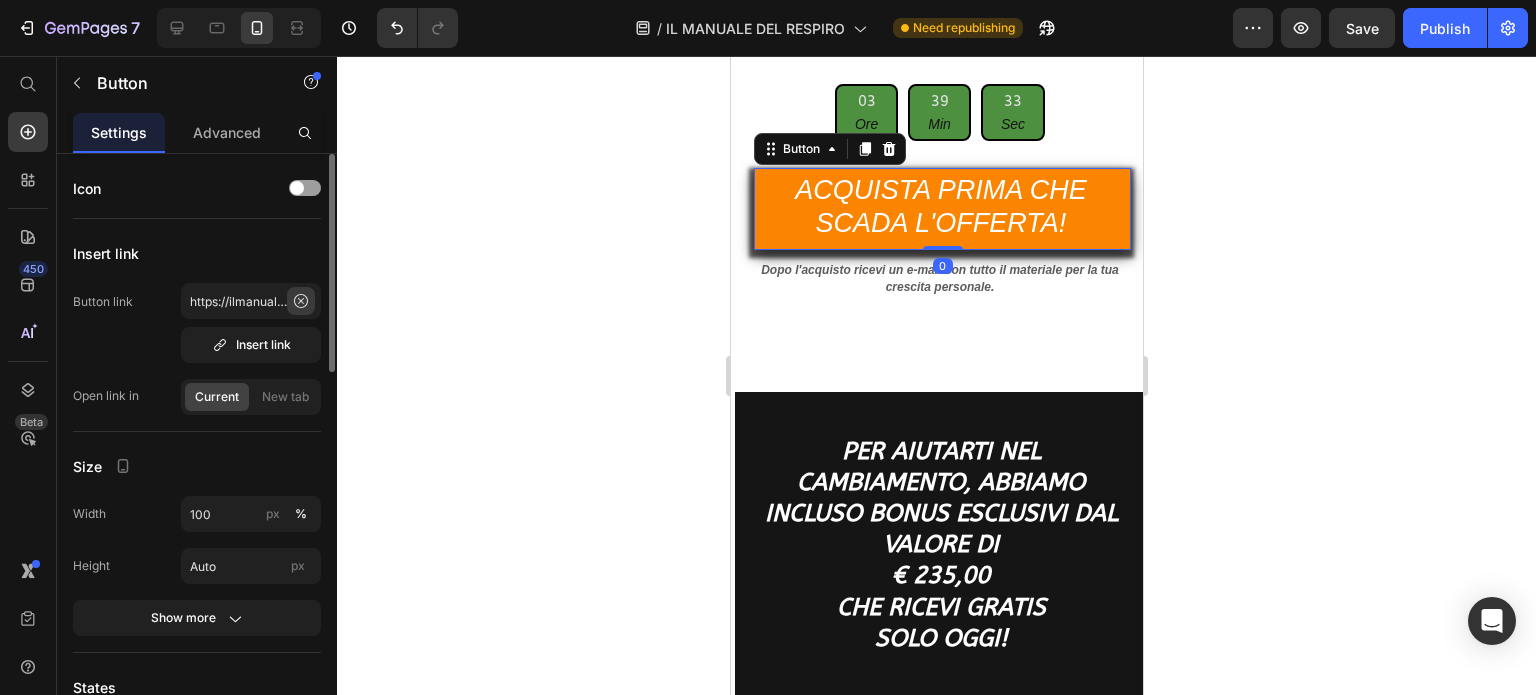 click 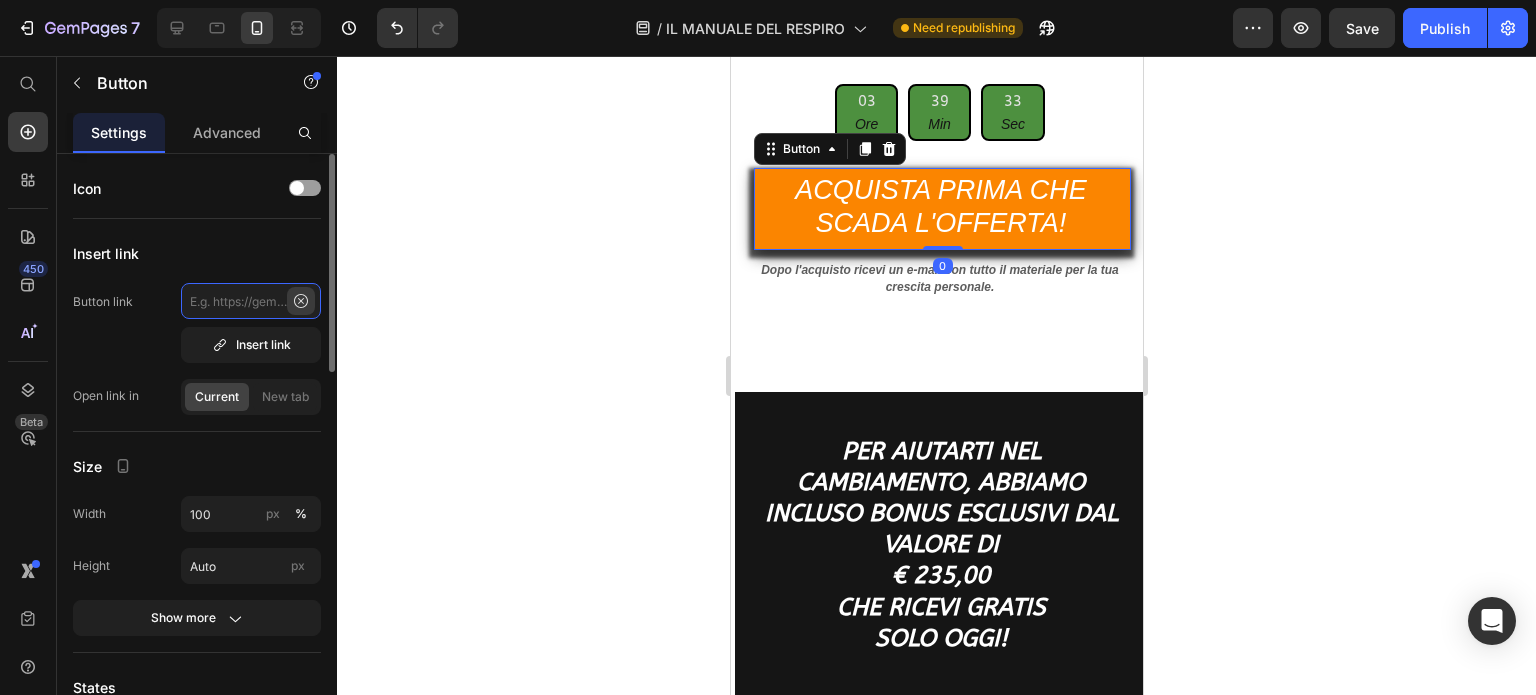 scroll, scrollTop: 0, scrollLeft: 0, axis: both 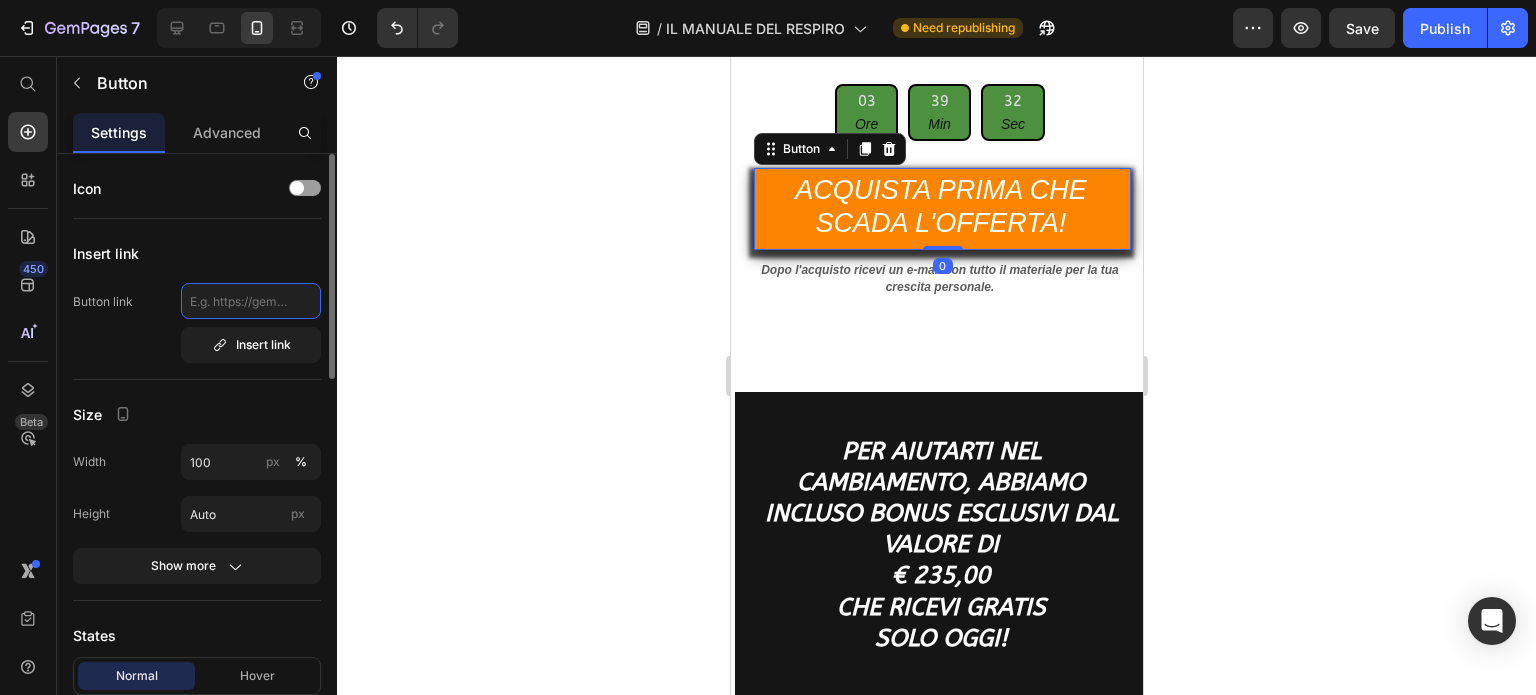 click 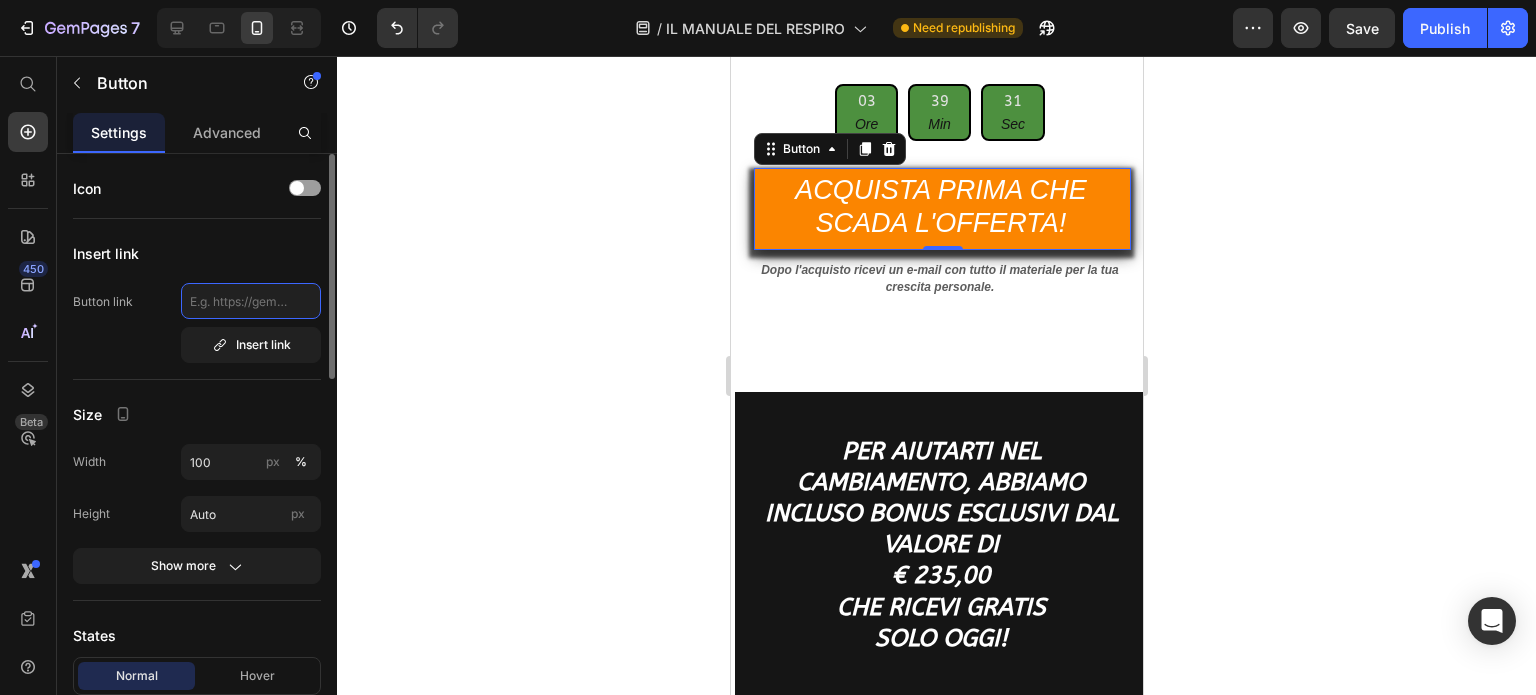 type on "https://ilmanualedelrespiro.it/" 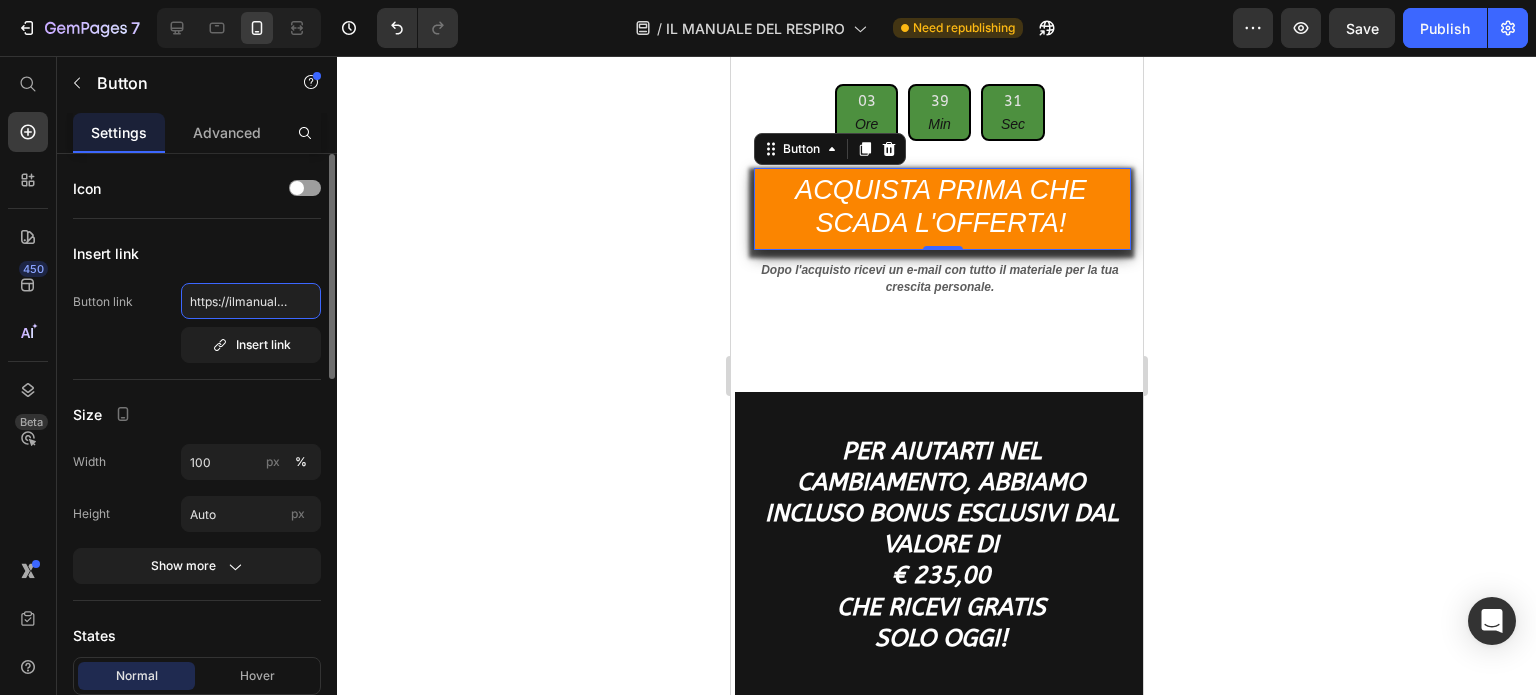 scroll, scrollTop: 0, scrollLeft: 67, axis: horizontal 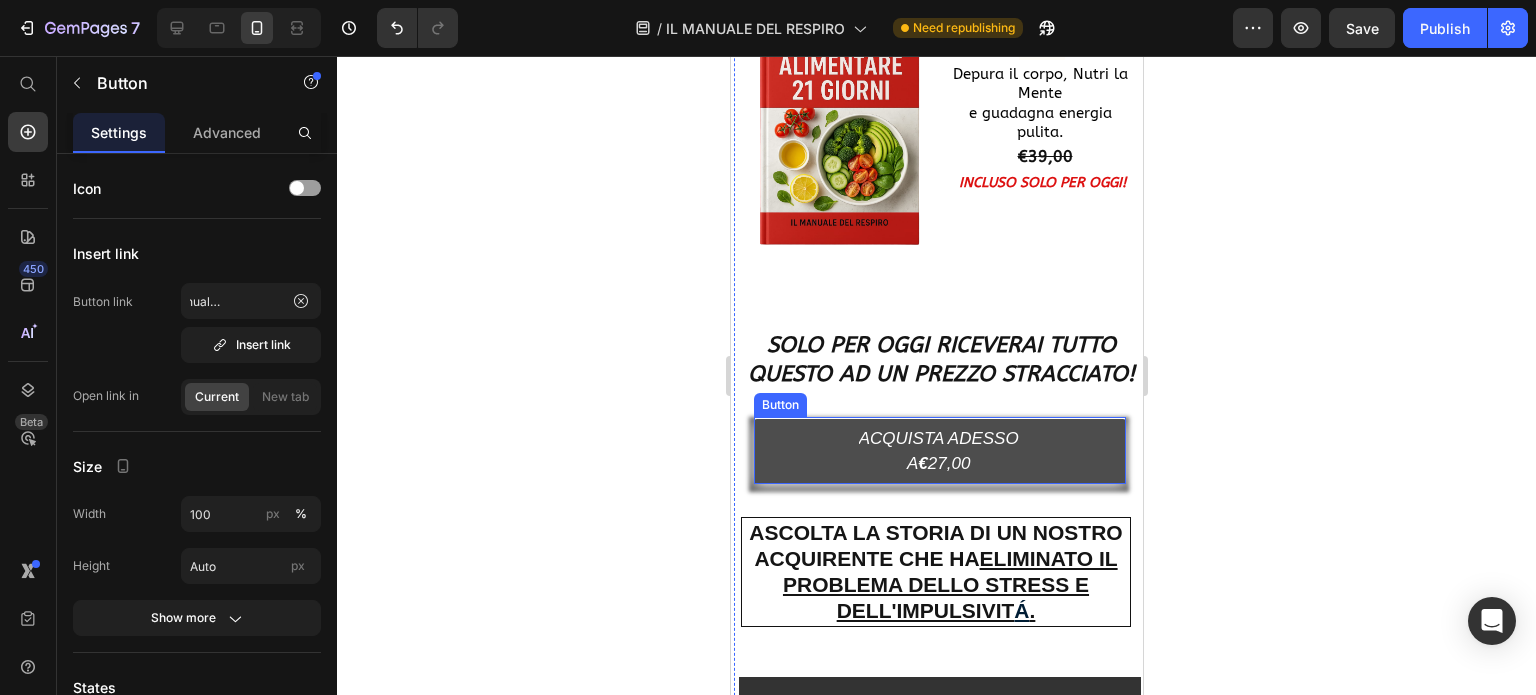 click on "ACQUISTA ADESSO   A  € 27,00" at bounding box center (939, 451) 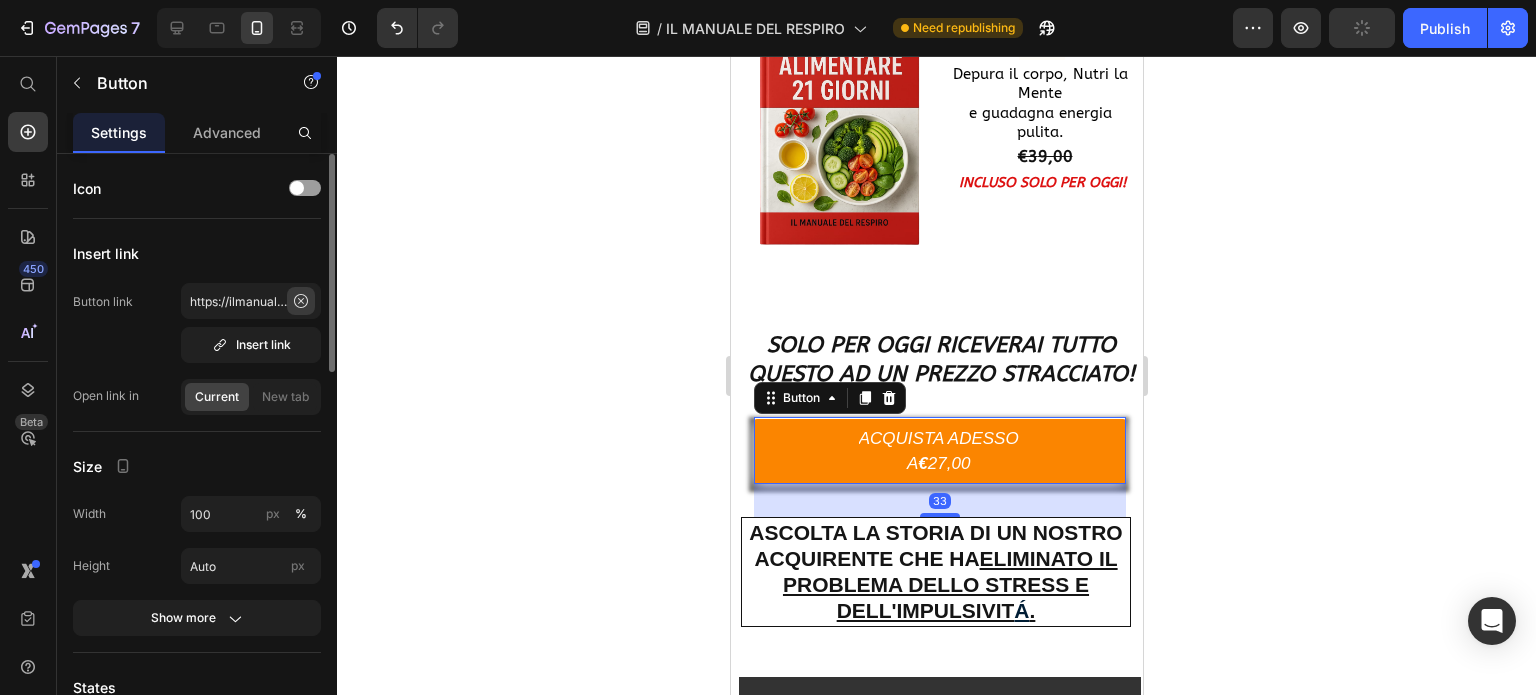 click 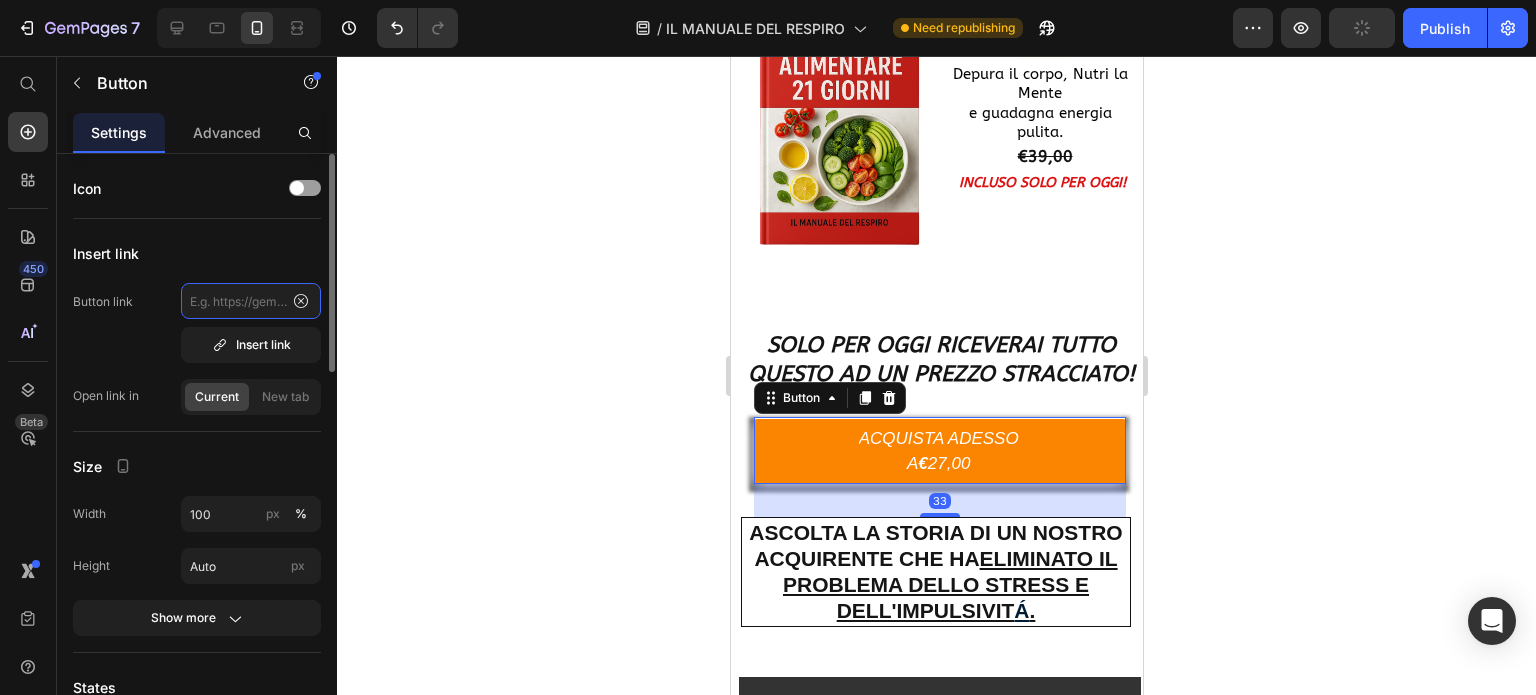 scroll, scrollTop: 0, scrollLeft: 0, axis: both 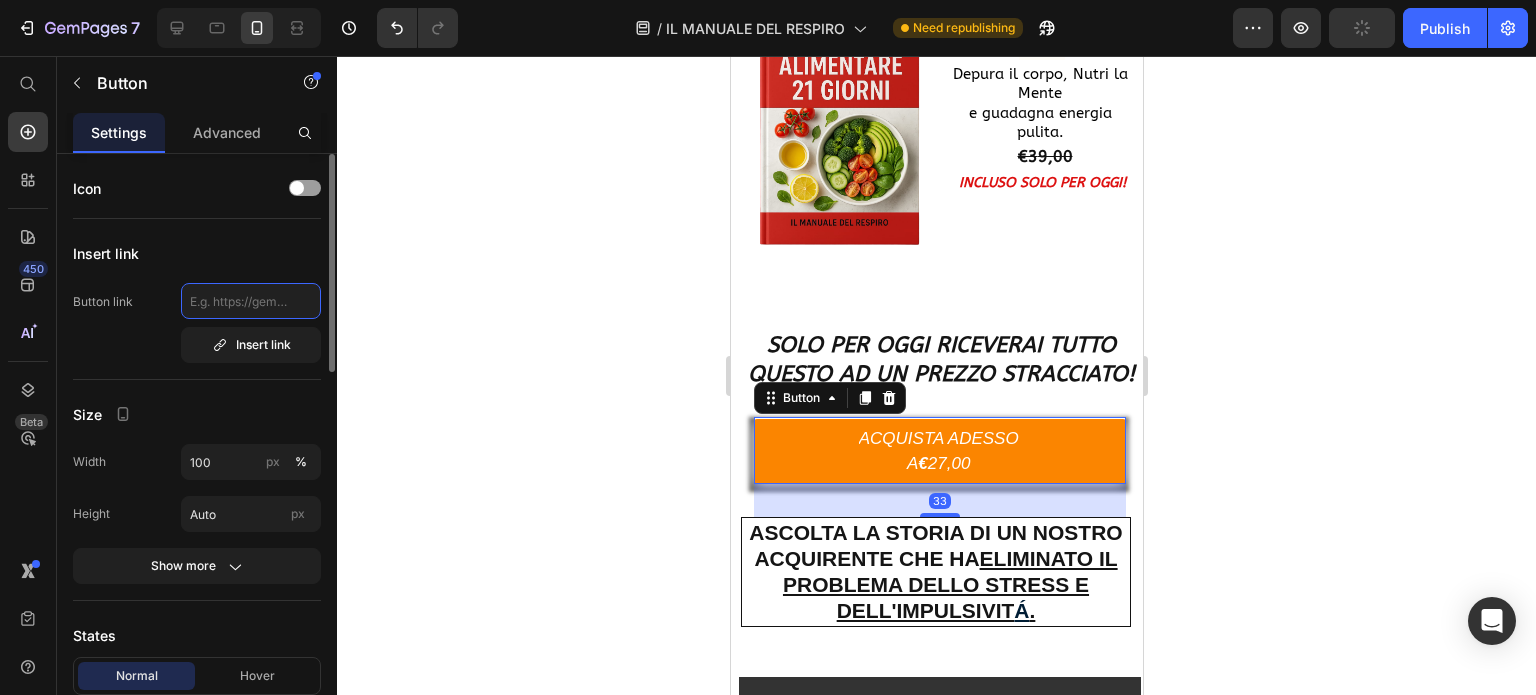 click 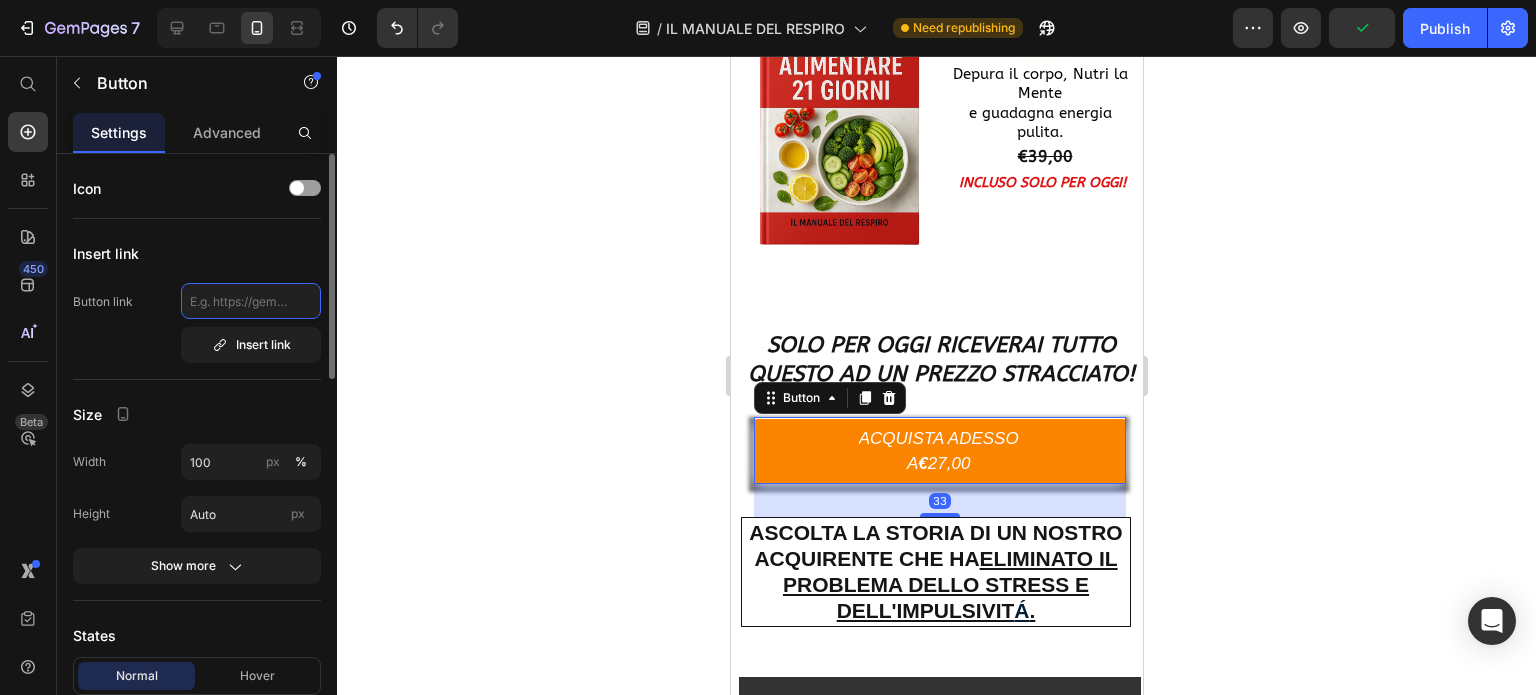 paste on "https://ilmanualedelrespiro.it/" 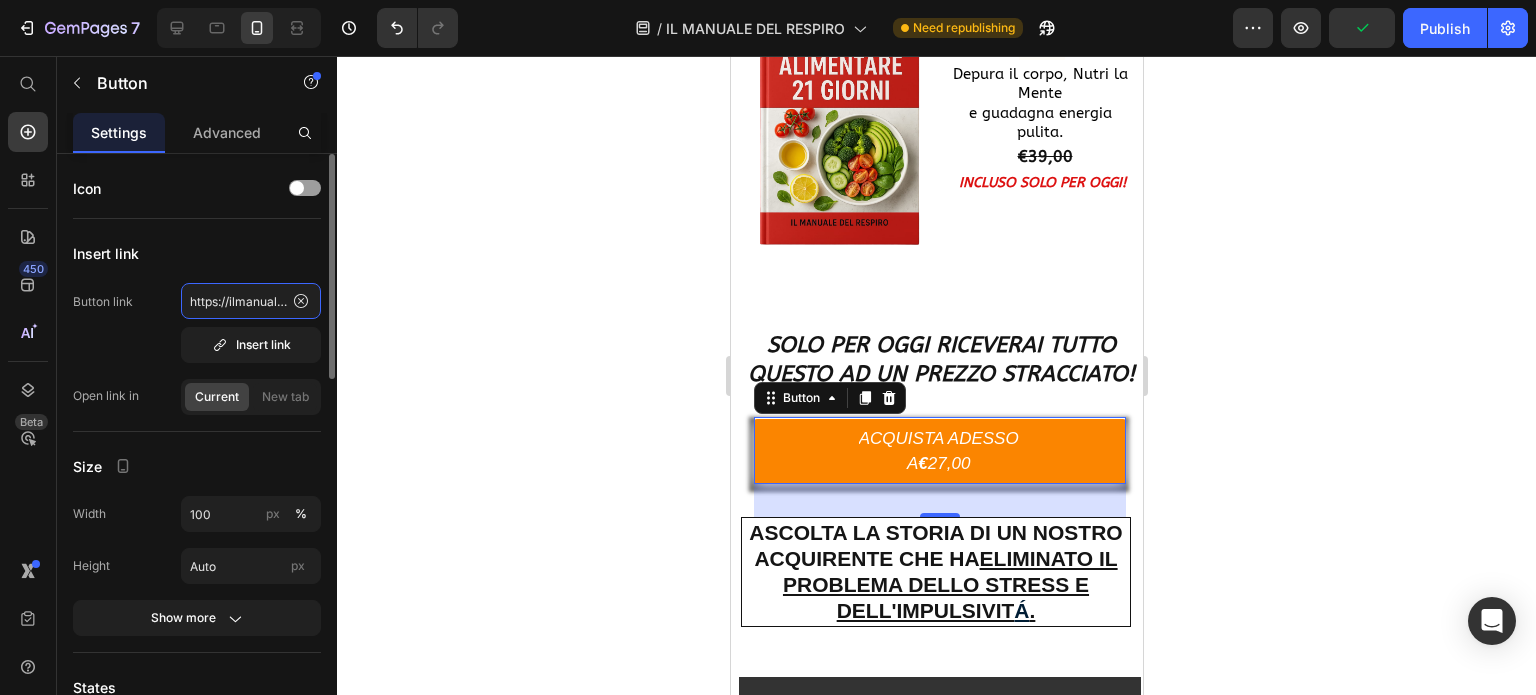 scroll, scrollTop: 0, scrollLeft: 67, axis: horizontal 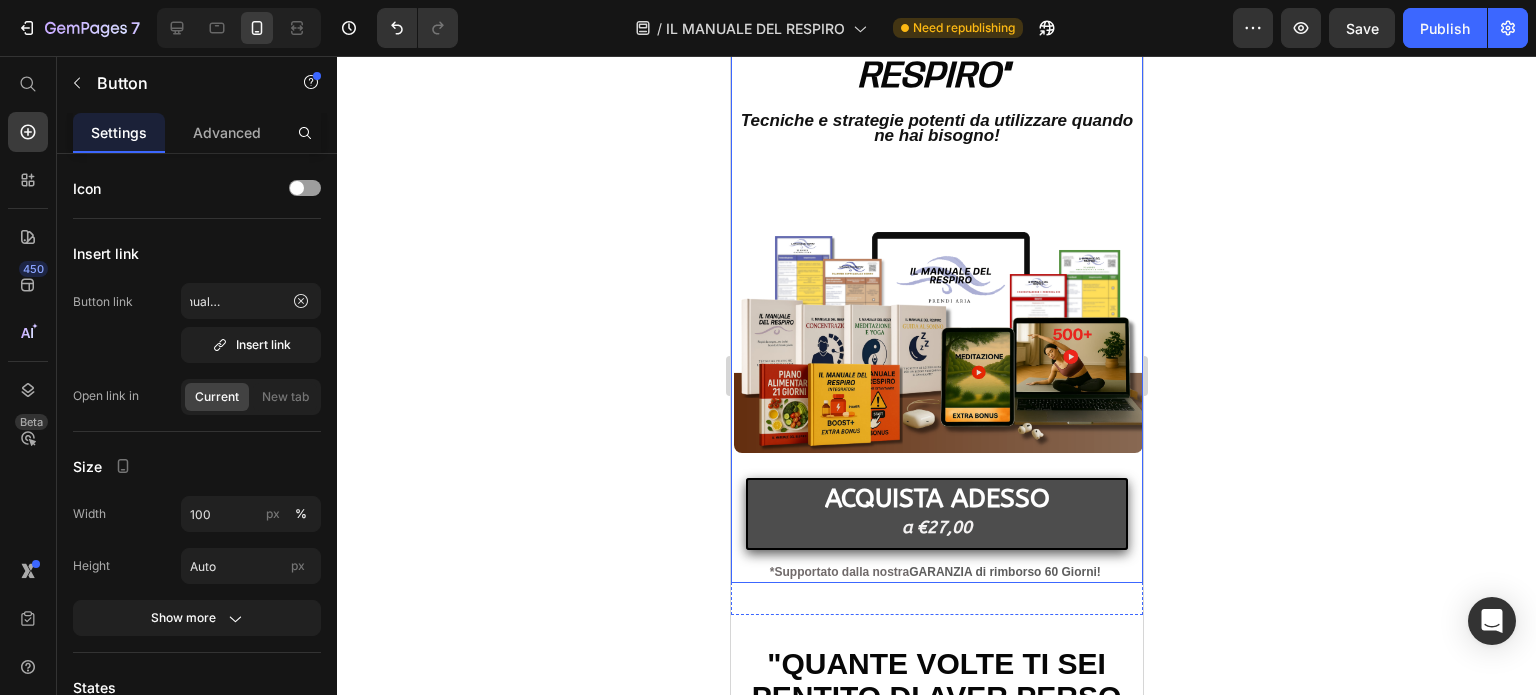 click on "ACQUISTA ADESSO a €27,00" at bounding box center [936, 513] 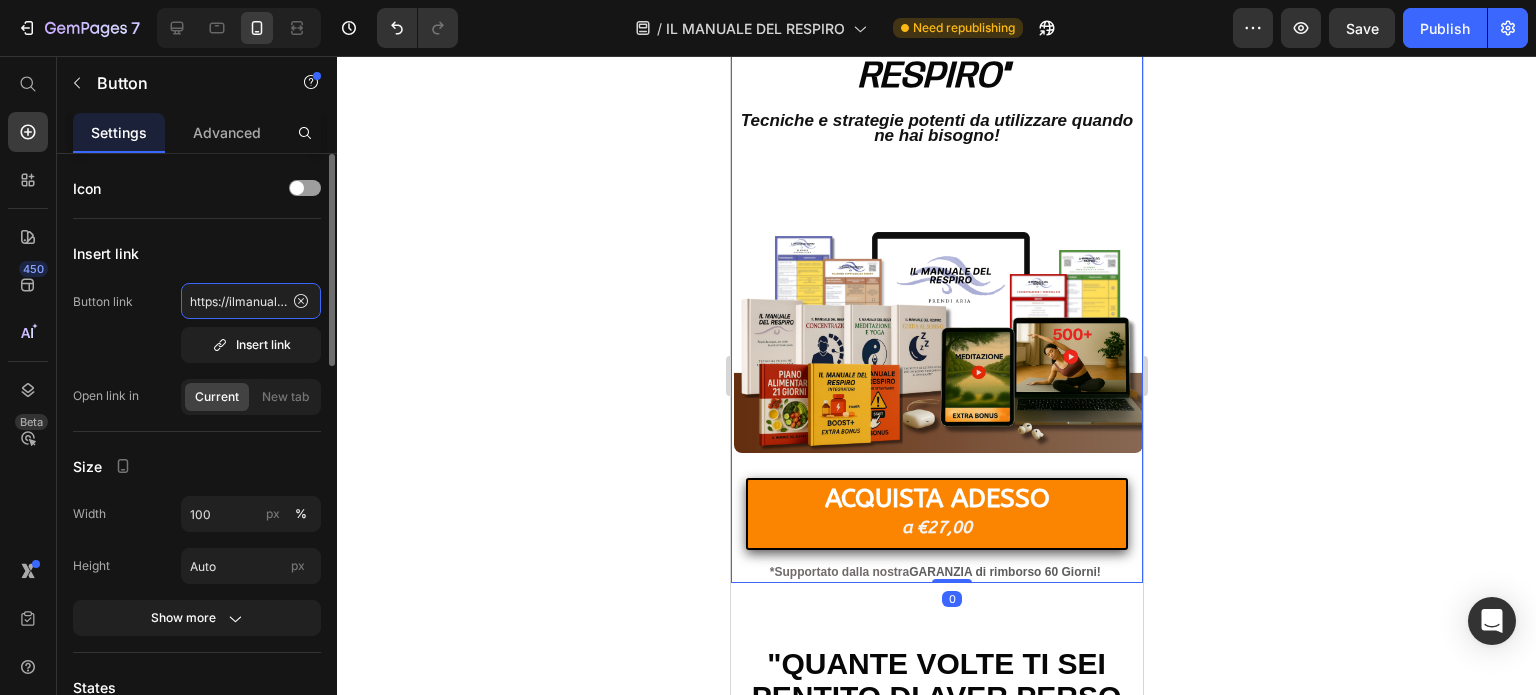 click on "https://ilmanualedelrespiro.it/" 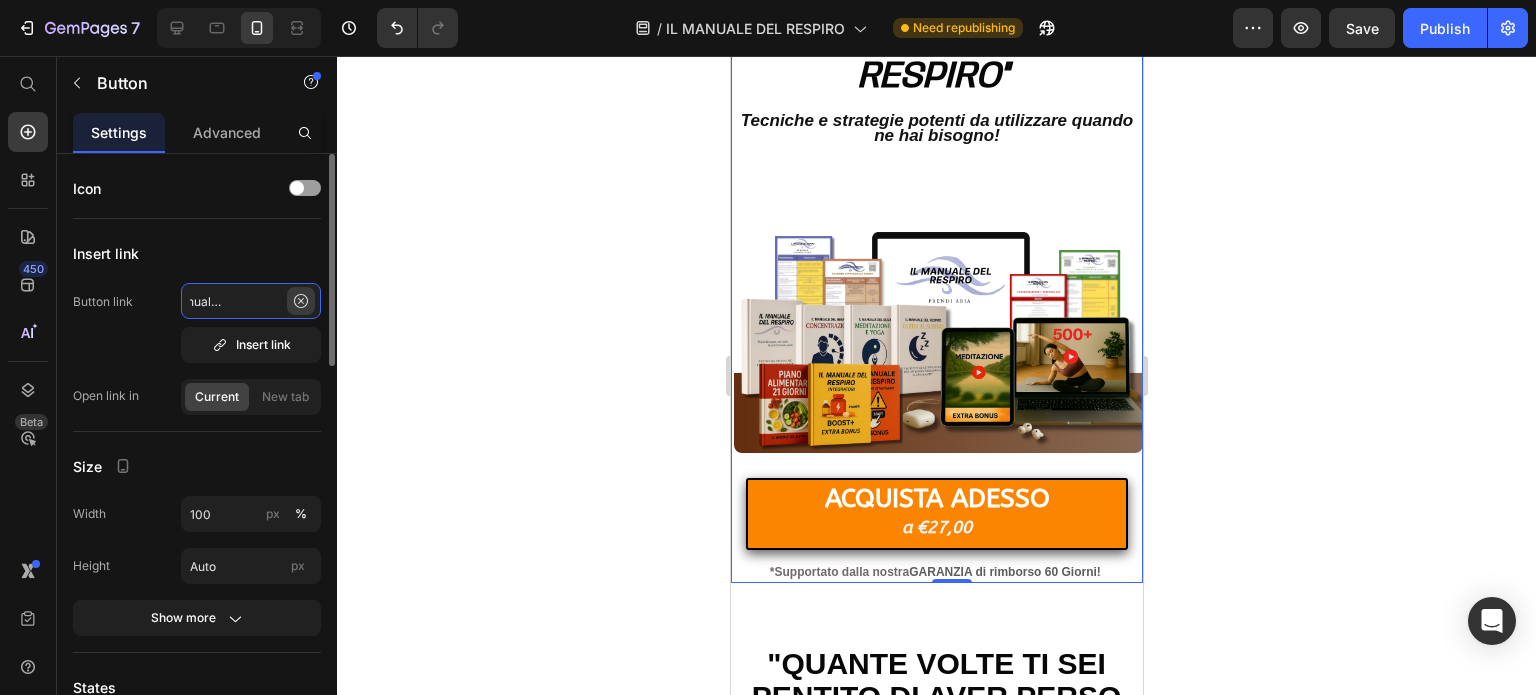 scroll, scrollTop: 0, scrollLeft: 67, axis: horizontal 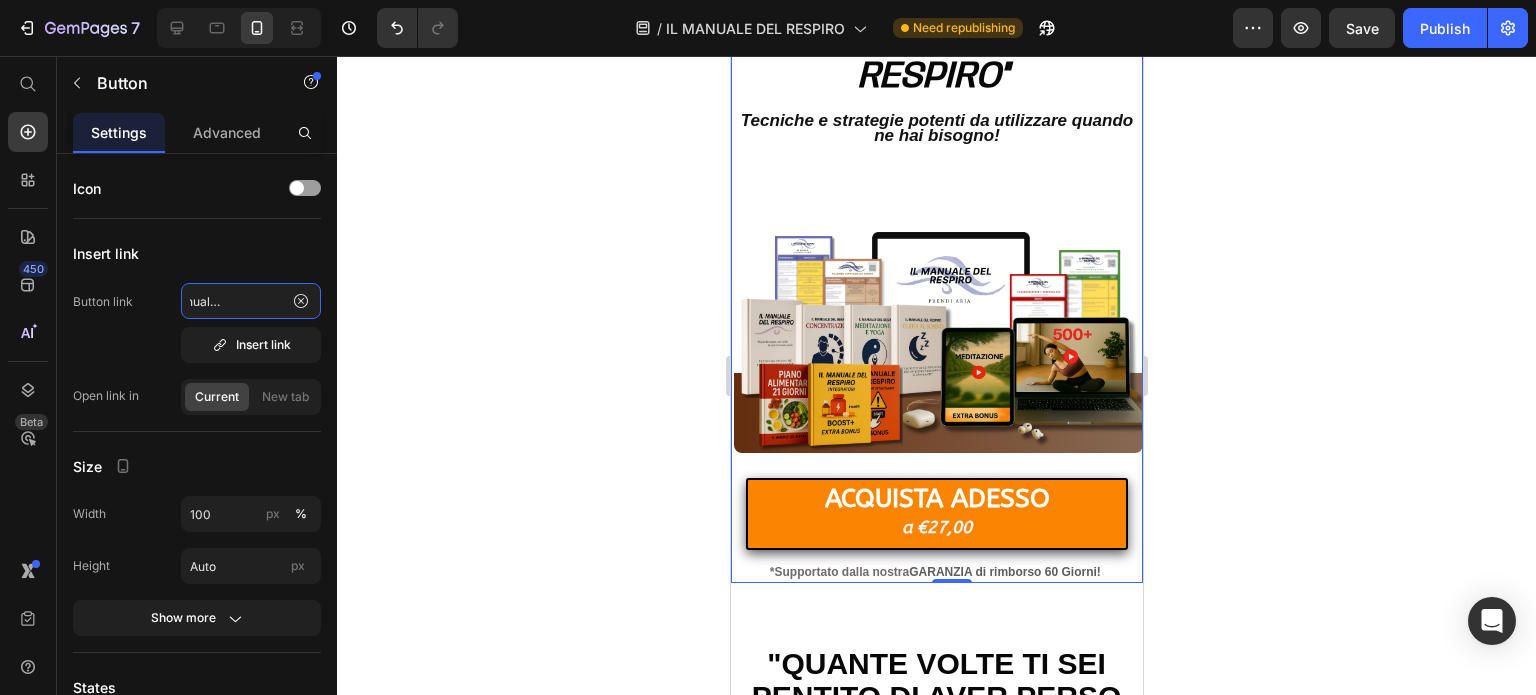 drag, startPoint x: 247, startPoint y: 299, endPoint x: 376, endPoint y: 308, distance: 129.31357 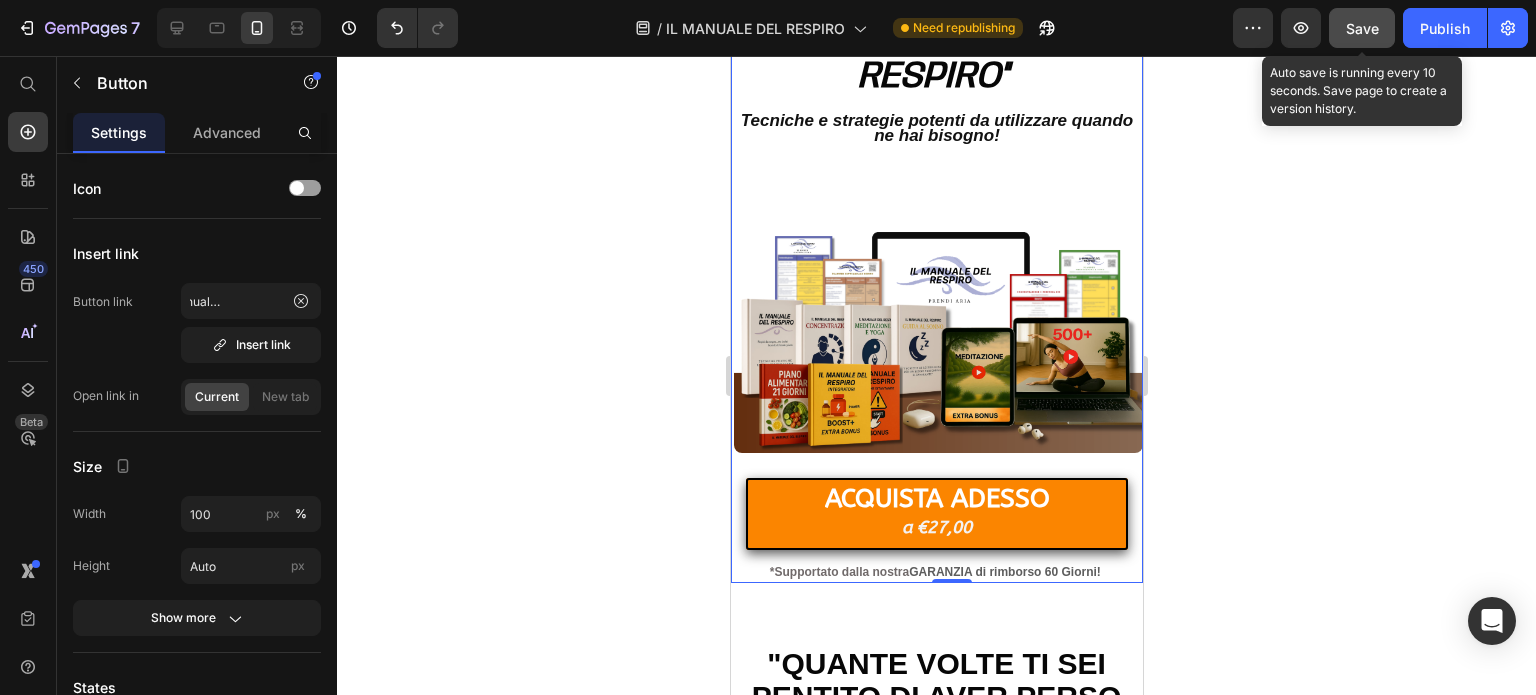 click on "Save" 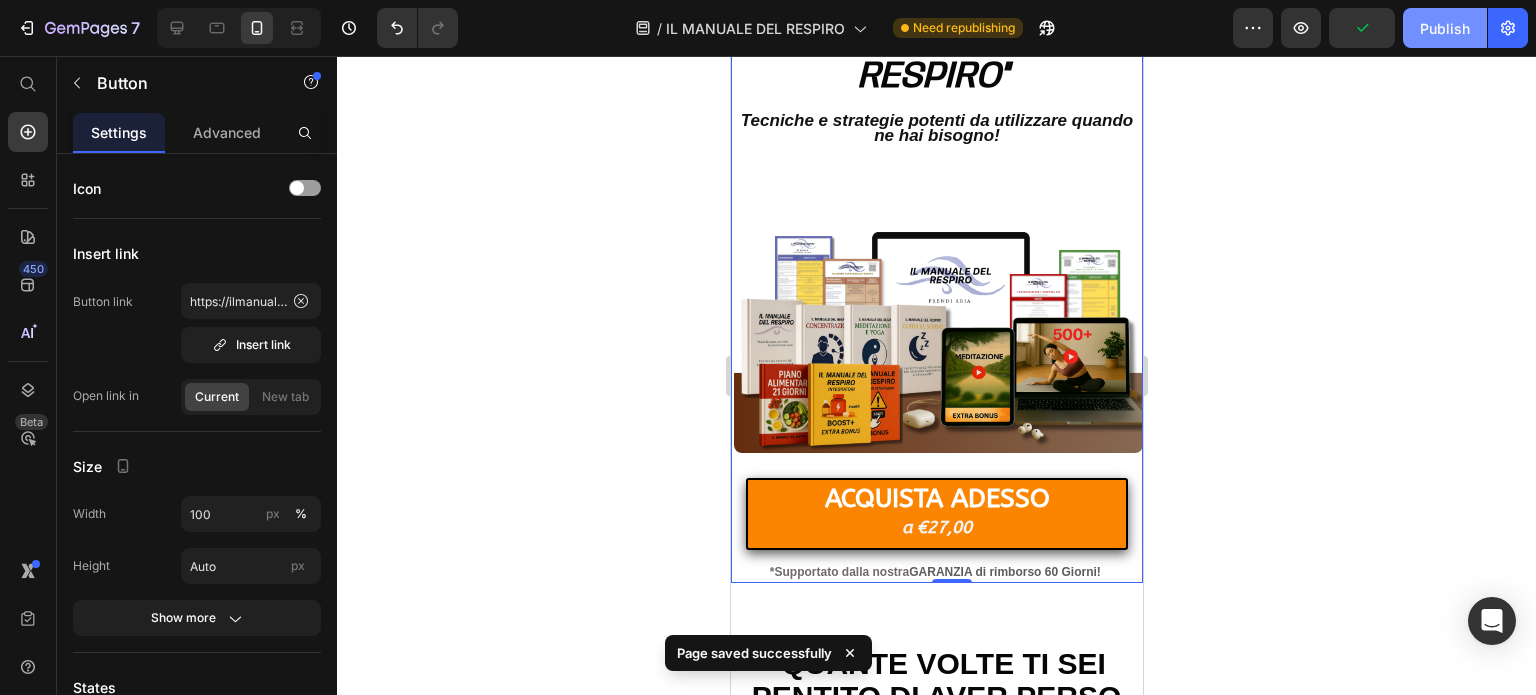 click on "Publish" at bounding box center (1445, 28) 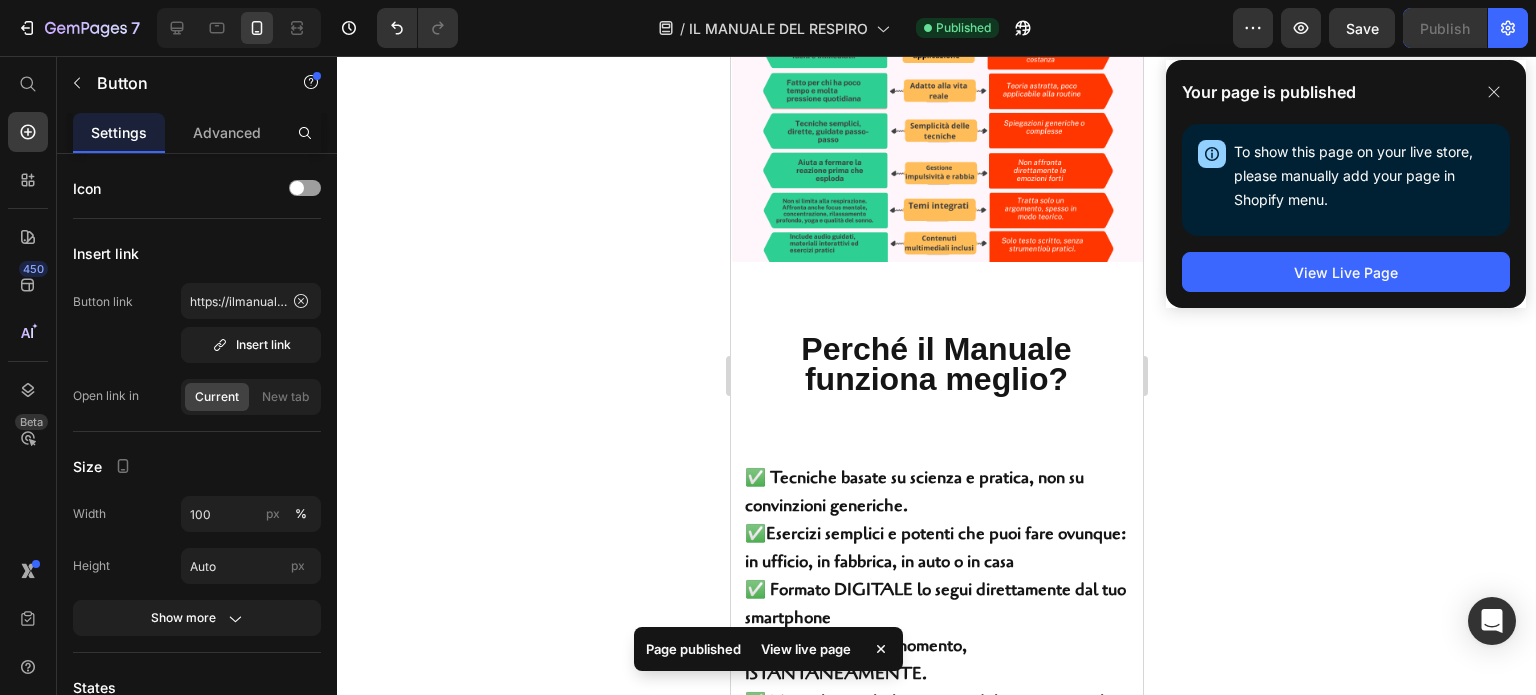 scroll, scrollTop: 4188, scrollLeft: 0, axis: vertical 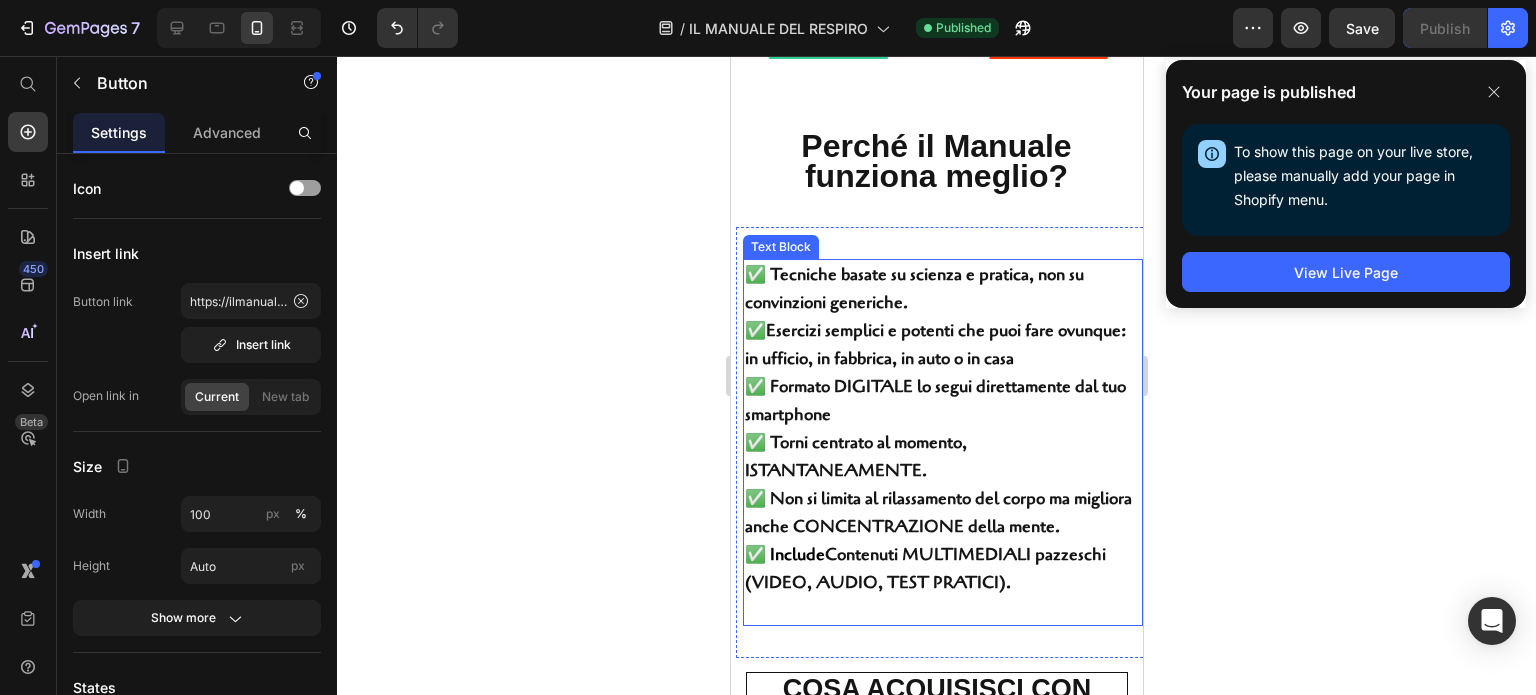 click on "✅ Torni centrato al momento, ISTANTANEAMENTE." at bounding box center [942, 457] 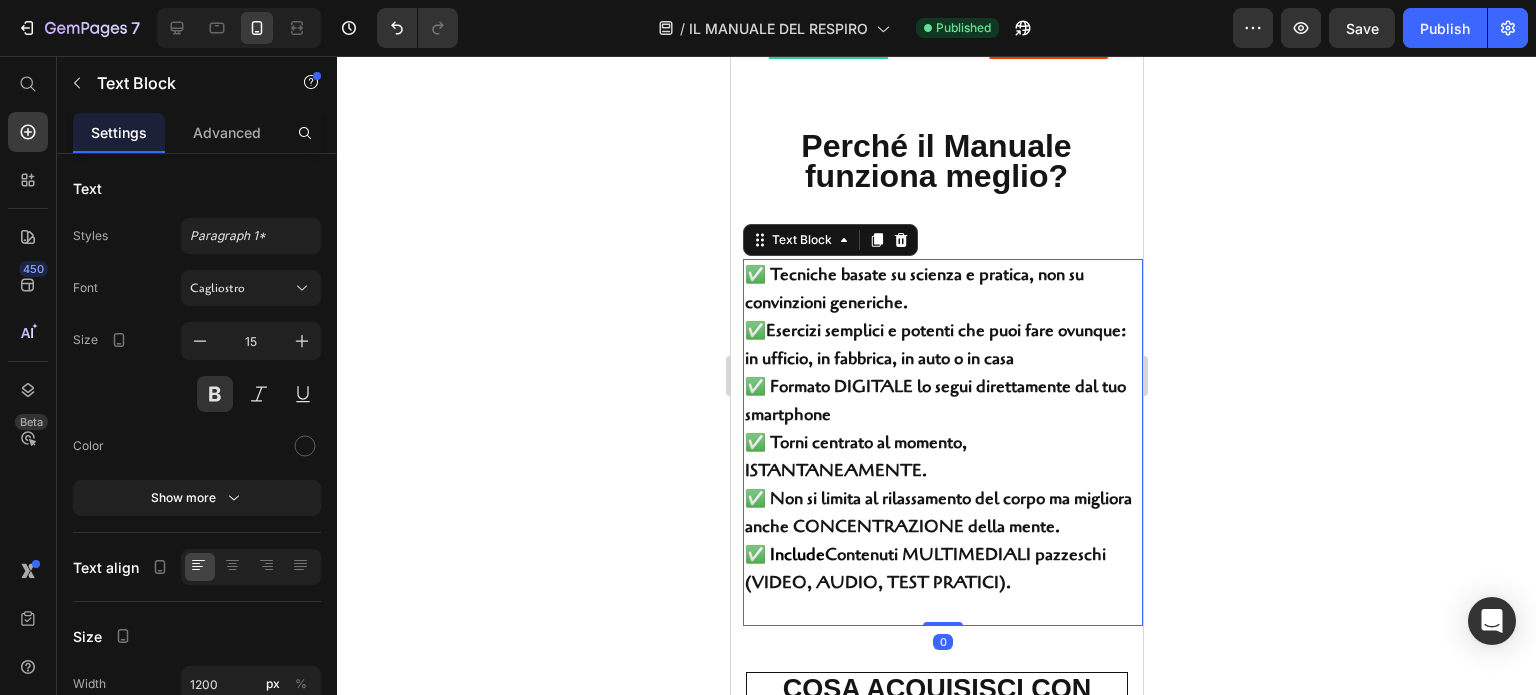 click on "✅ Torni centrato al momento, ISTANTANEAMENTE." at bounding box center (942, 457) 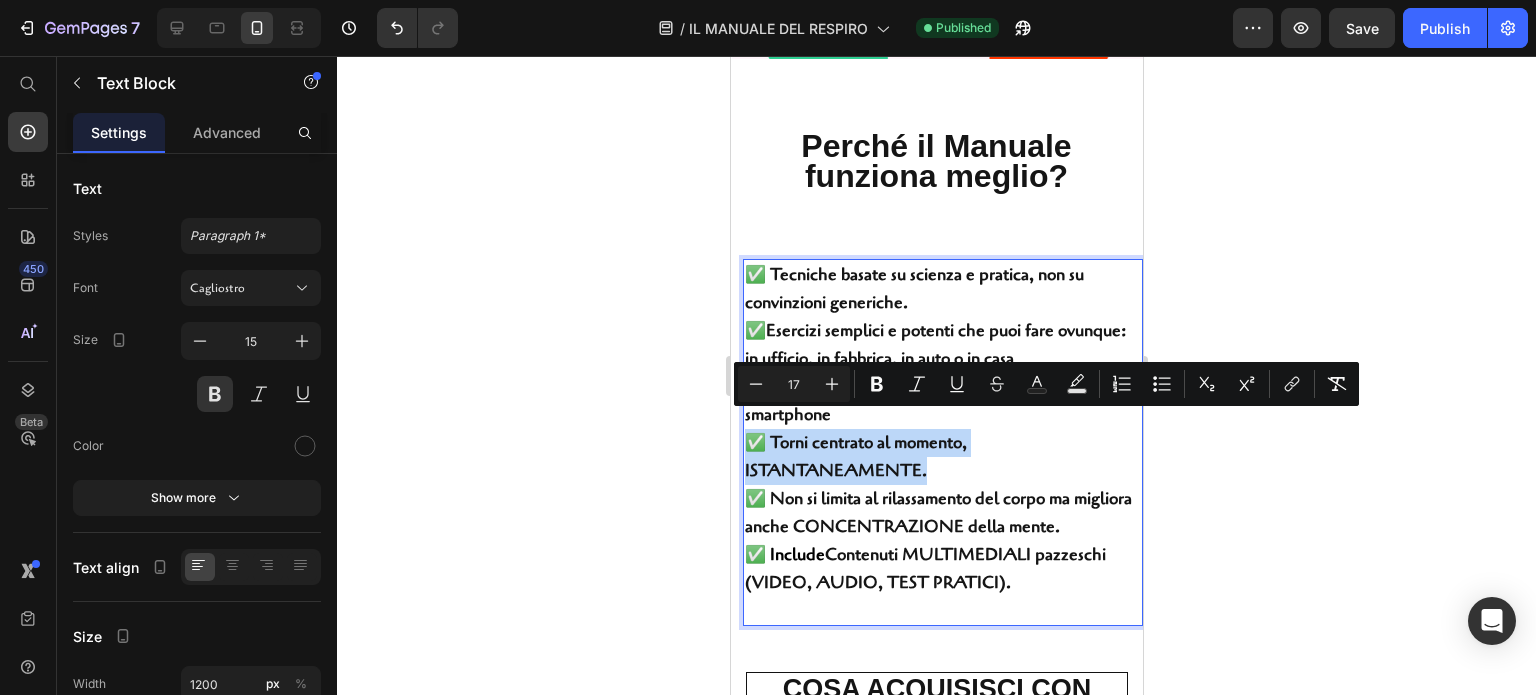 drag, startPoint x: 933, startPoint y: 455, endPoint x: 751, endPoint y: 433, distance: 183.32484 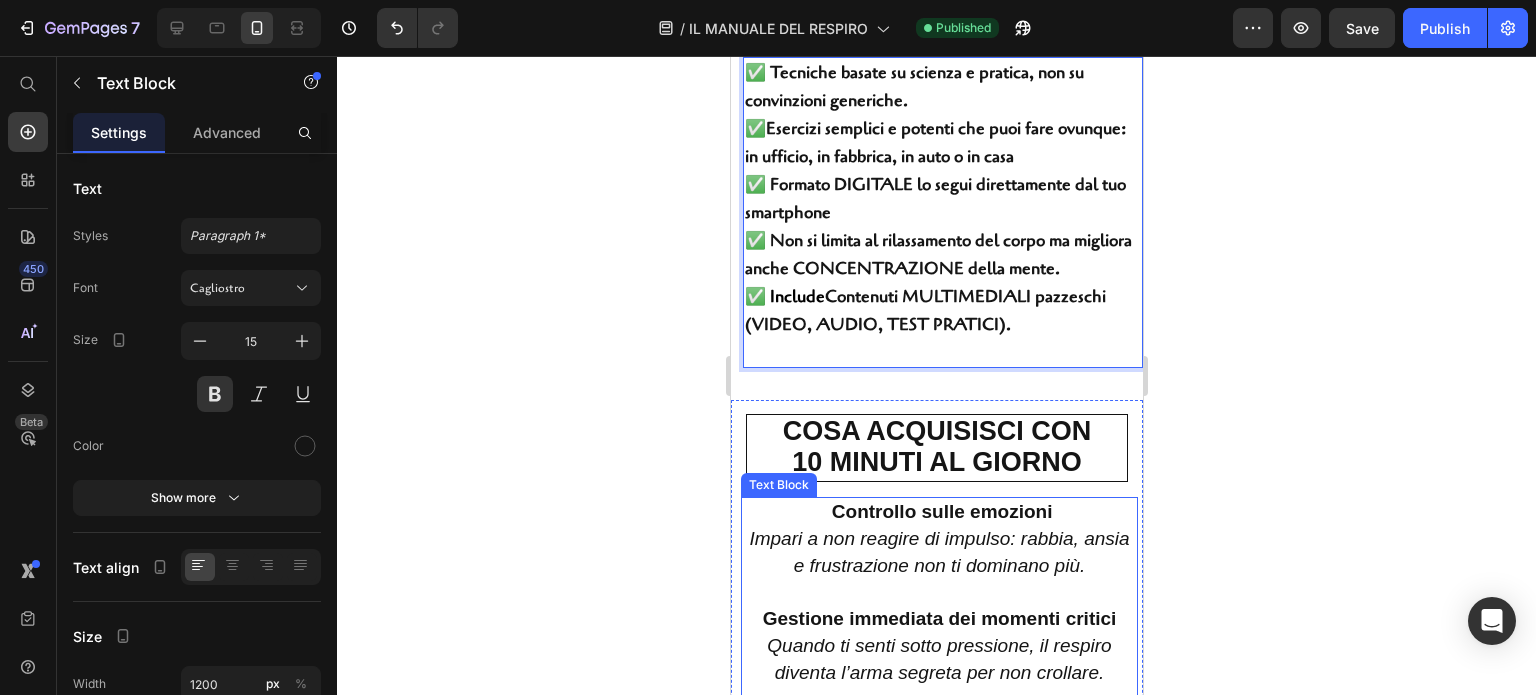 scroll, scrollTop: 4488, scrollLeft: 0, axis: vertical 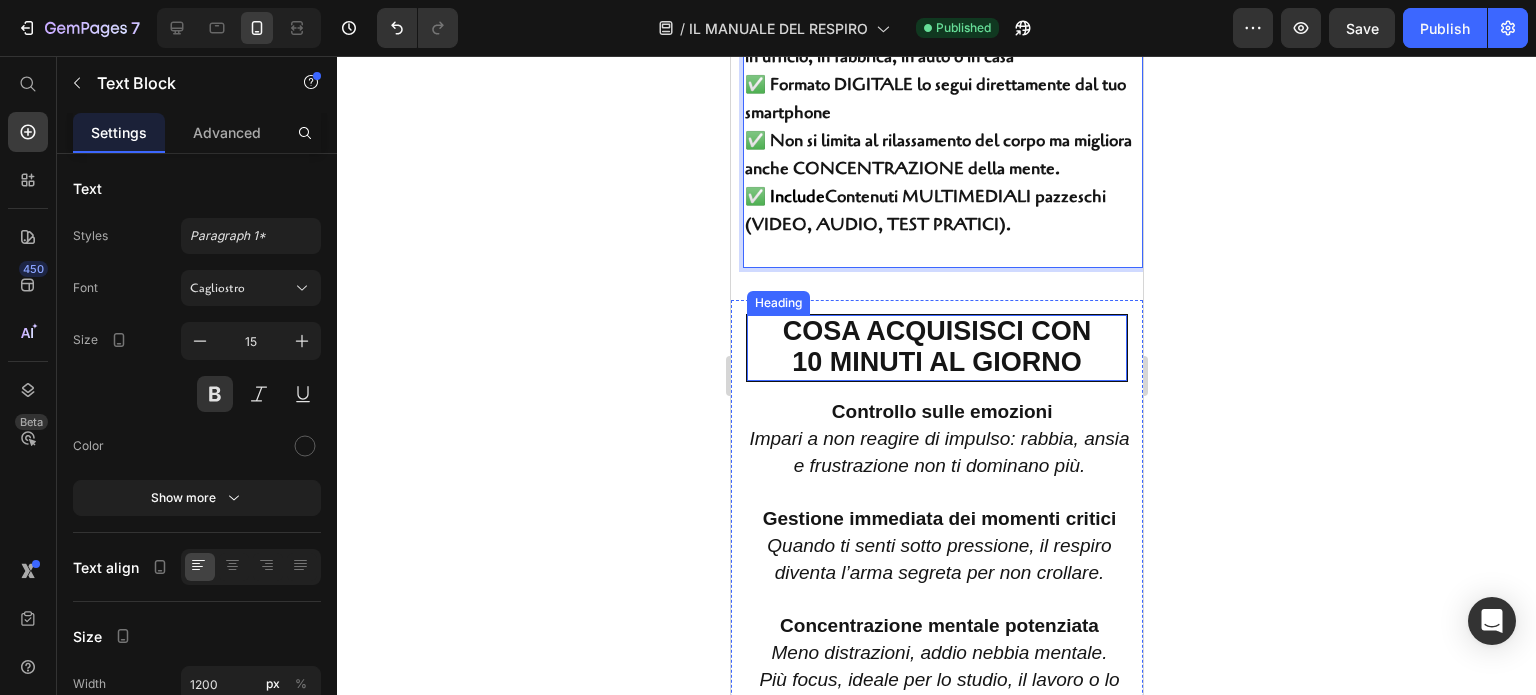 click on "COSA ACQUISISCI CON" at bounding box center (936, 331) 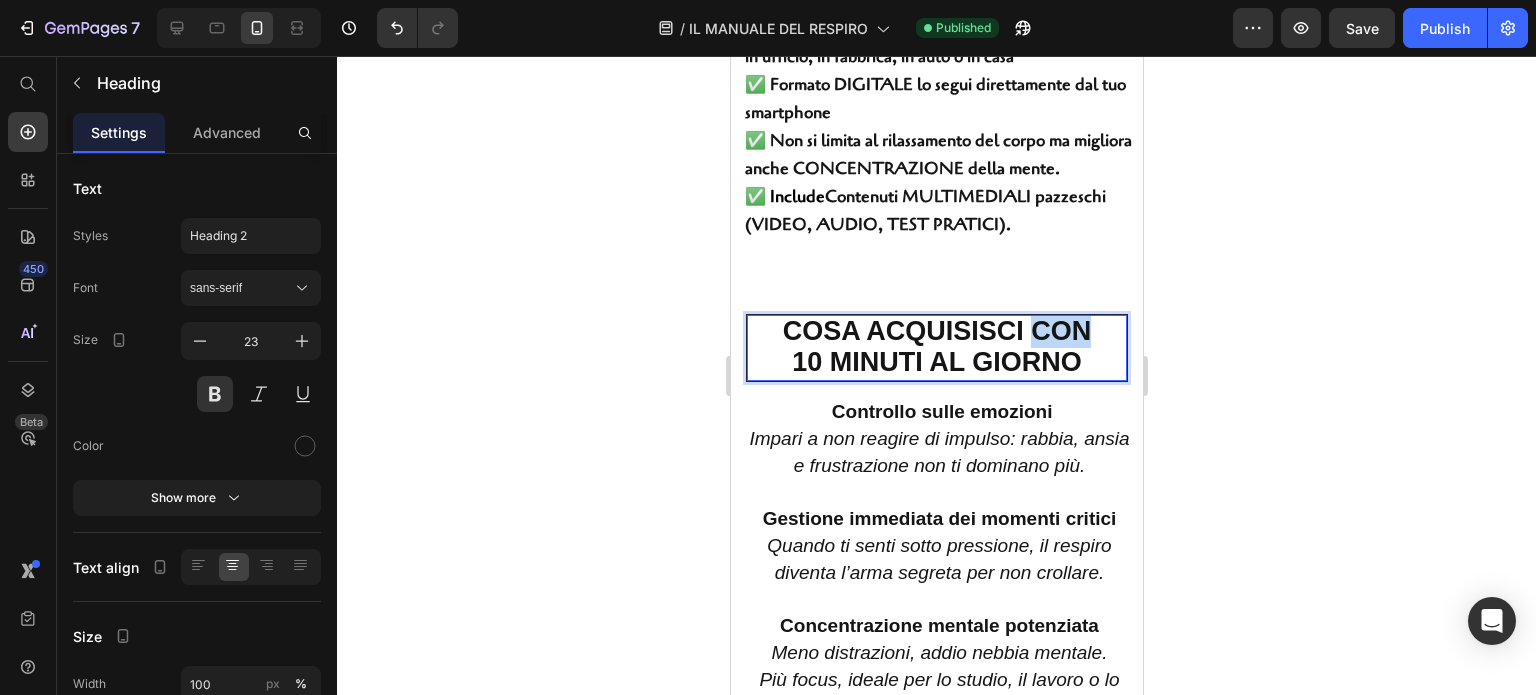 drag, startPoint x: 1024, startPoint y: 318, endPoint x: 1073, endPoint y: 318, distance: 49 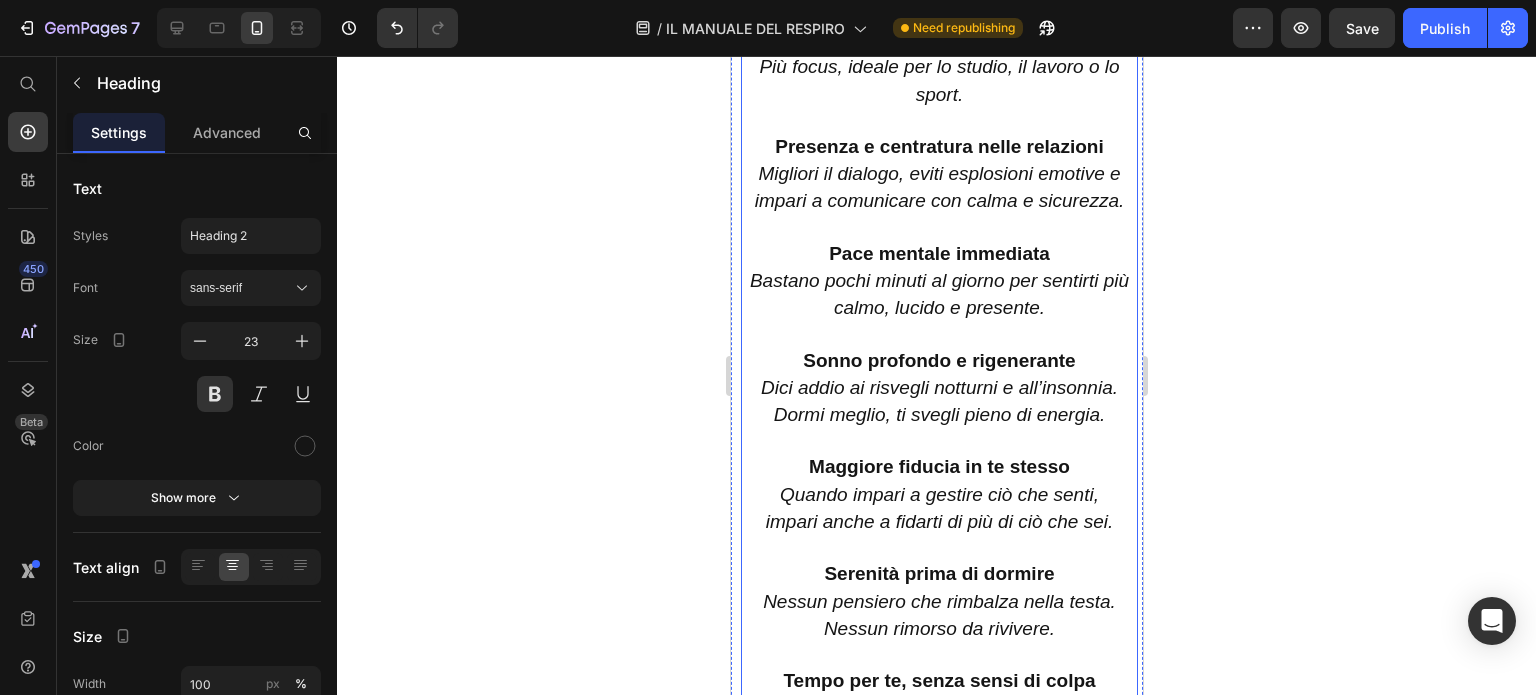 scroll, scrollTop: 5188, scrollLeft: 0, axis: vertical 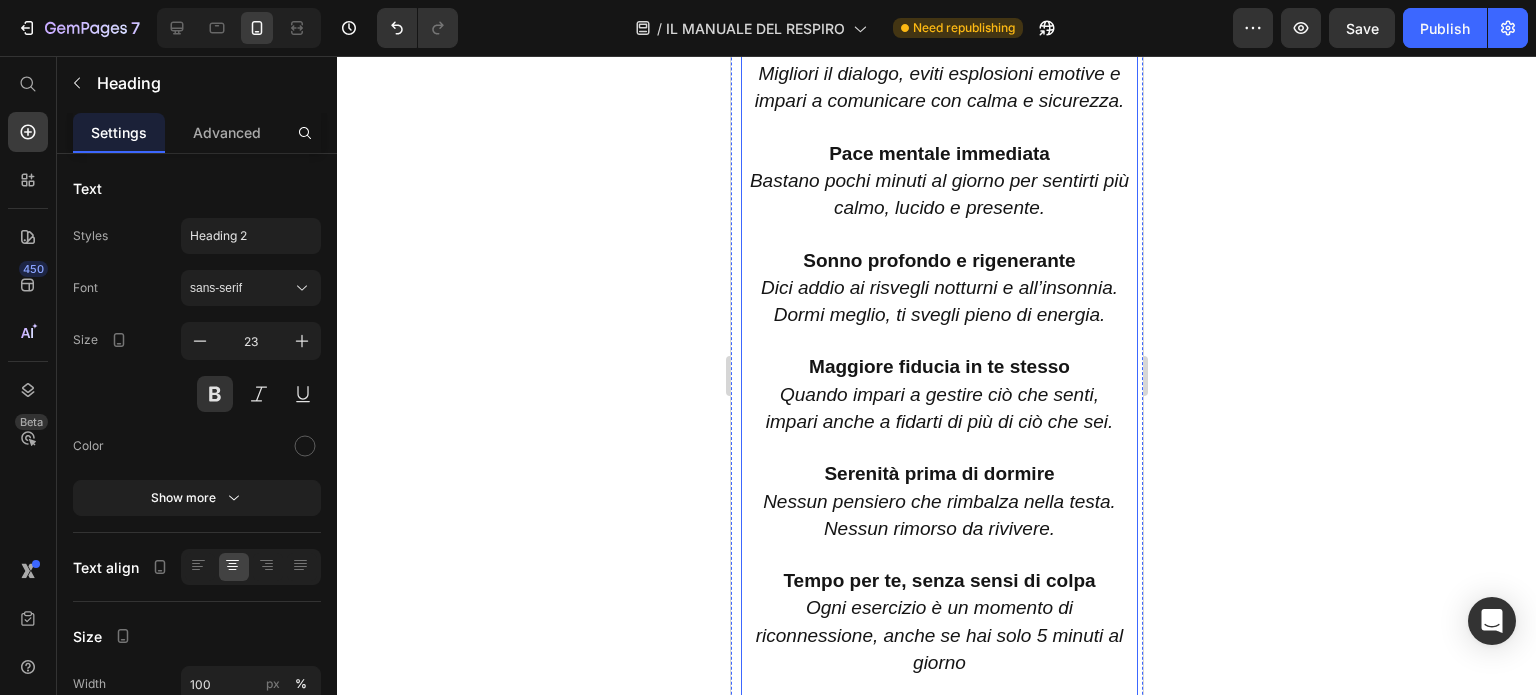 click at bounding box center [938, 448] 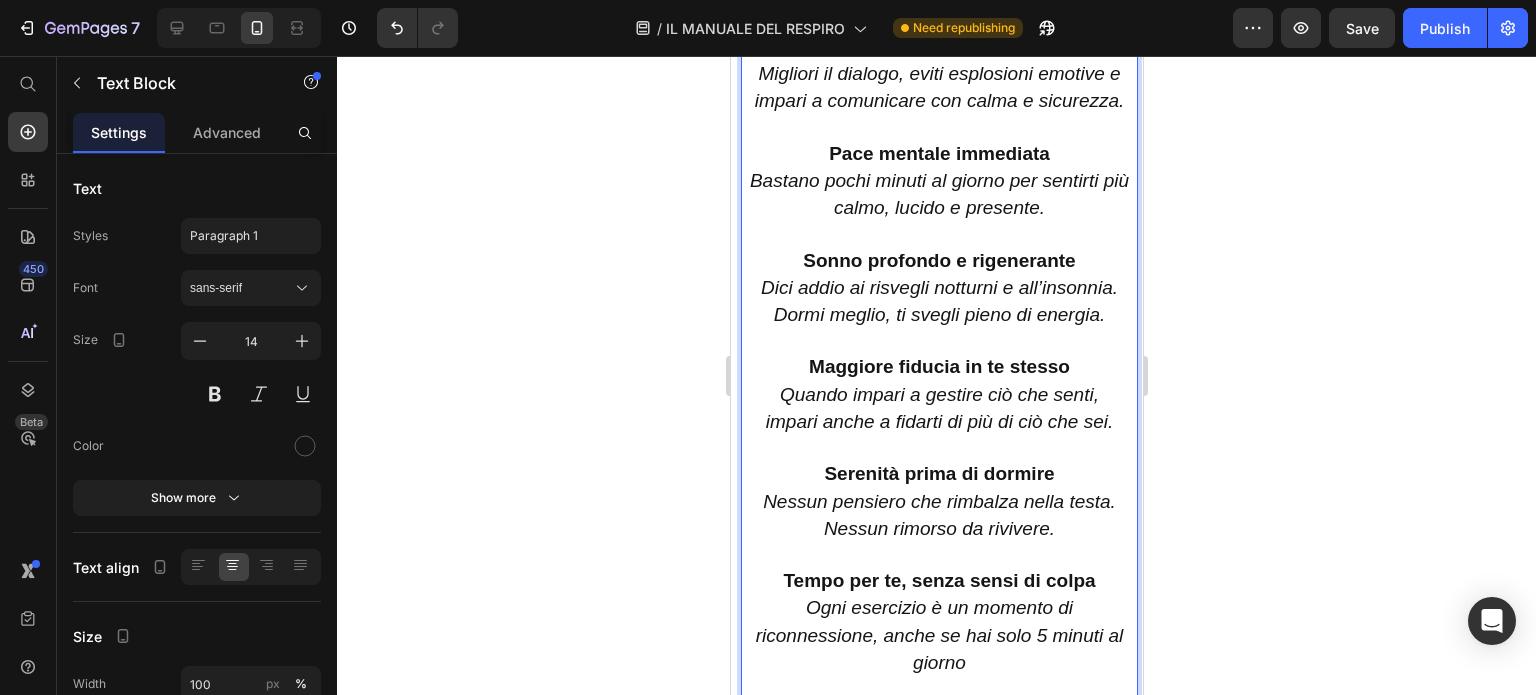click at bounding box center (938, 448) 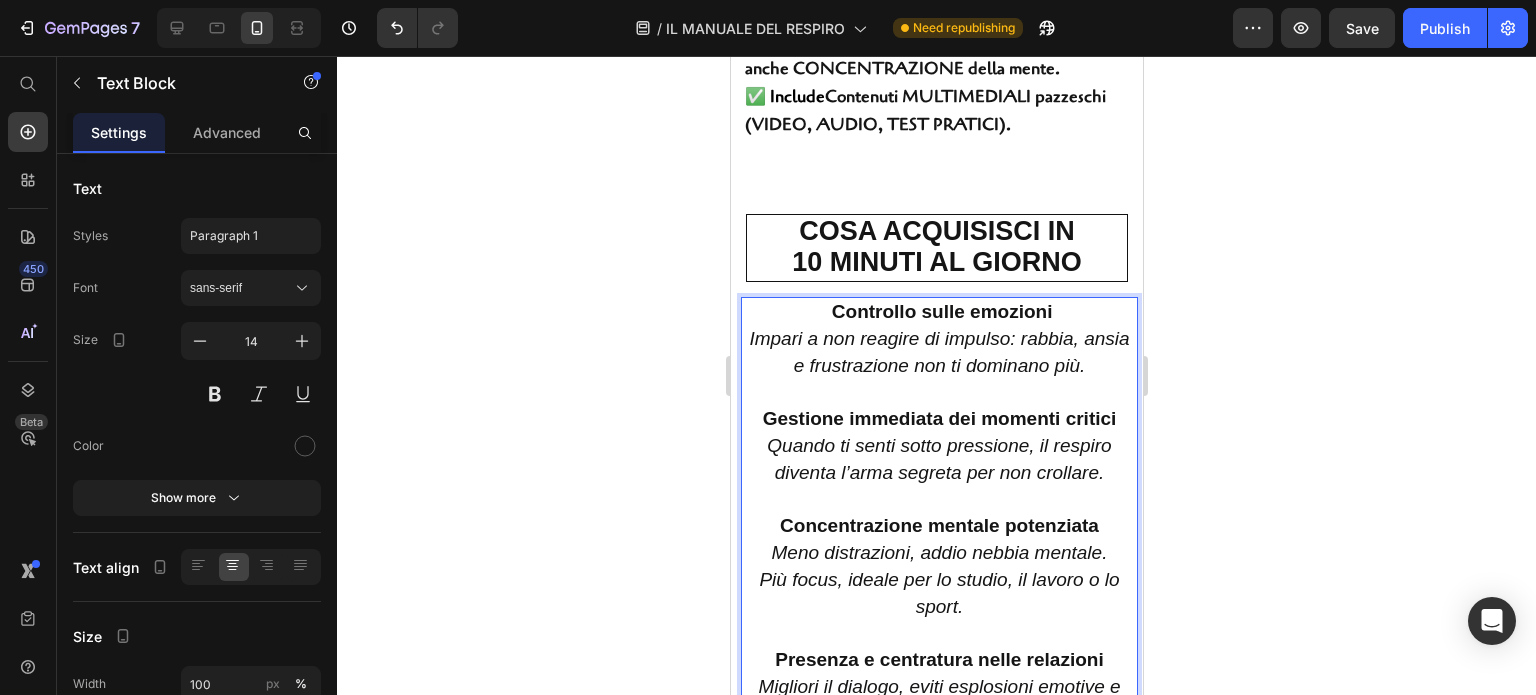 scroll, scrollTop: 4788, scrollLeft: 0, axis: vertical 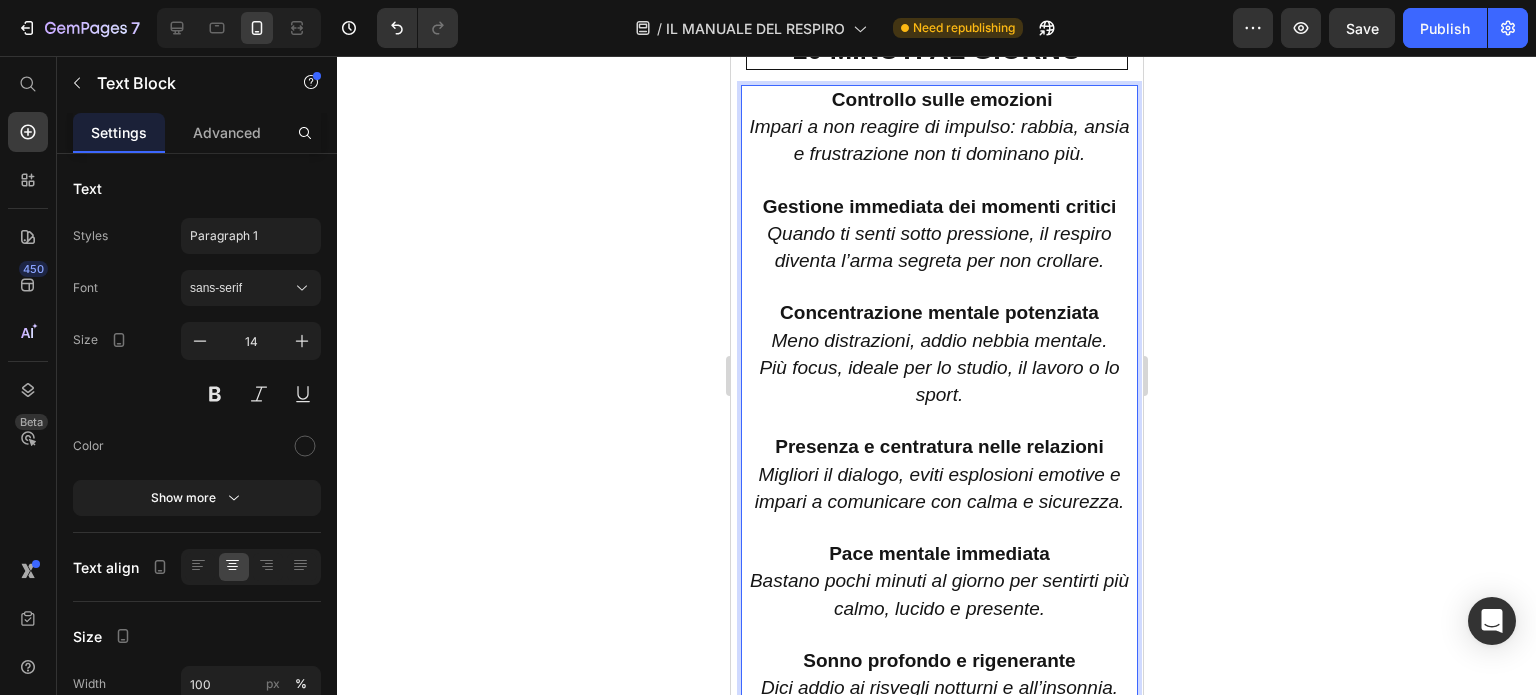 click on "Gestione immediata dei momenti critici" at bounding box center [939, 206] 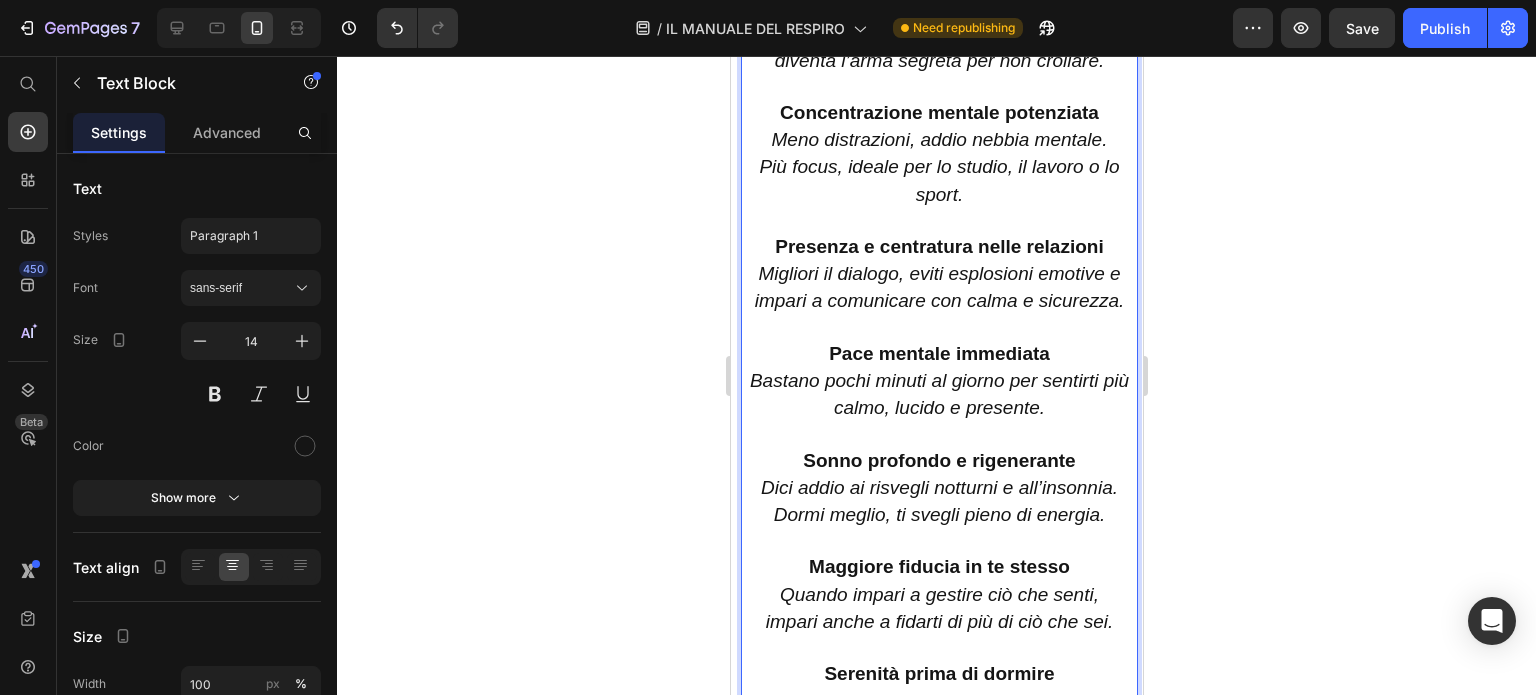 scroll, scrollTop: 5088, scrollLeft: 0, axis: vertical 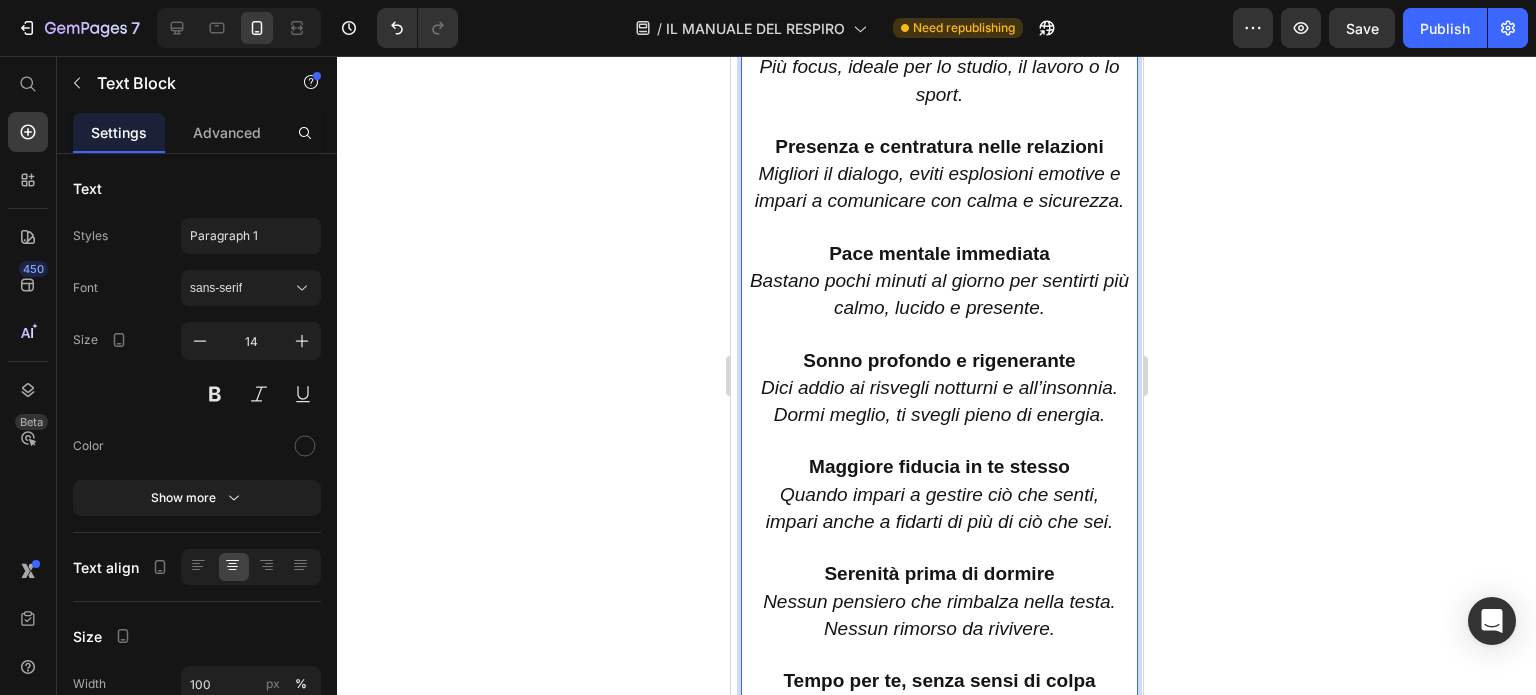 click at bounding box center (938, 548) 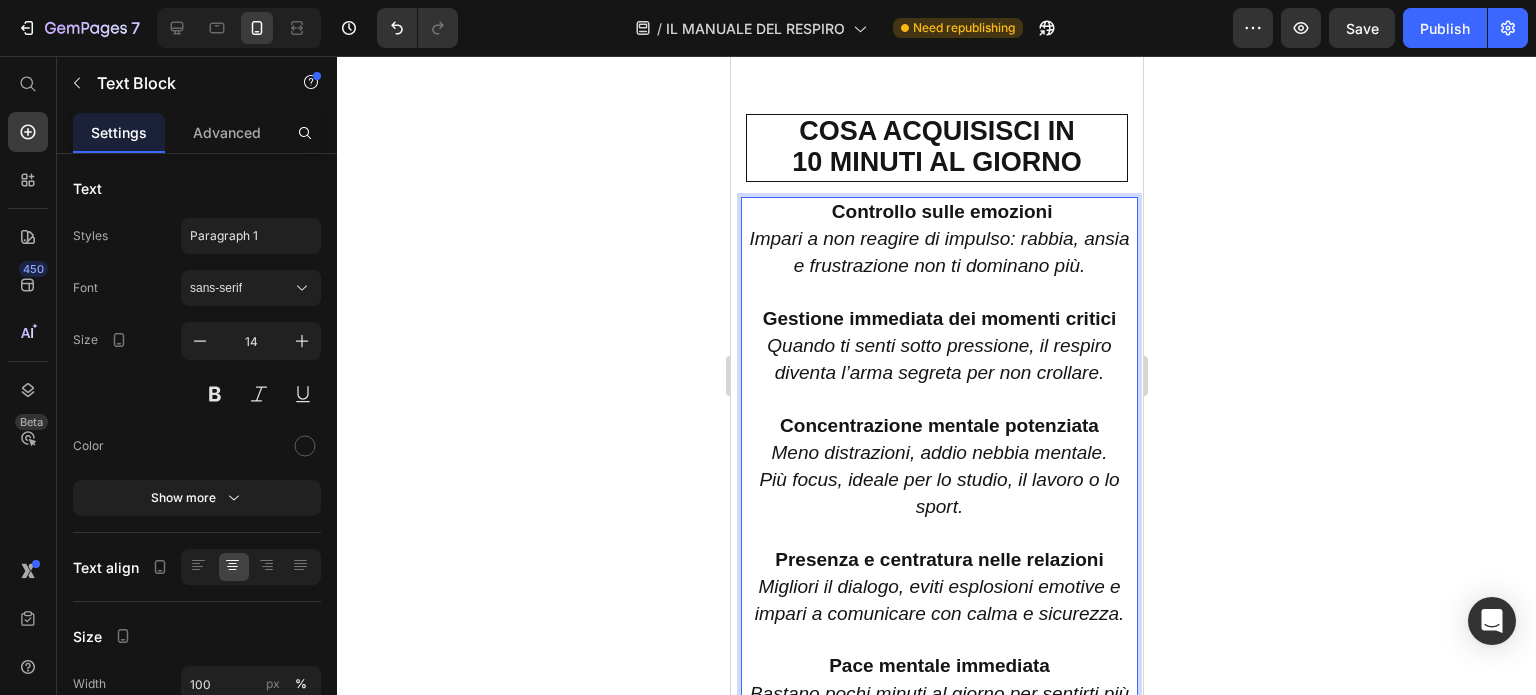 scroll, scrollTop: 4788, scrollLeft: 0, axis: vertical 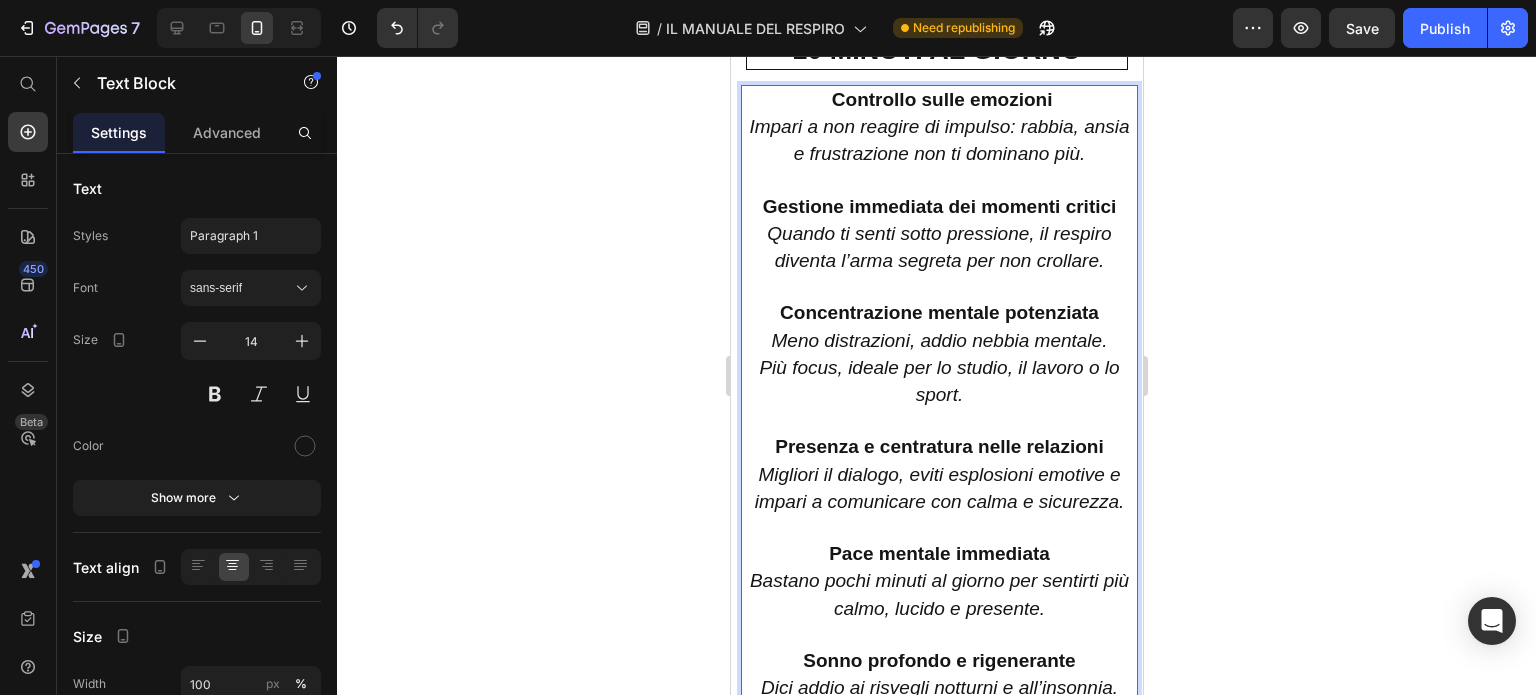 click at bounding box center (938, 635) 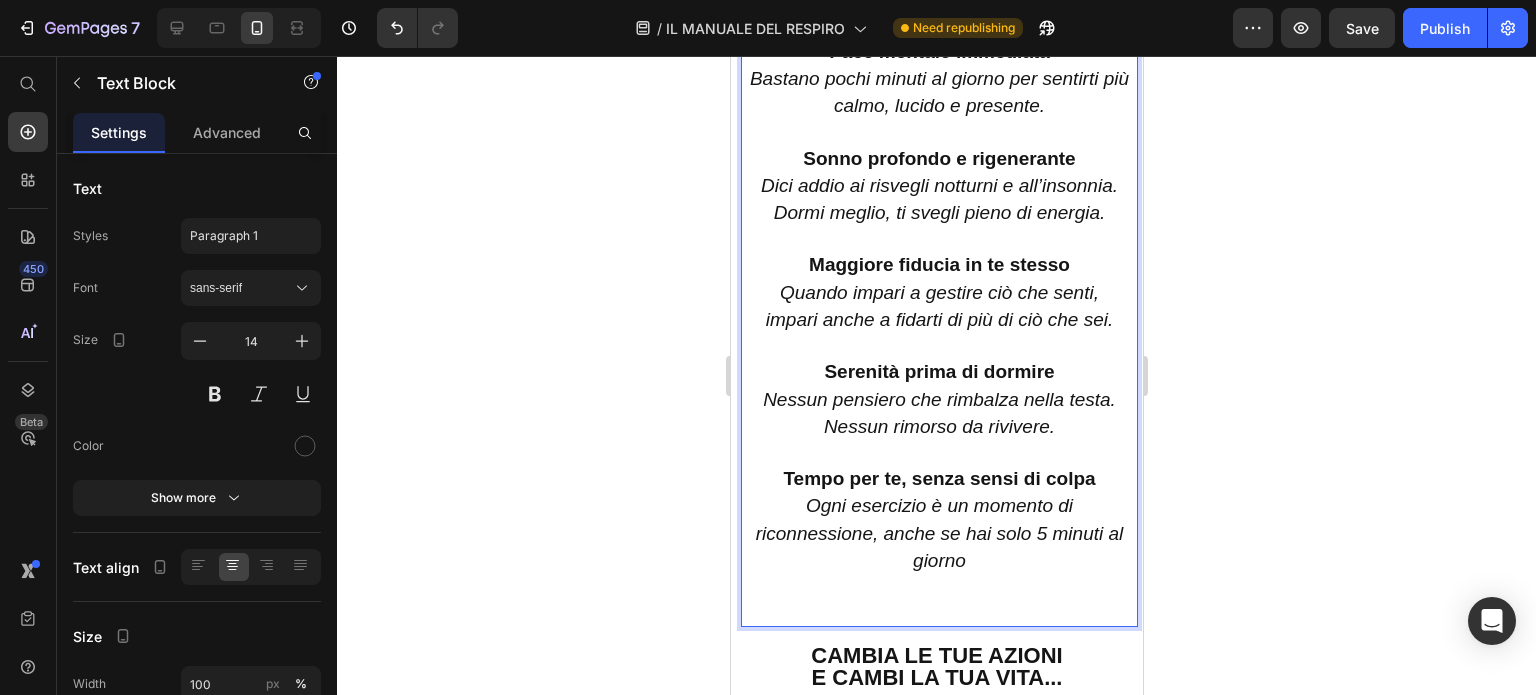 scroll, scrollTop: 5388, scrollLeft: 0, axis: vertical 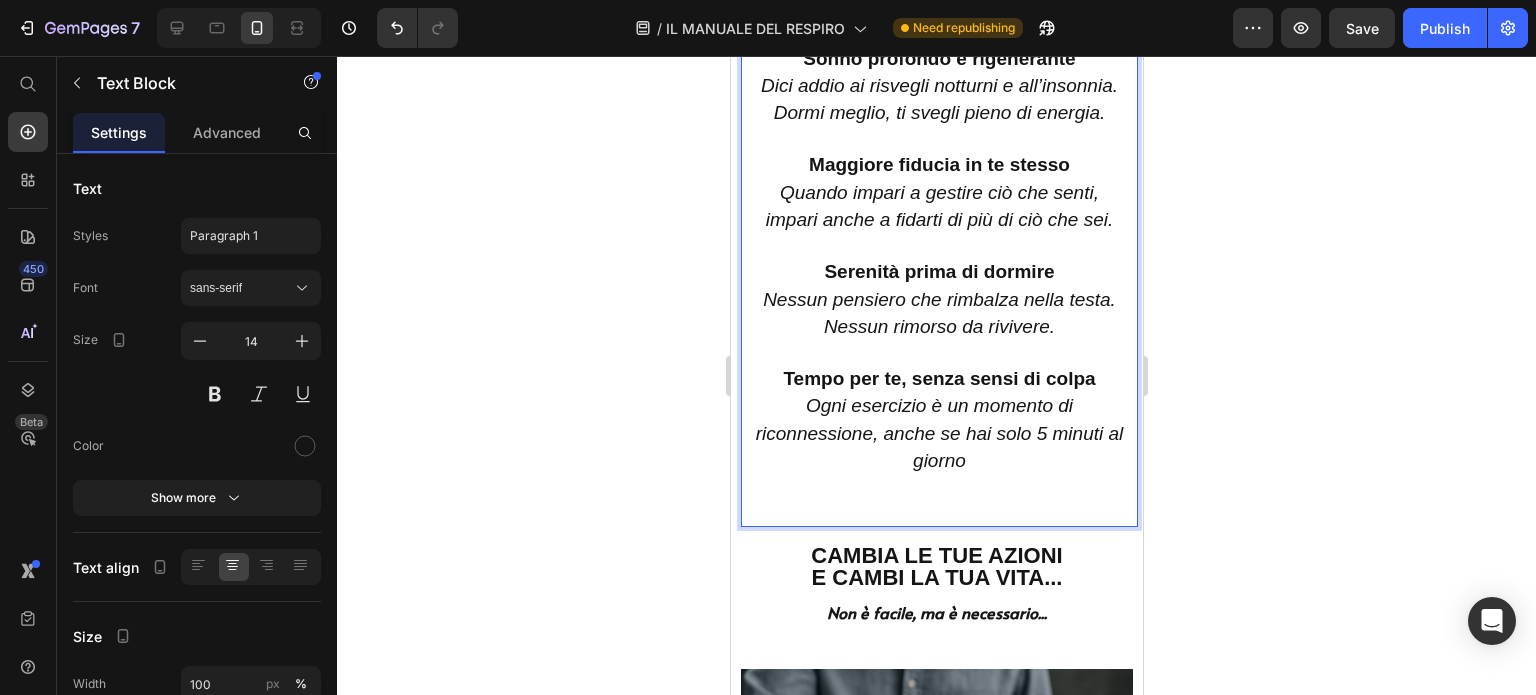 click on "Maggiore fiducia in te stesso Quando impari a gestire ciò che senti," at bounding box center [938, 179] 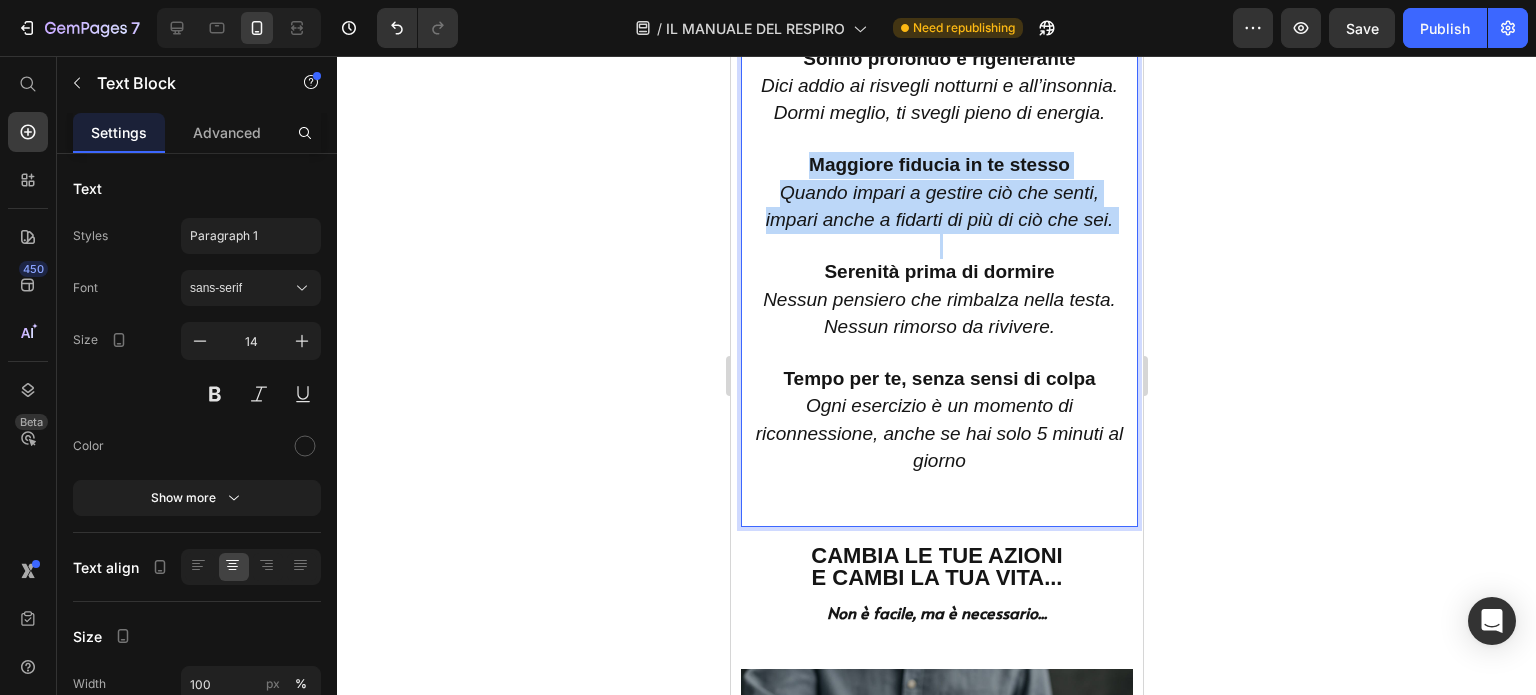 drag, startPoint x: 821, startPoint y: 167, endPoint x: 1126, endPoint y: 247, distance: 315.3173 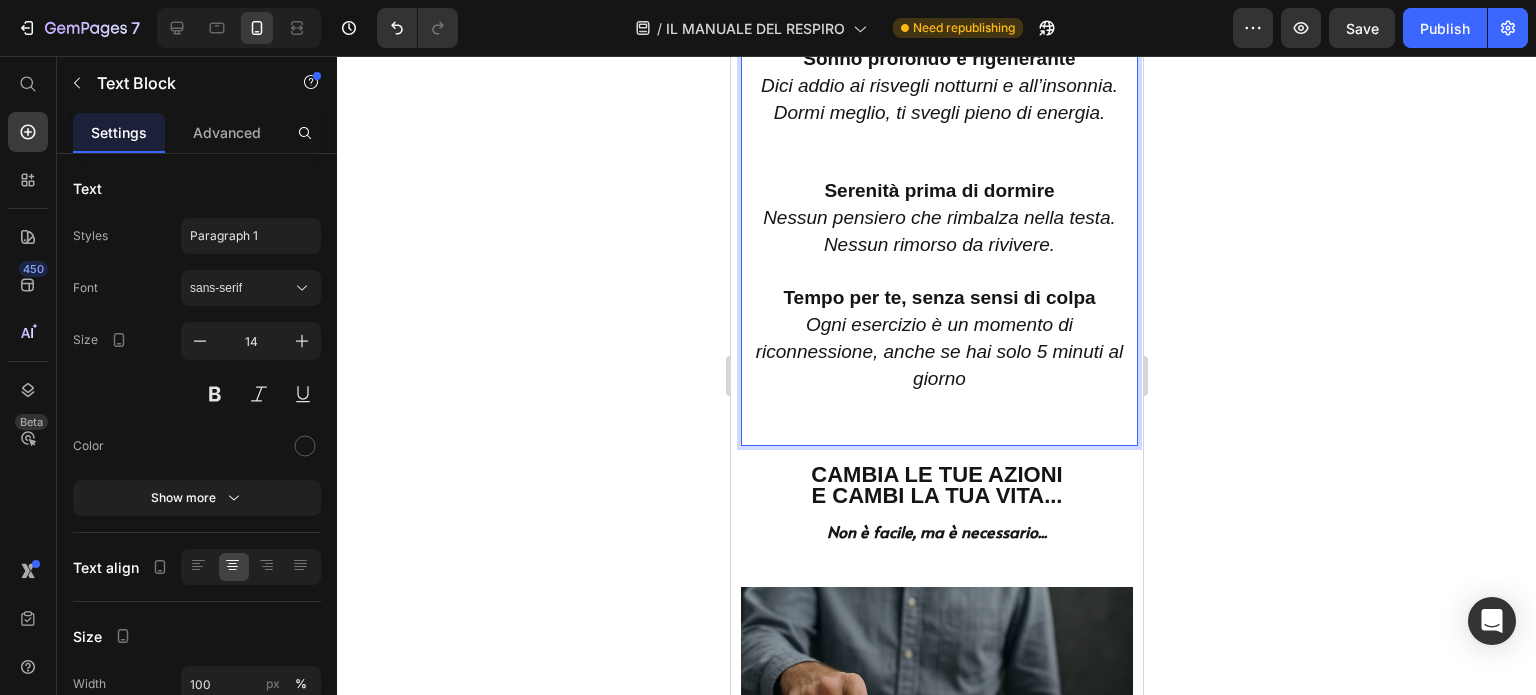 click at bounding box center [938, 139] 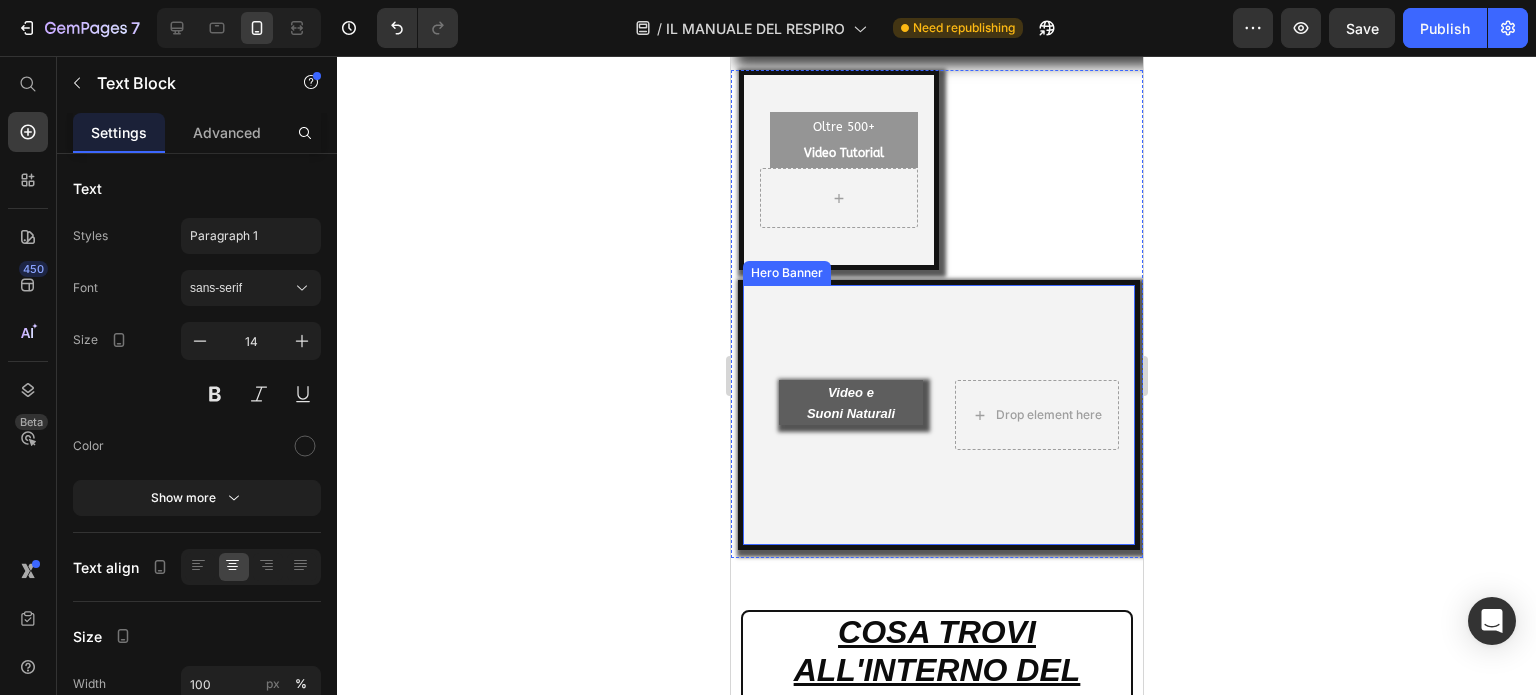 scroll, scrollTop: 9188, scrollLeft: 0, axis: vertical 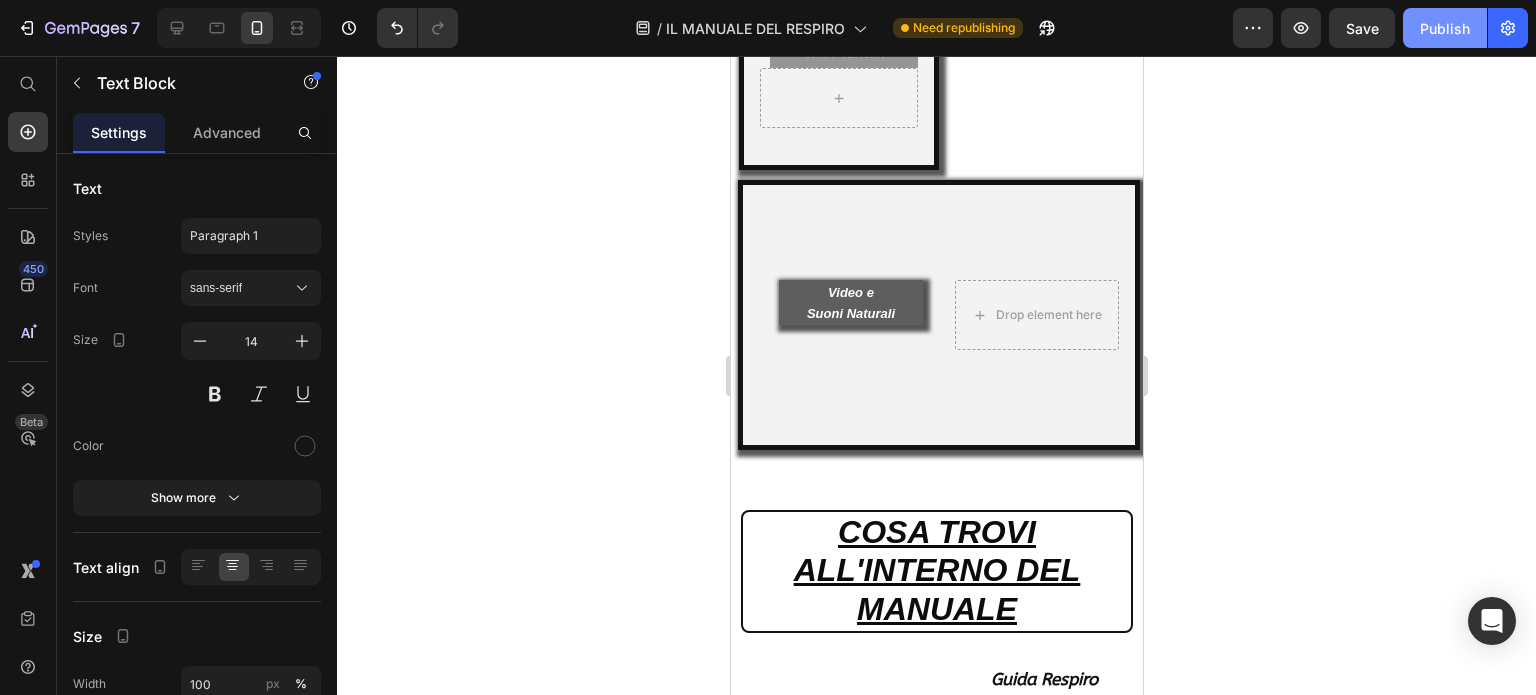 click on "Publish" at bounding box center [1445, 28] 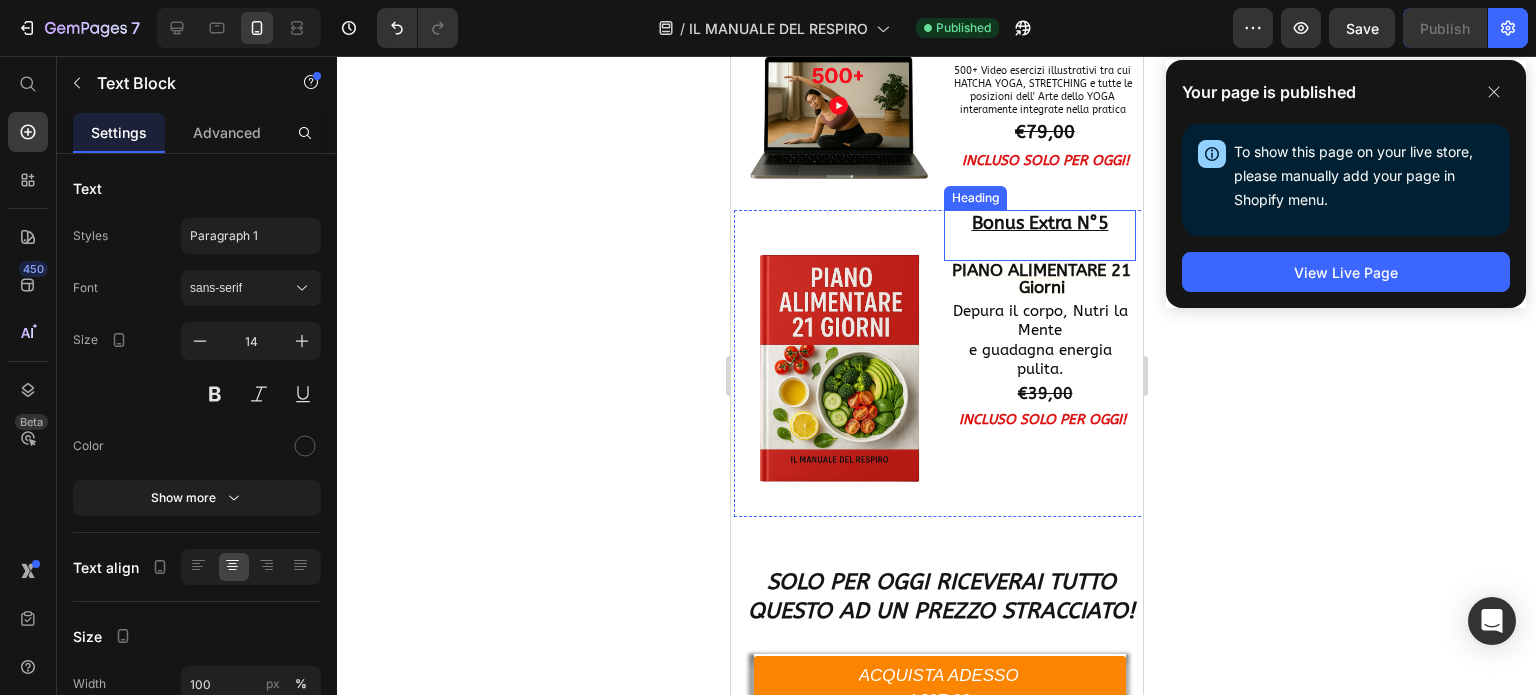 scroll, scrollTop: 12388, scrollLeft: 0, axis: vertical 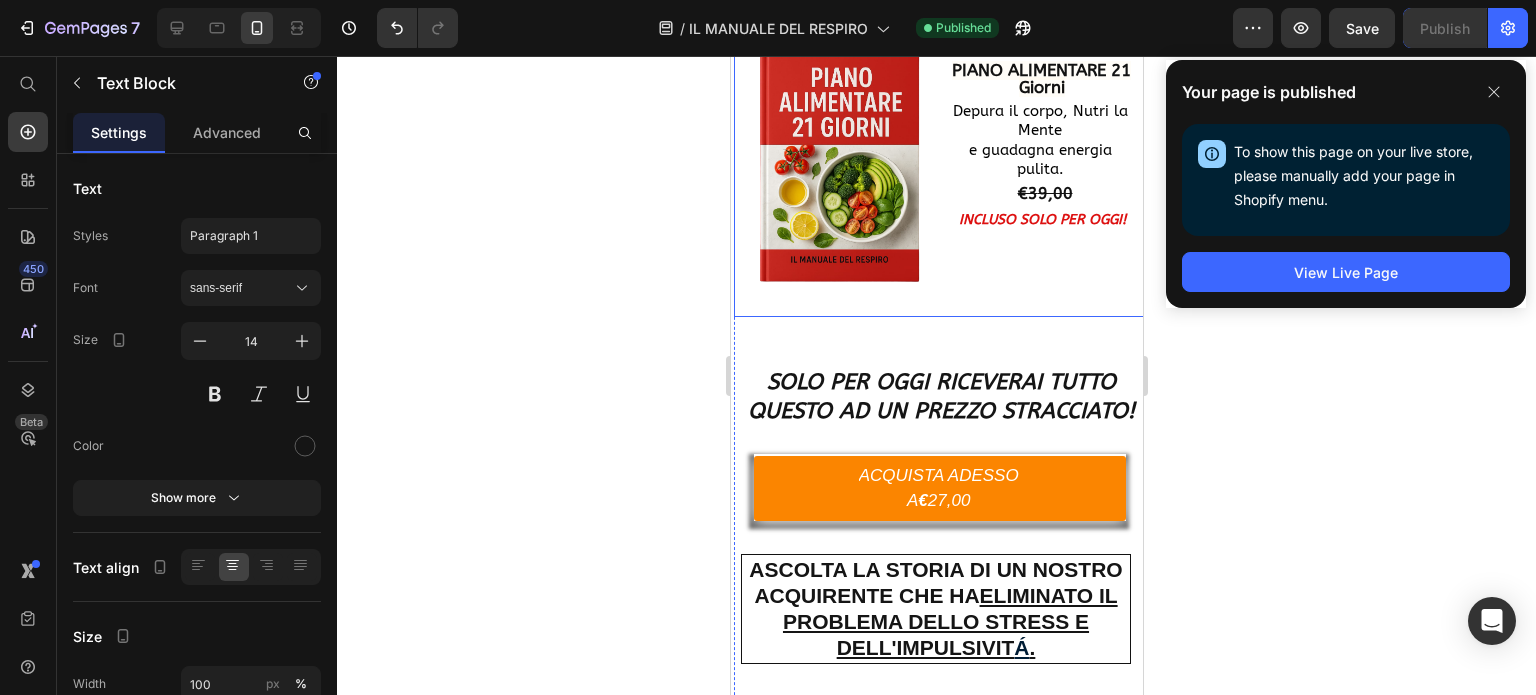 click on "Bonus Extra N°5   Heading PIANO ALIMENTARE 21 Giorni Heading Depura il corpo, Nutri la Mente  e guadagna energia pulita. Heading €3 9,00 Heading INCLUSO SOLO PER OGGI! Heading" at bounding box center (1044, 163) 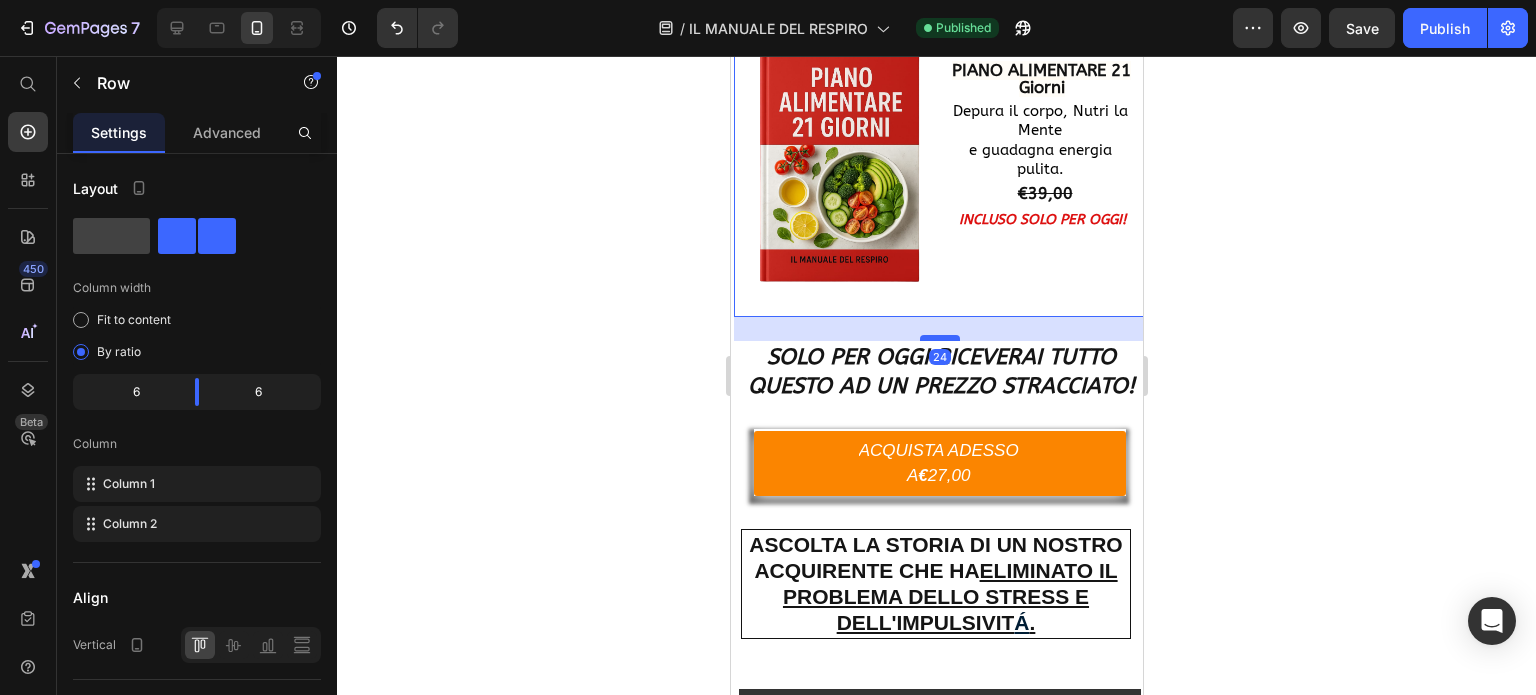 drag, startPoint x: 941, startPoint y: 316, endPoint x: 941, endPoint y: 291, distance: 25 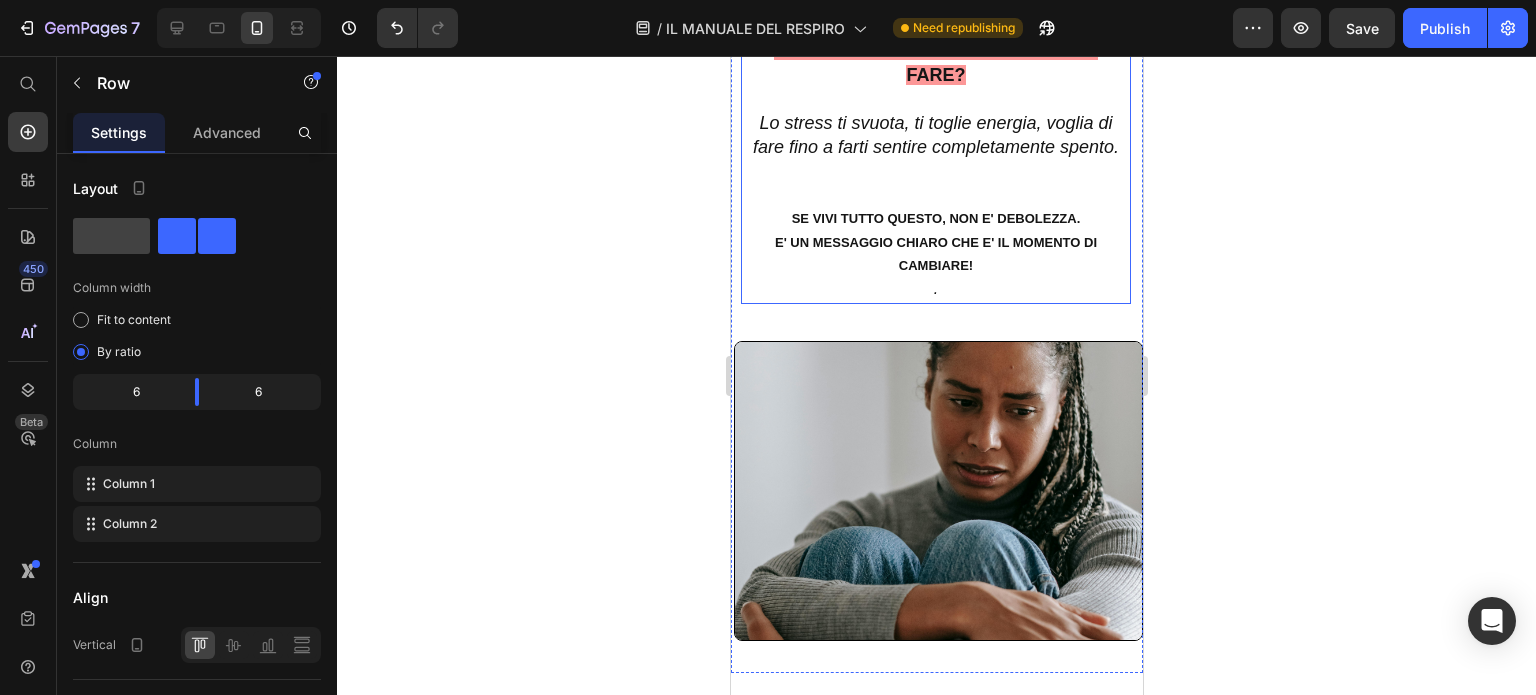 scroll, scrollTop: 2588, scrollLeft: 0, axis: vertical 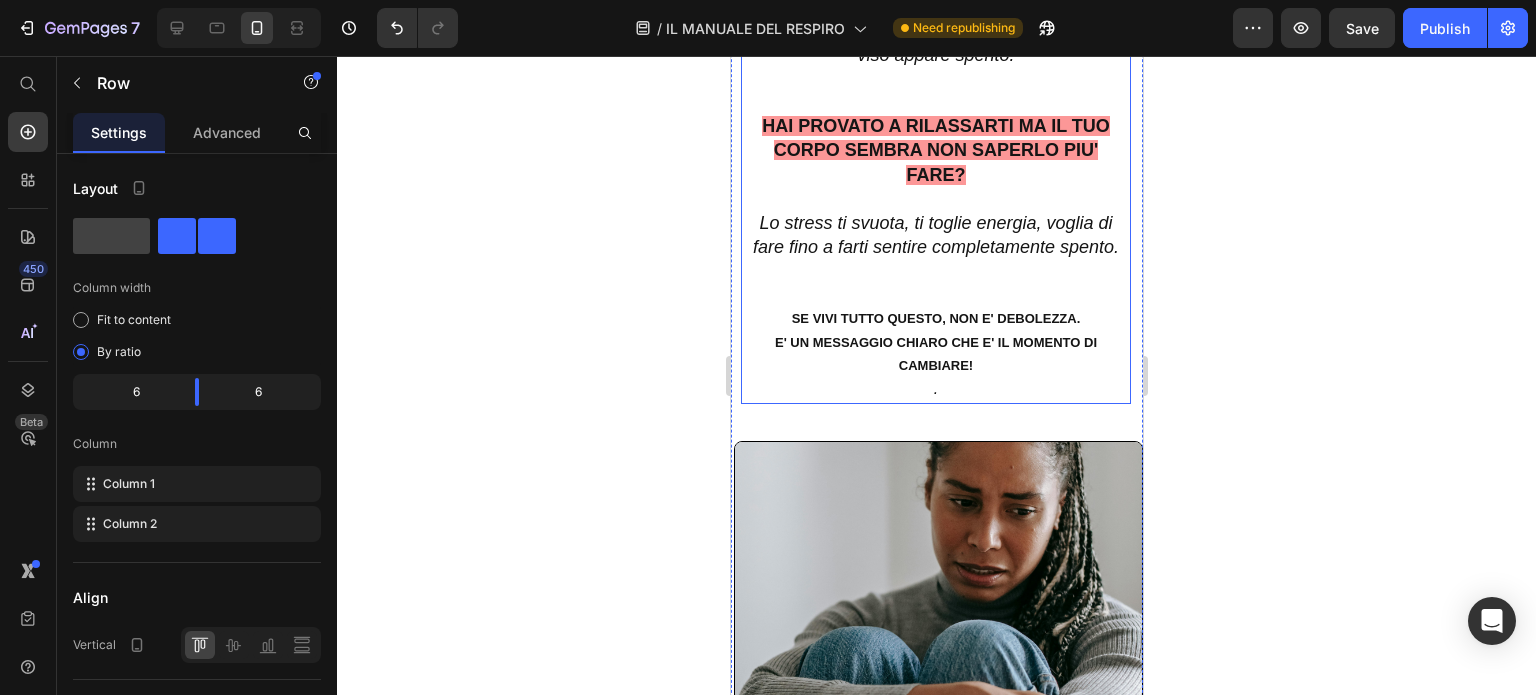 click on "SE VIVI TUTTO QUESTO, NON E' DEBOLEZZA." at bounding box center (935, 318) 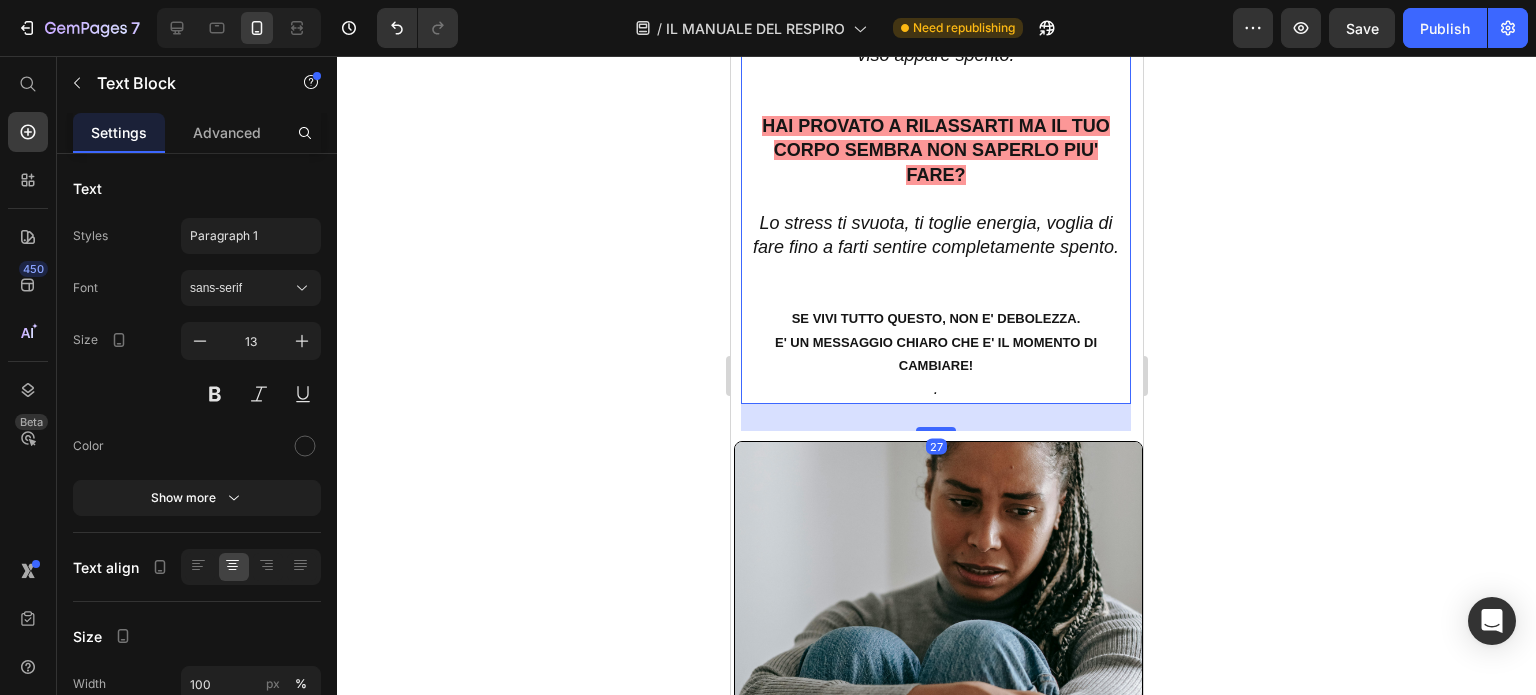 click on "SE VIVI TUTTO QUESTO, NON E' DEBOLEZZA." at bounding box center (935, 318) 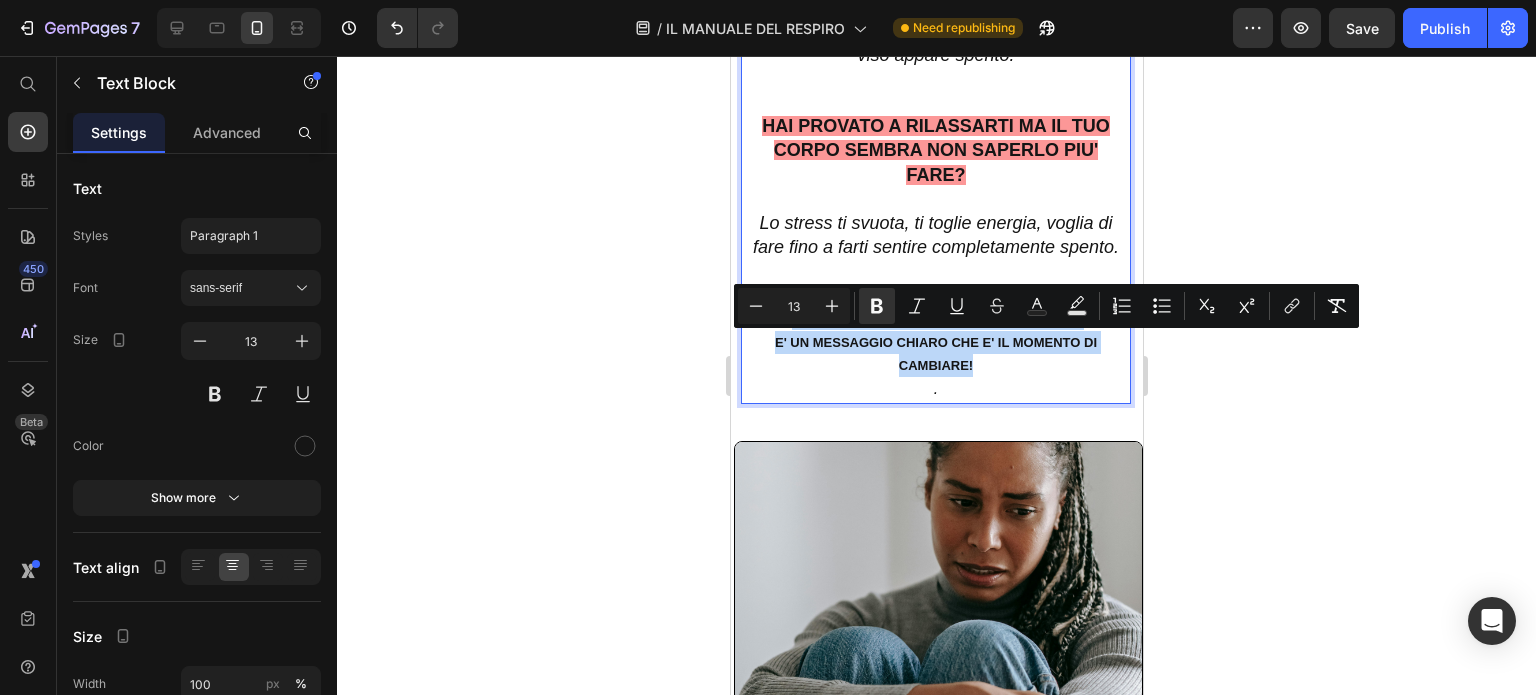 drag, startPoint x: 785, startPoint y: 341, endPoint x: 1068, endPoint y: 400, distance: 289.08478 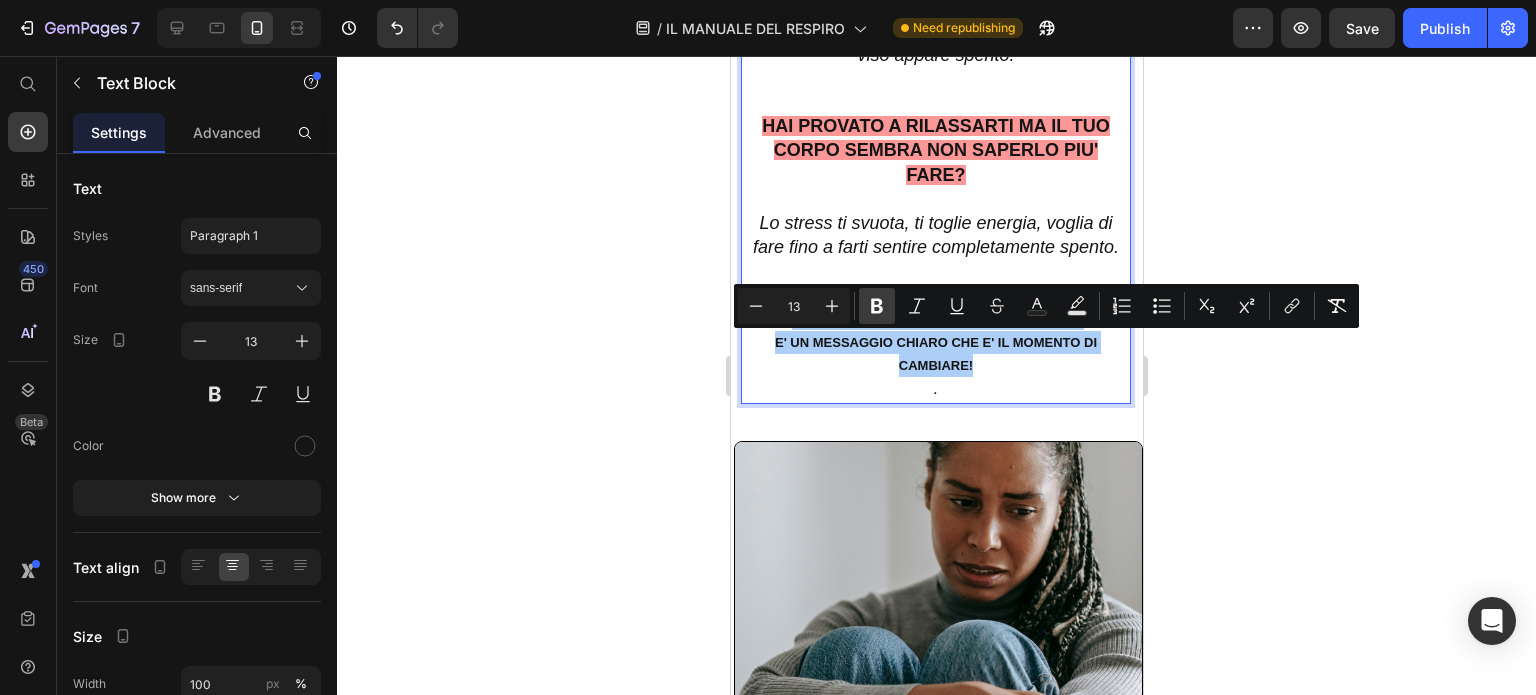 click 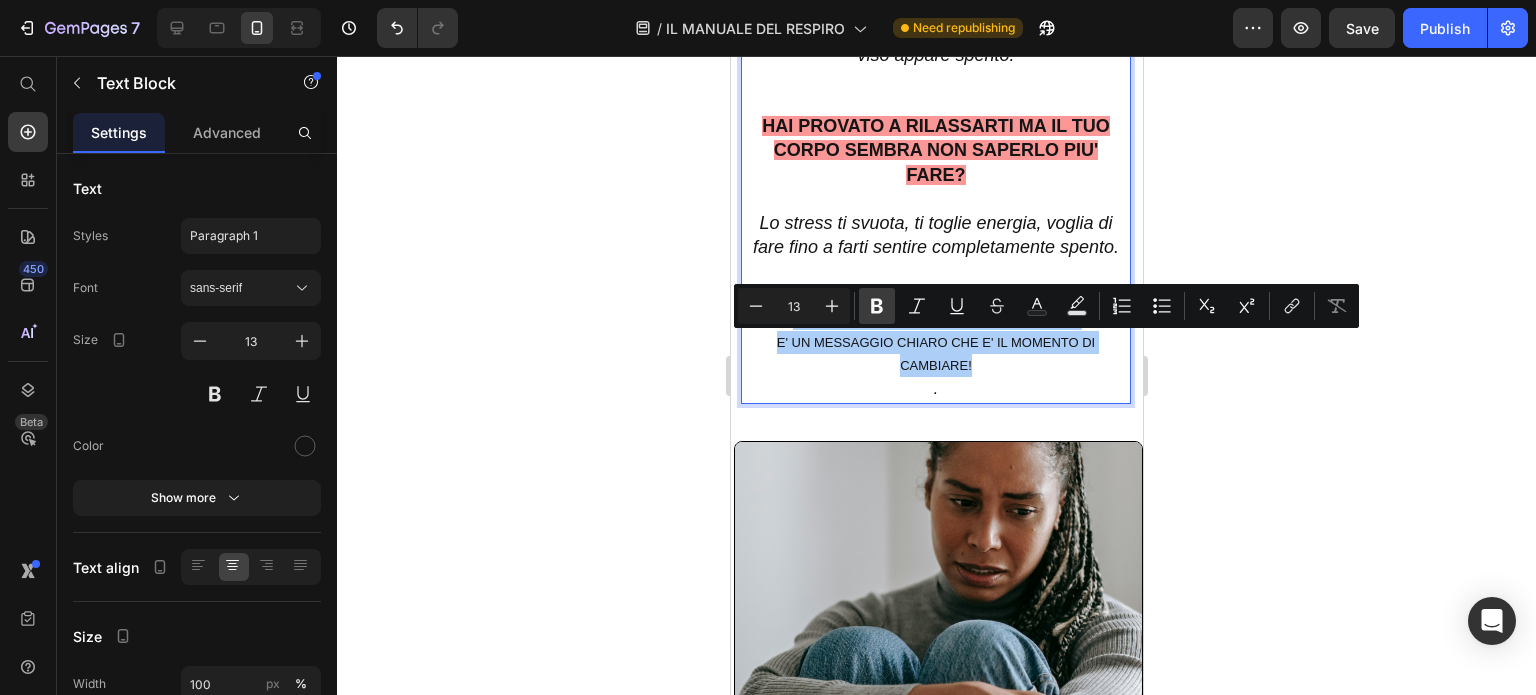 click 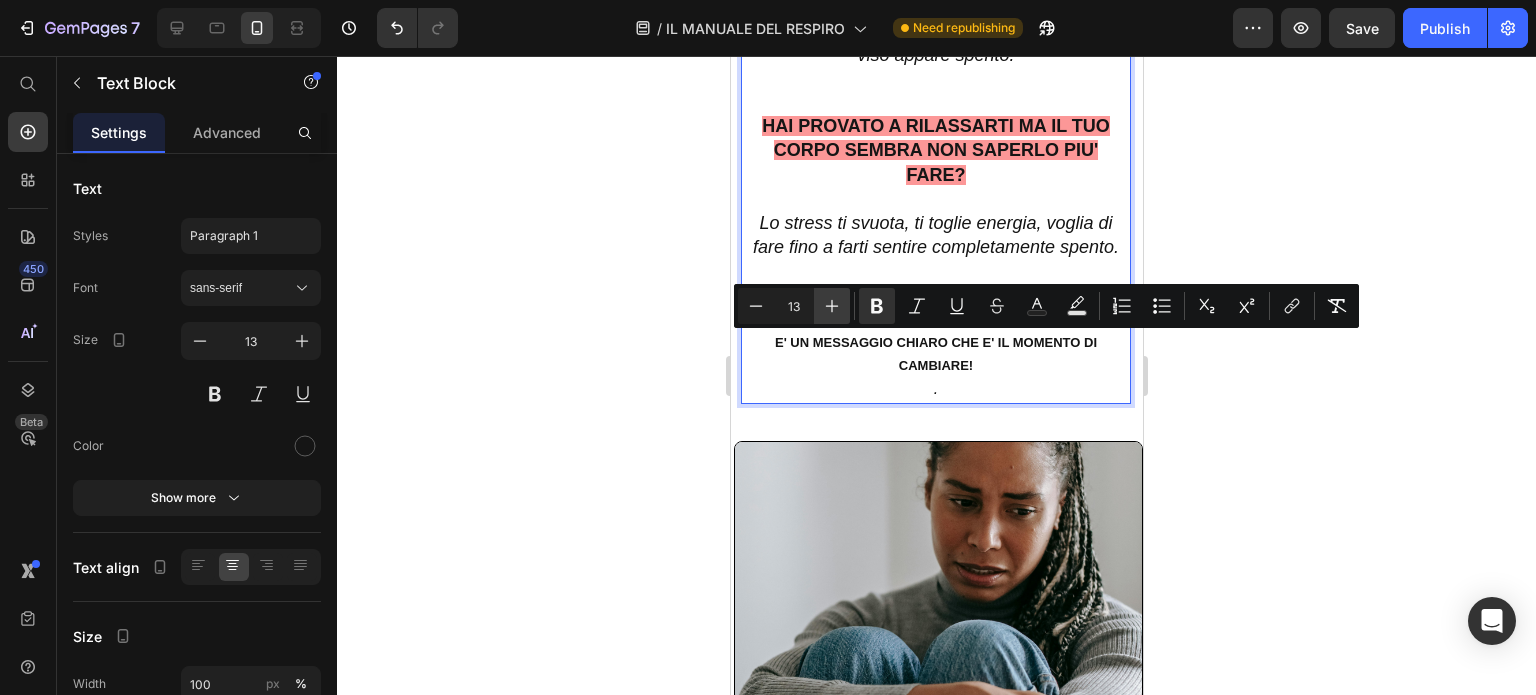 click 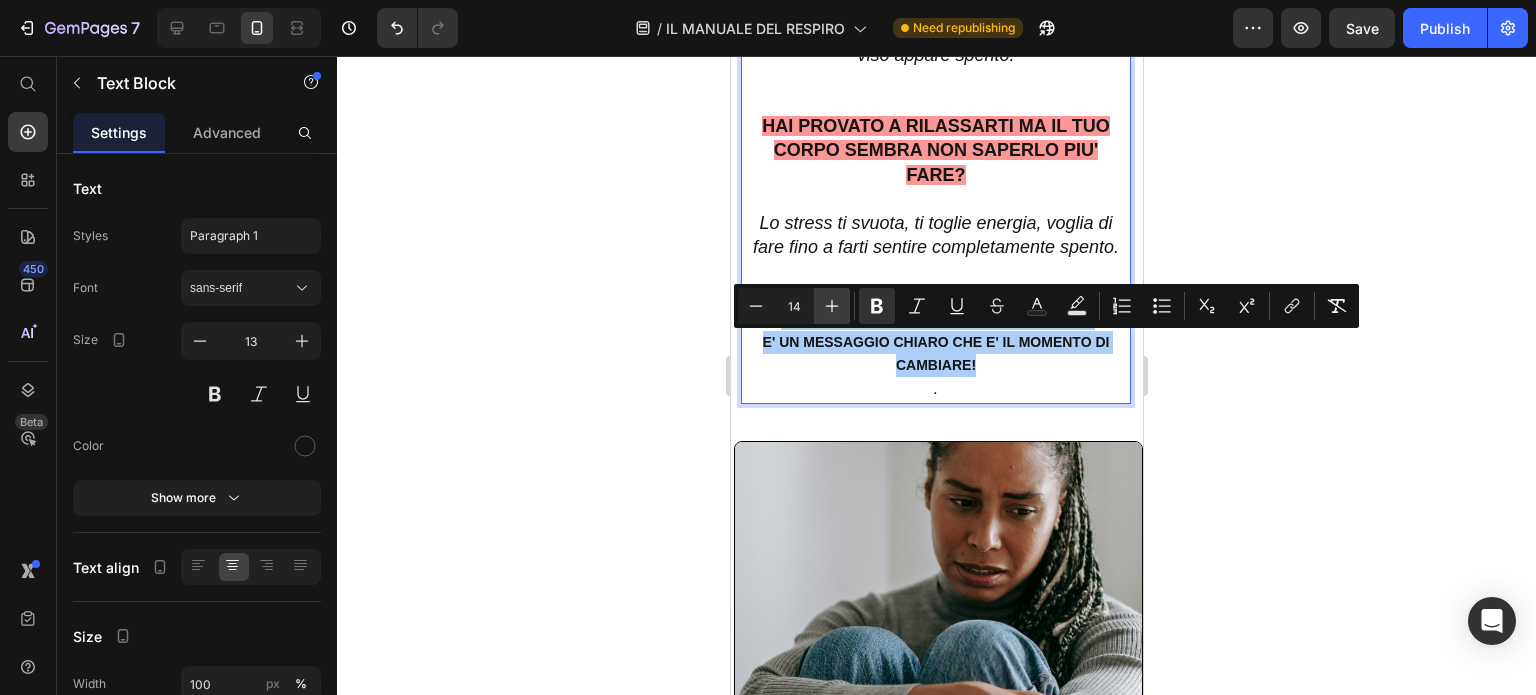 click 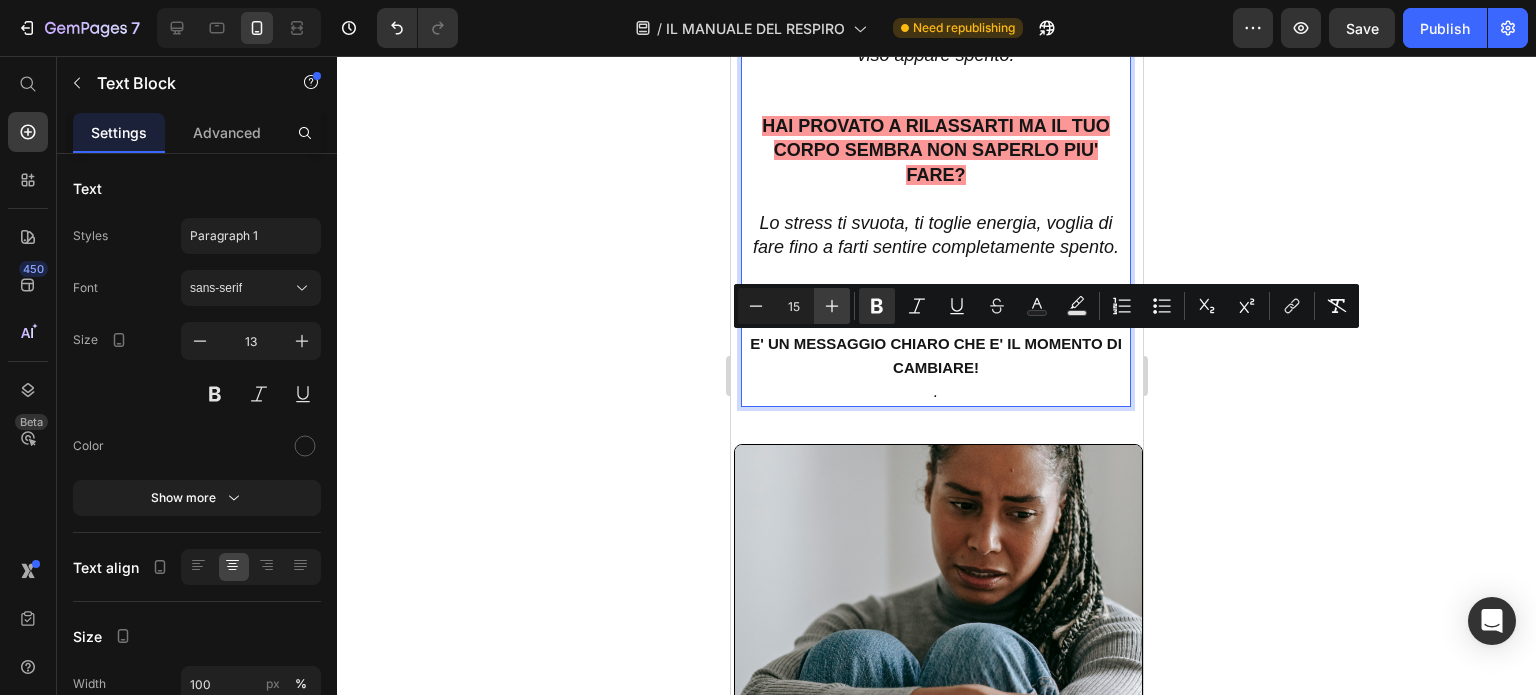 click 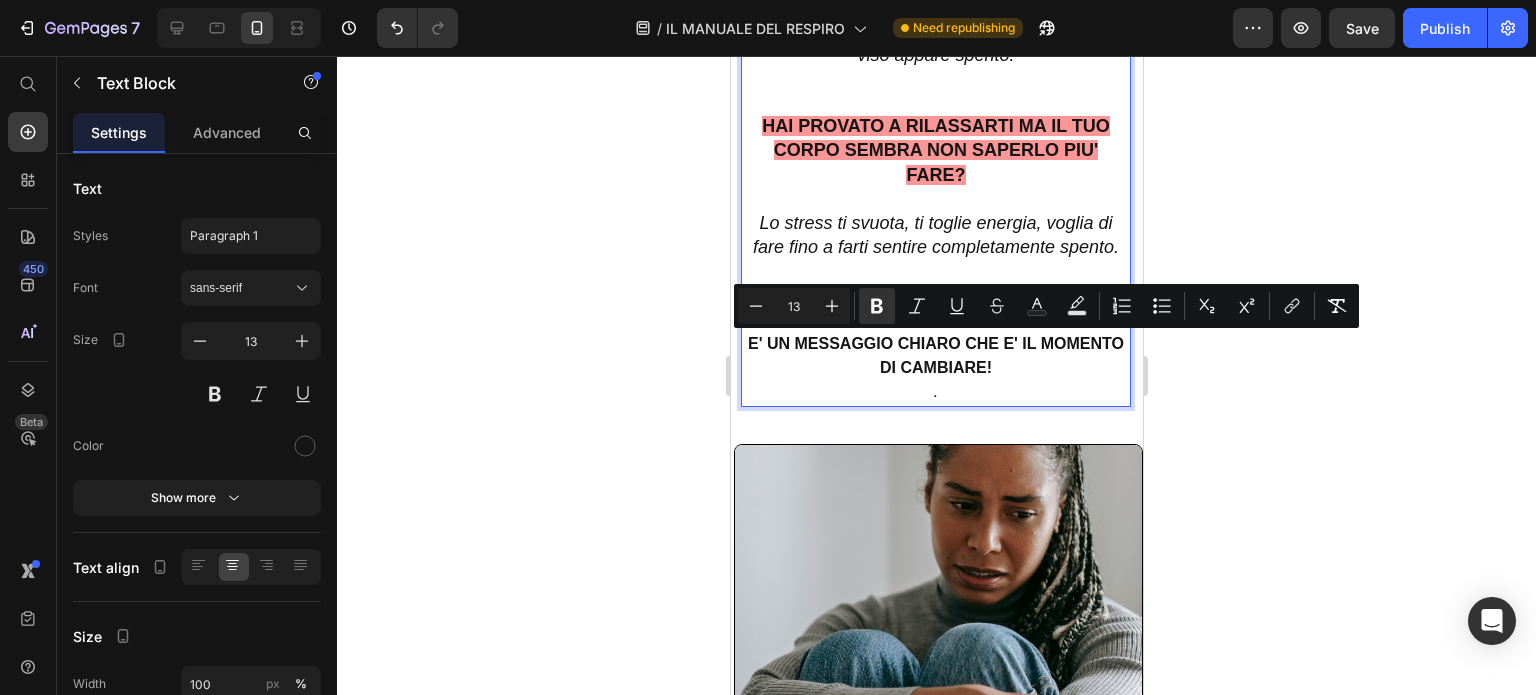 click at bounding box center [935, 199] 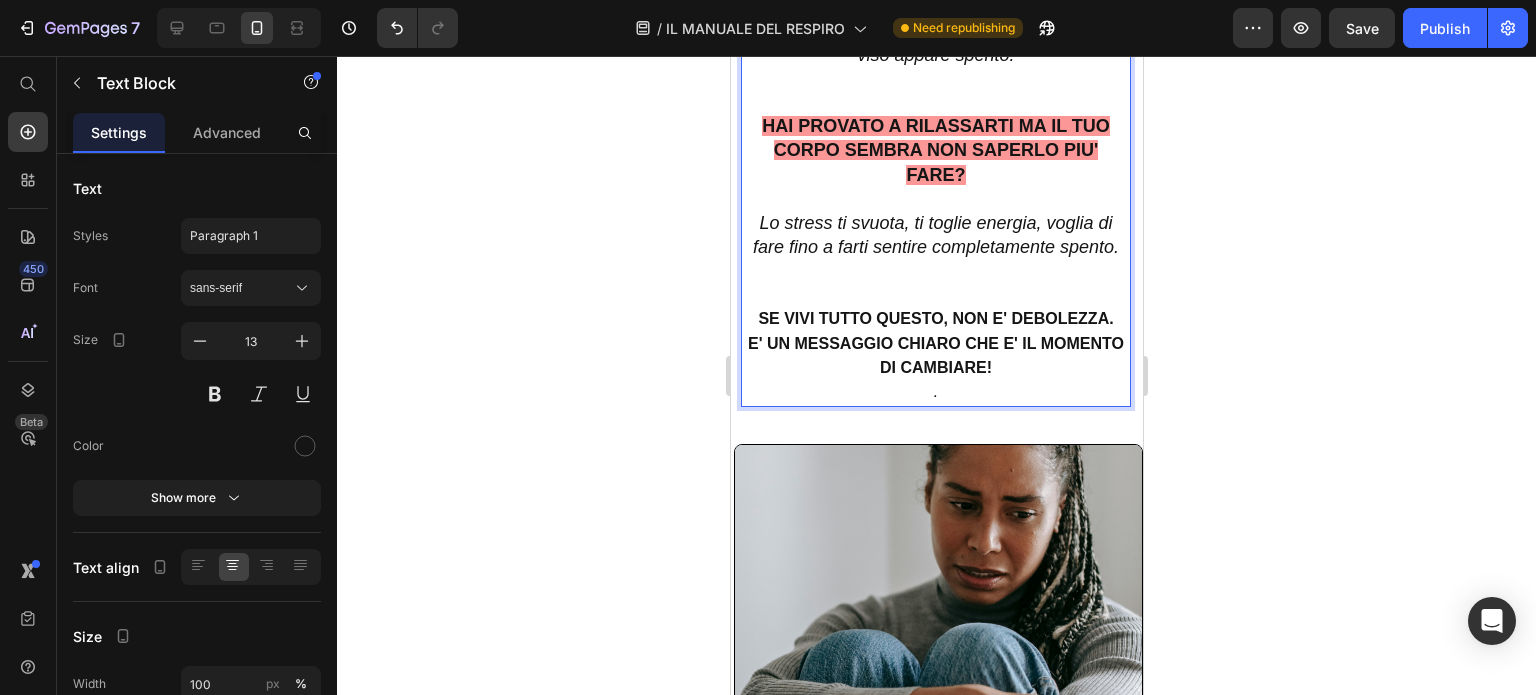 click at bounding box center [935, 271] 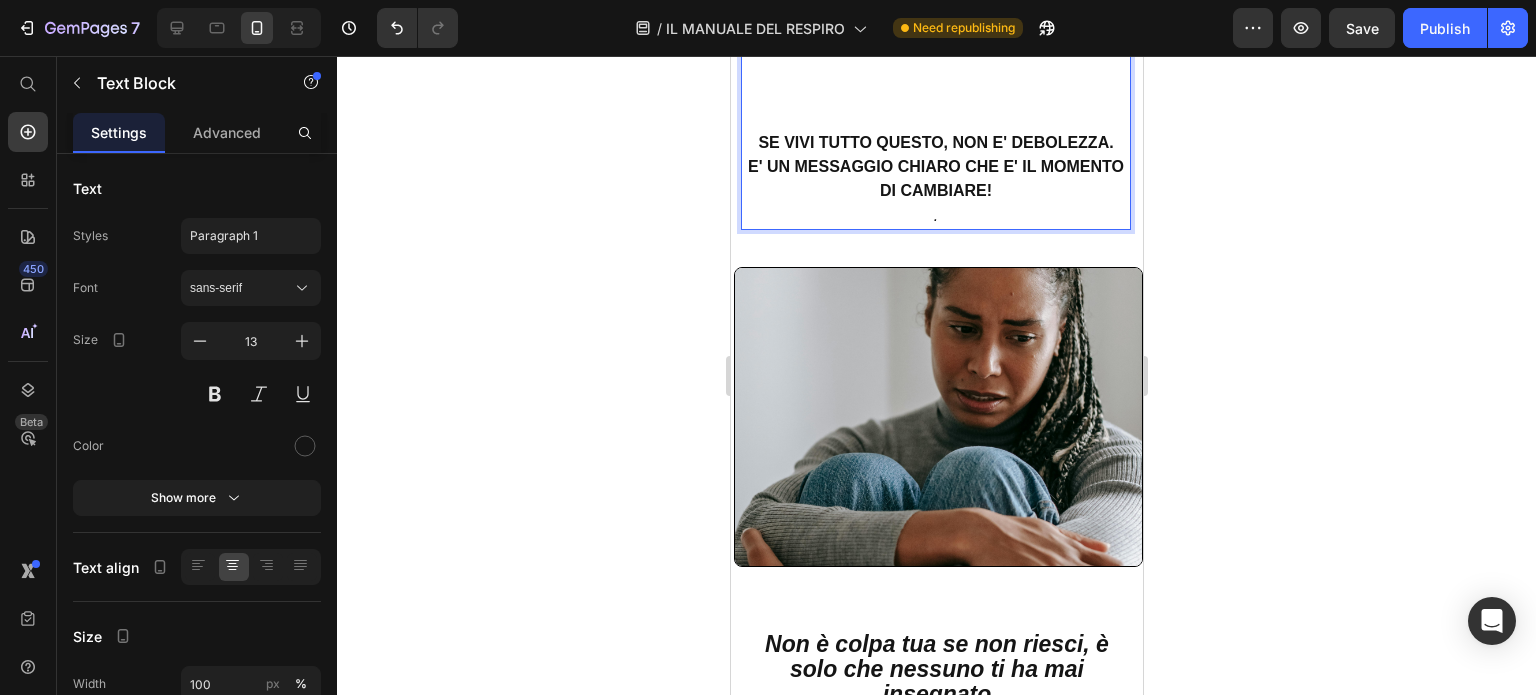 scroll, scrollTop: 2488, scrollLeft: 0, axis: vertical 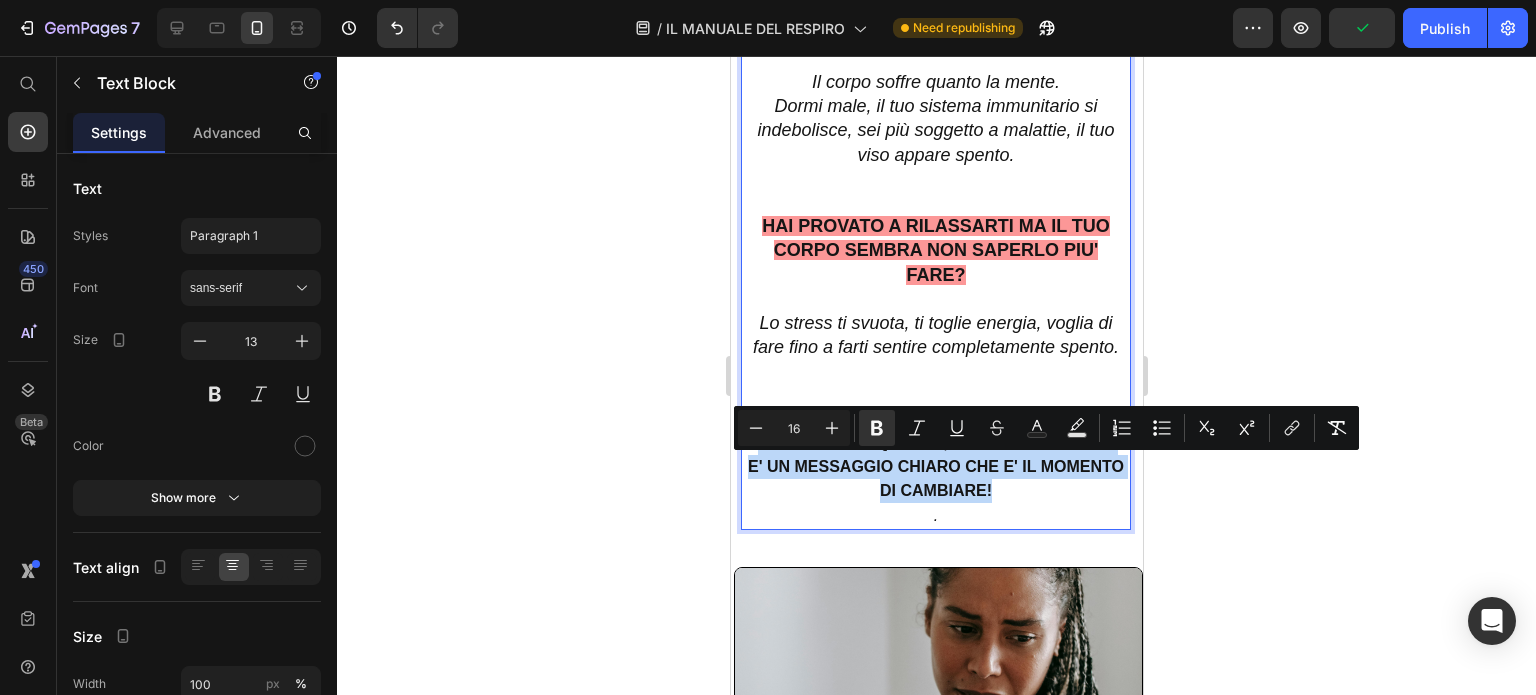 drag, startPoint x: 750, startPoint y: 469, endPoint x: 1045, endPoint y: 521, distance: 299.548 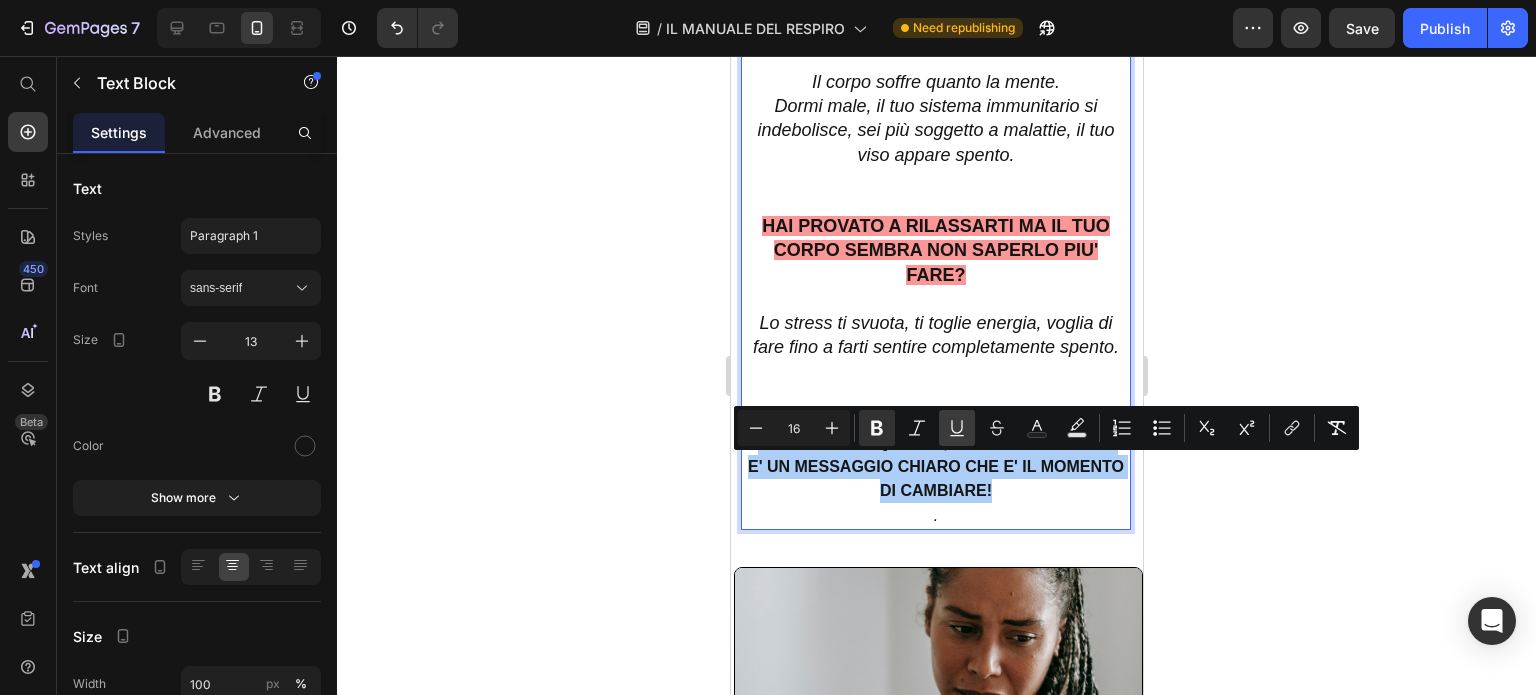 click 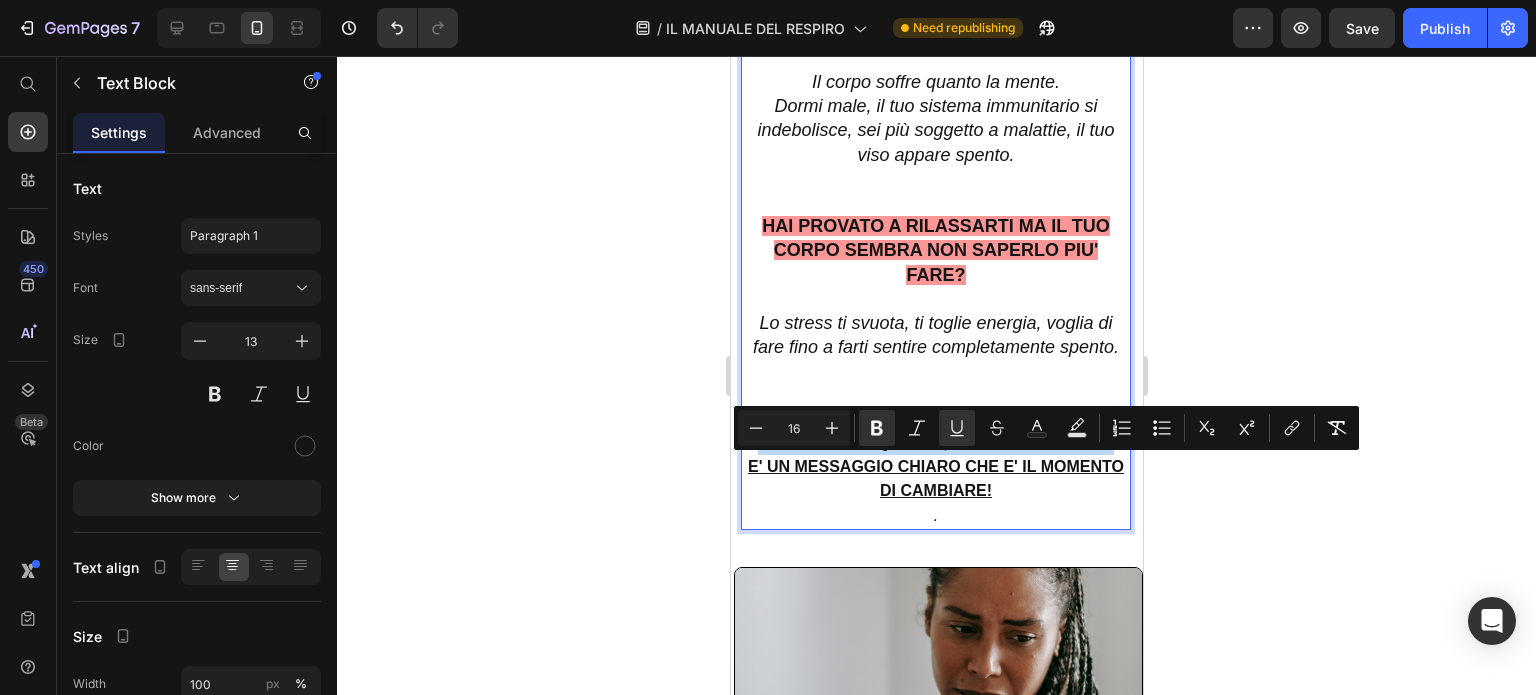 click on "E' UN MESSAGGIO CHIARO CHE E' IL MOMENTO DI CAMBIARE!" at bounding box center [935, 479] 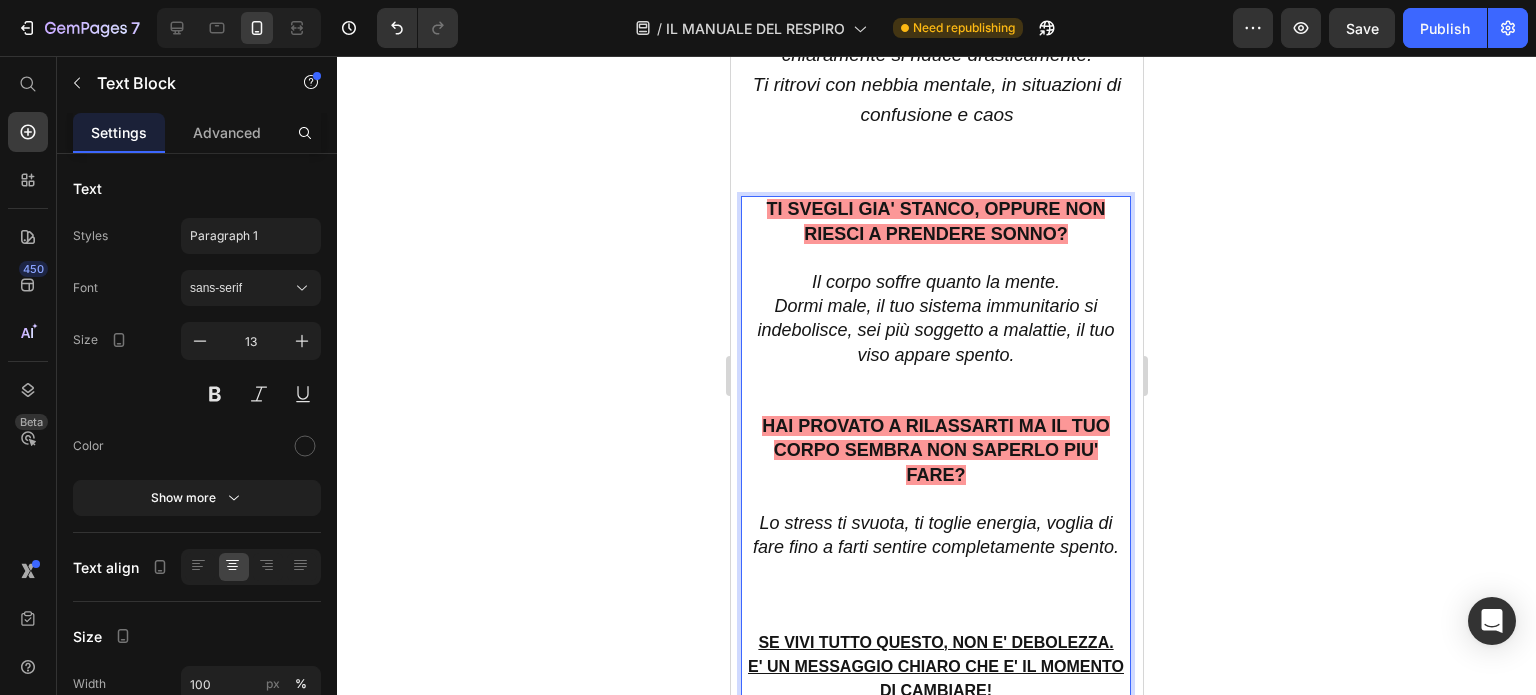 scroll, scrollTop: 1988, scrollLeft: 0, axis: vertical 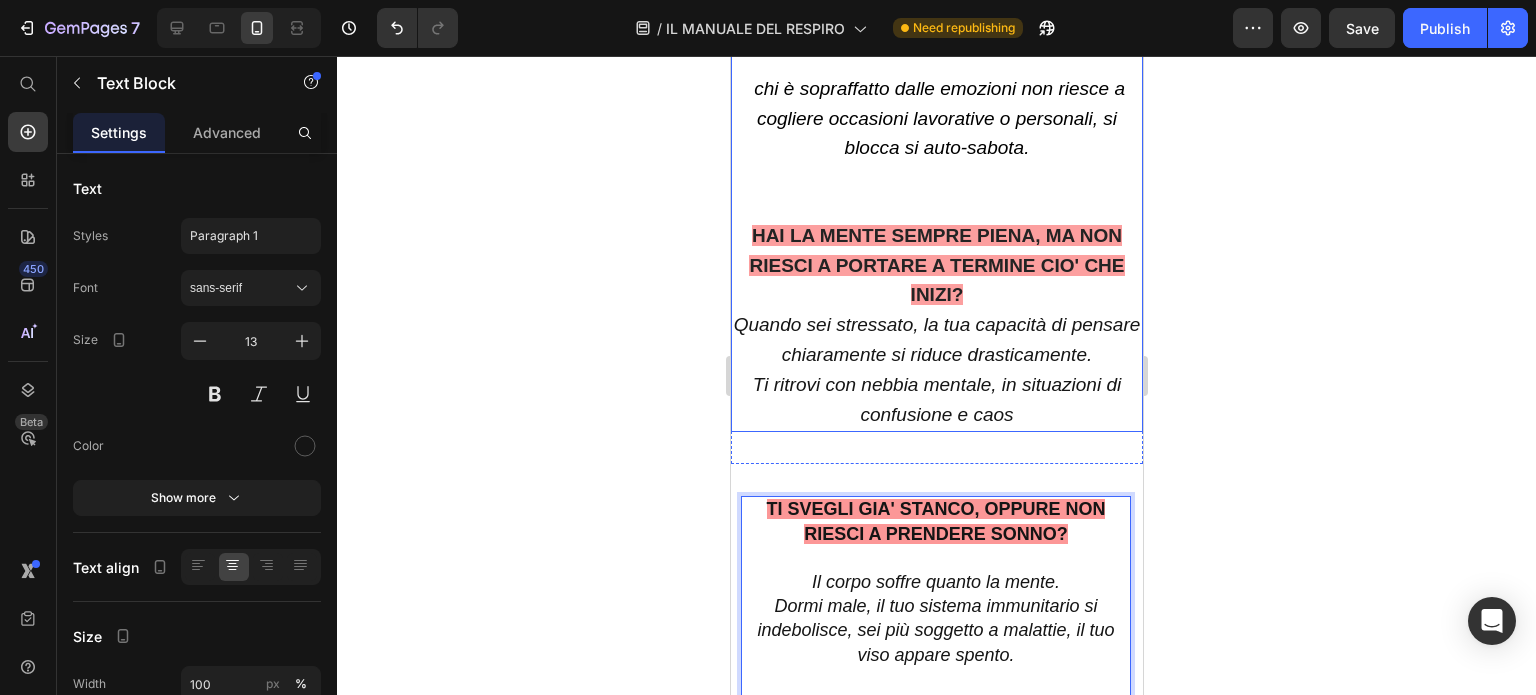 click on "Ti ritrovi con nebbia mentale, in situazioni di confusione e caos" at bounding box center (936, 401) 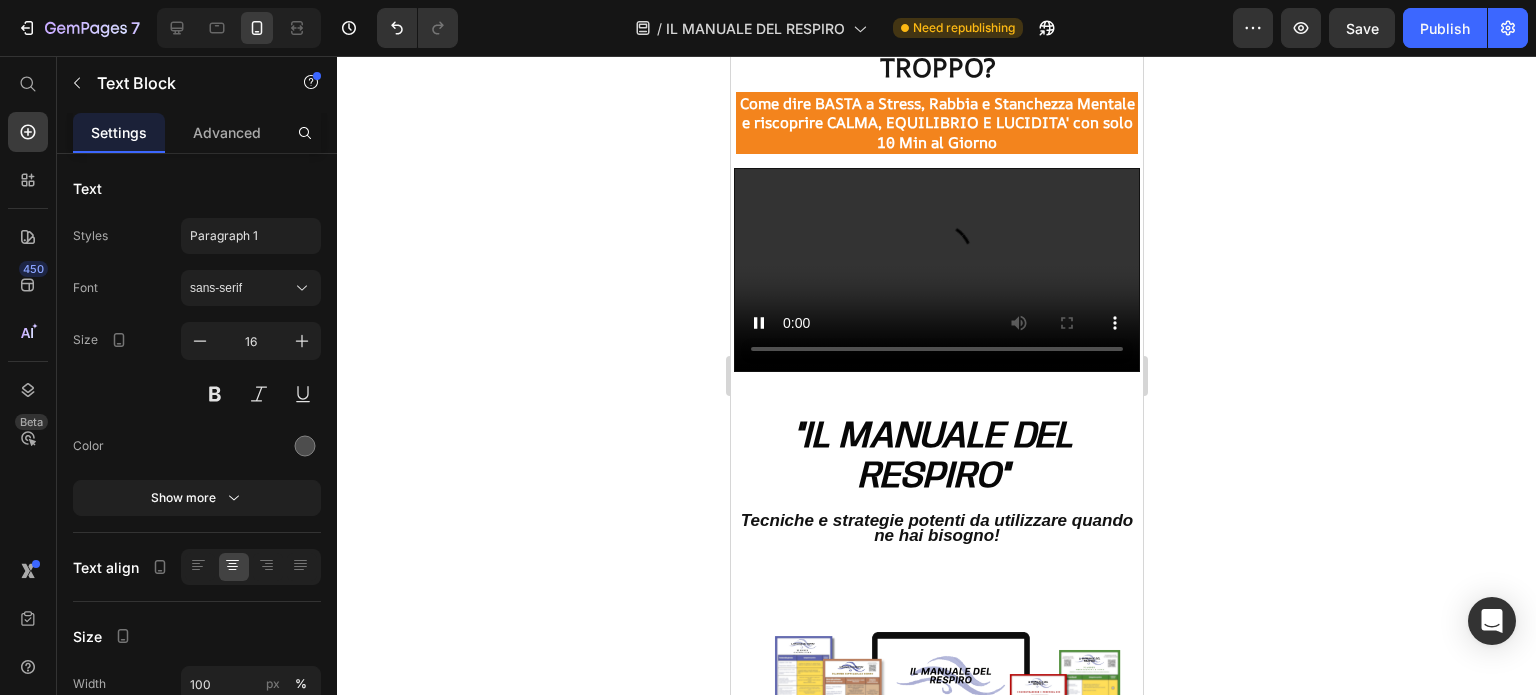 scroll, scrollTop: 88, scrollLeft: 0, axis: vertical 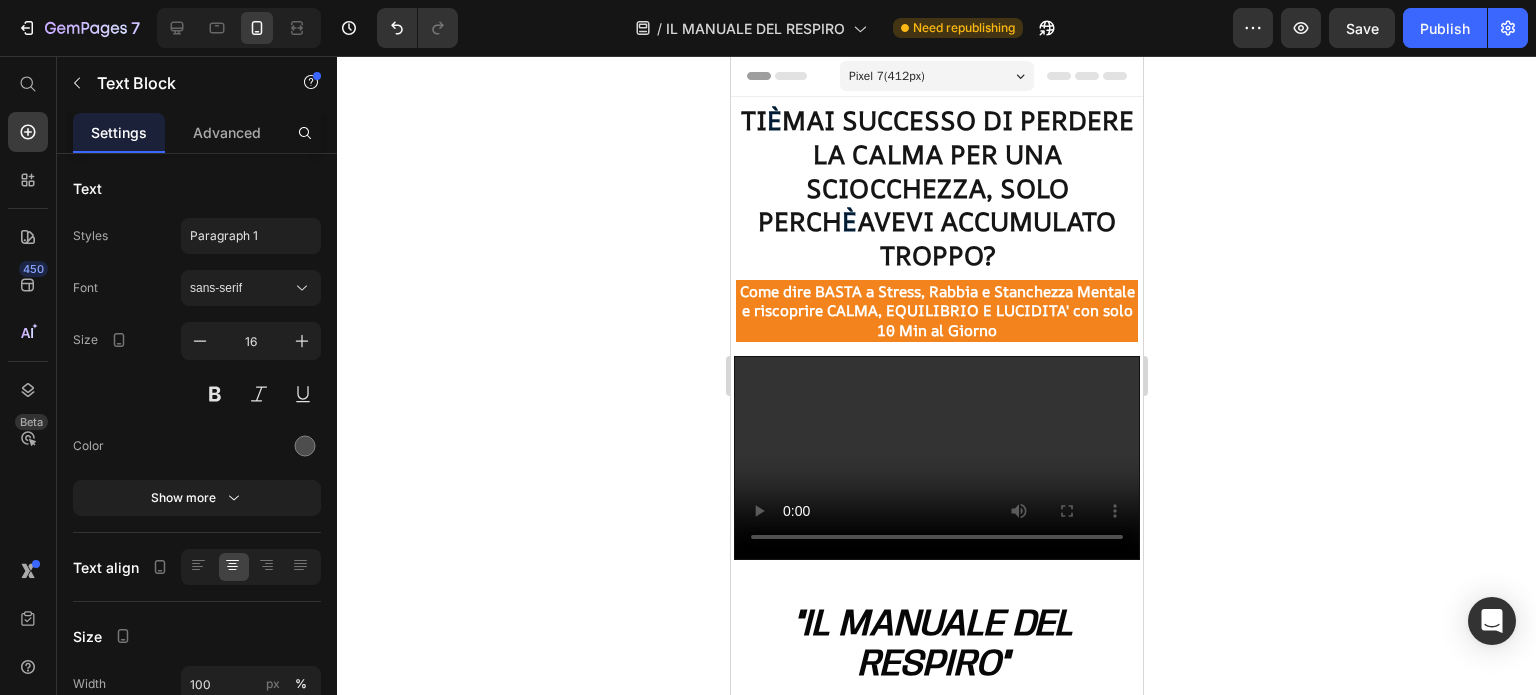 click on "Pixel 7  ( 412 px)" at bounding box center [886, 76] 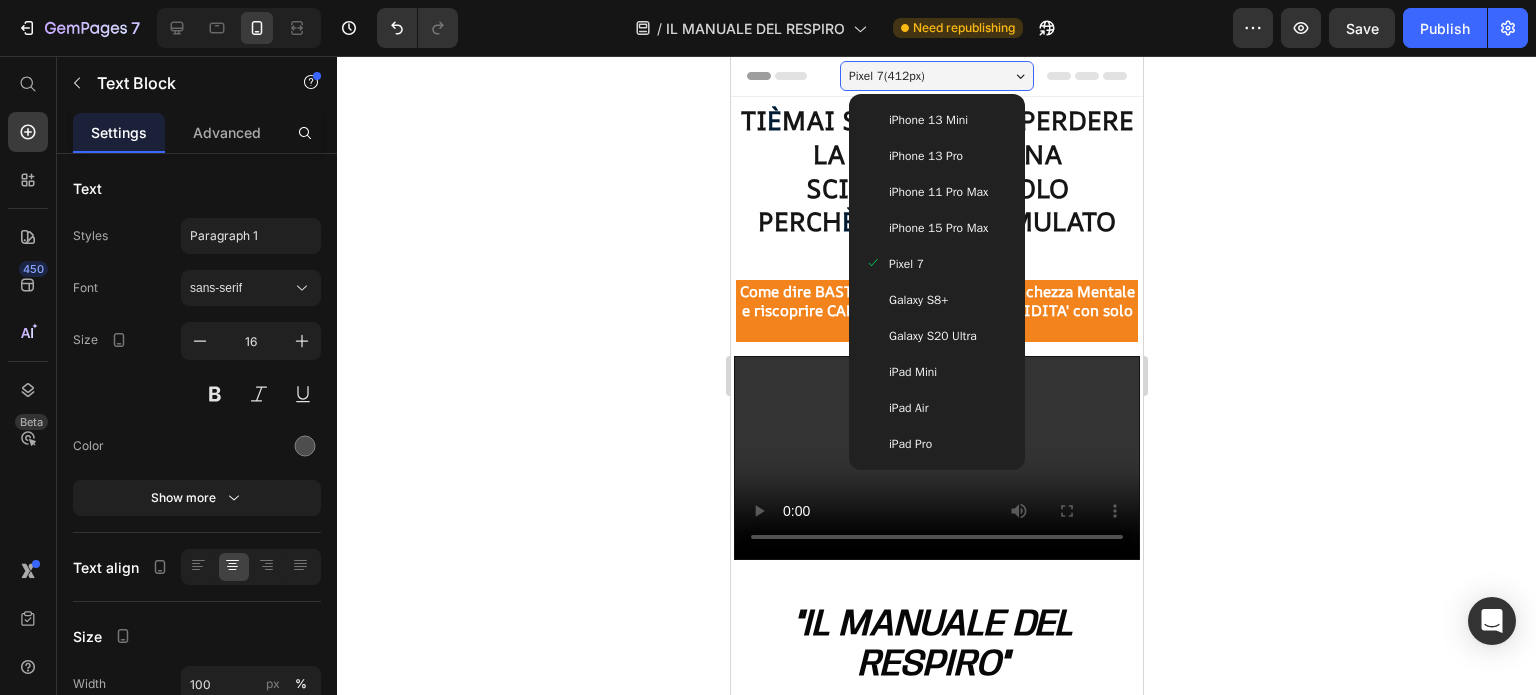 click on "Galaxy S20 Ultra" at bounding box center (932, 336) 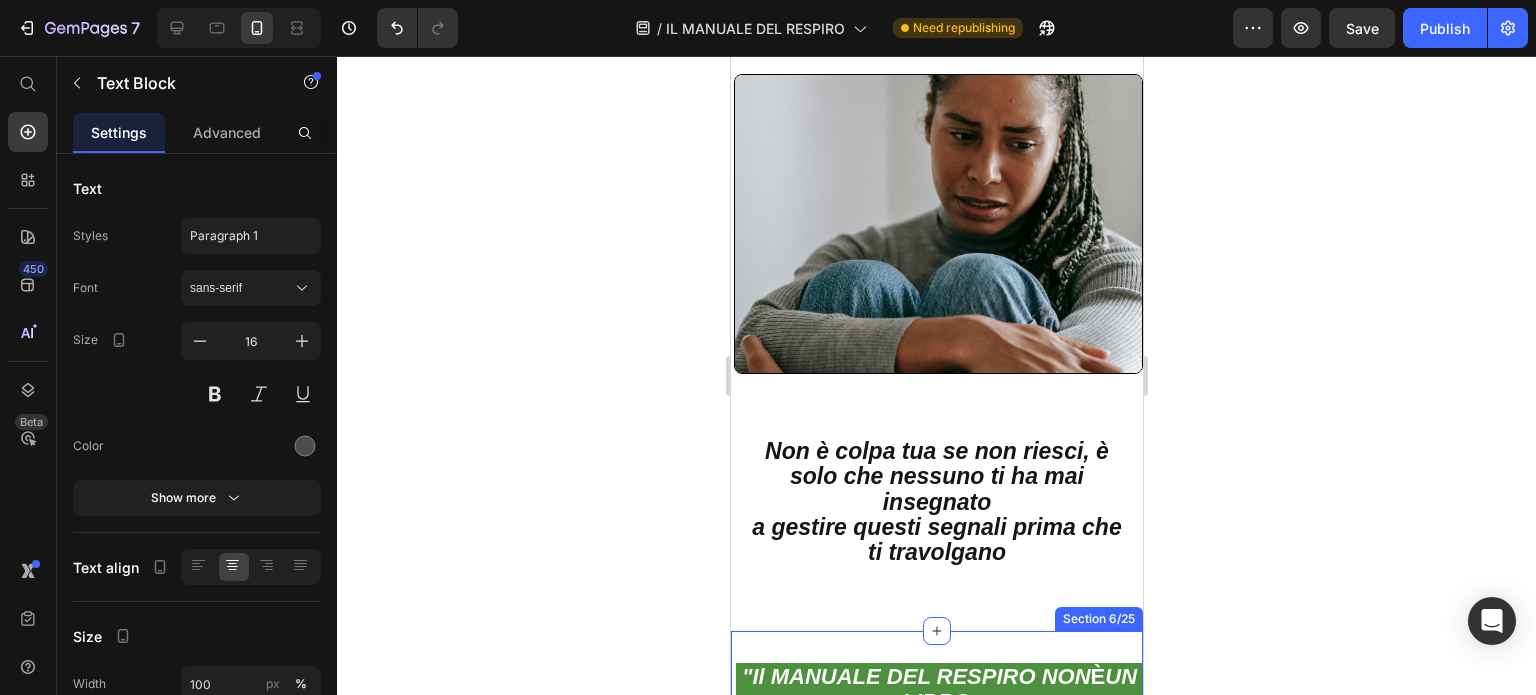 scroll, scrollTop: 3400, scrollLeft: 0, axis: vertical 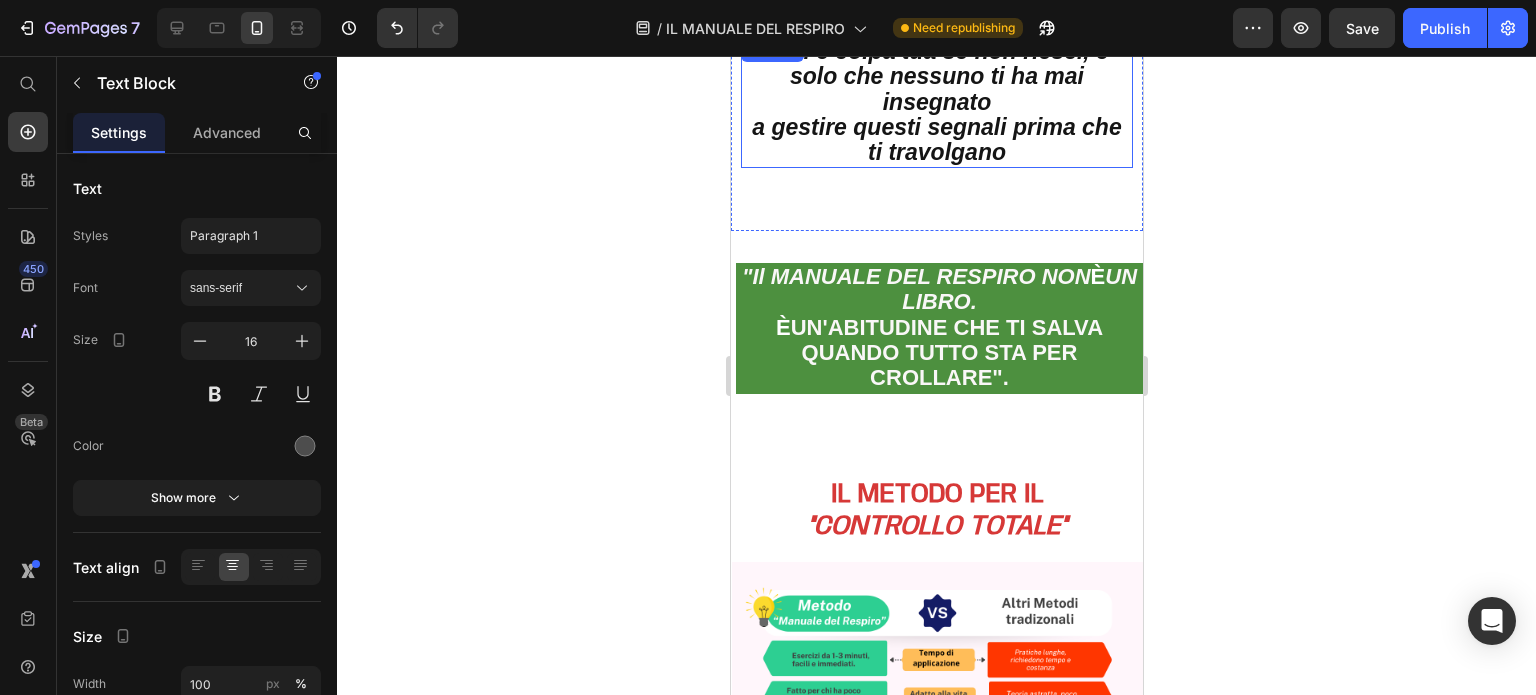 click on "a gestire questi segnali prima che ti travolgano" at bounding box center [935, 139] 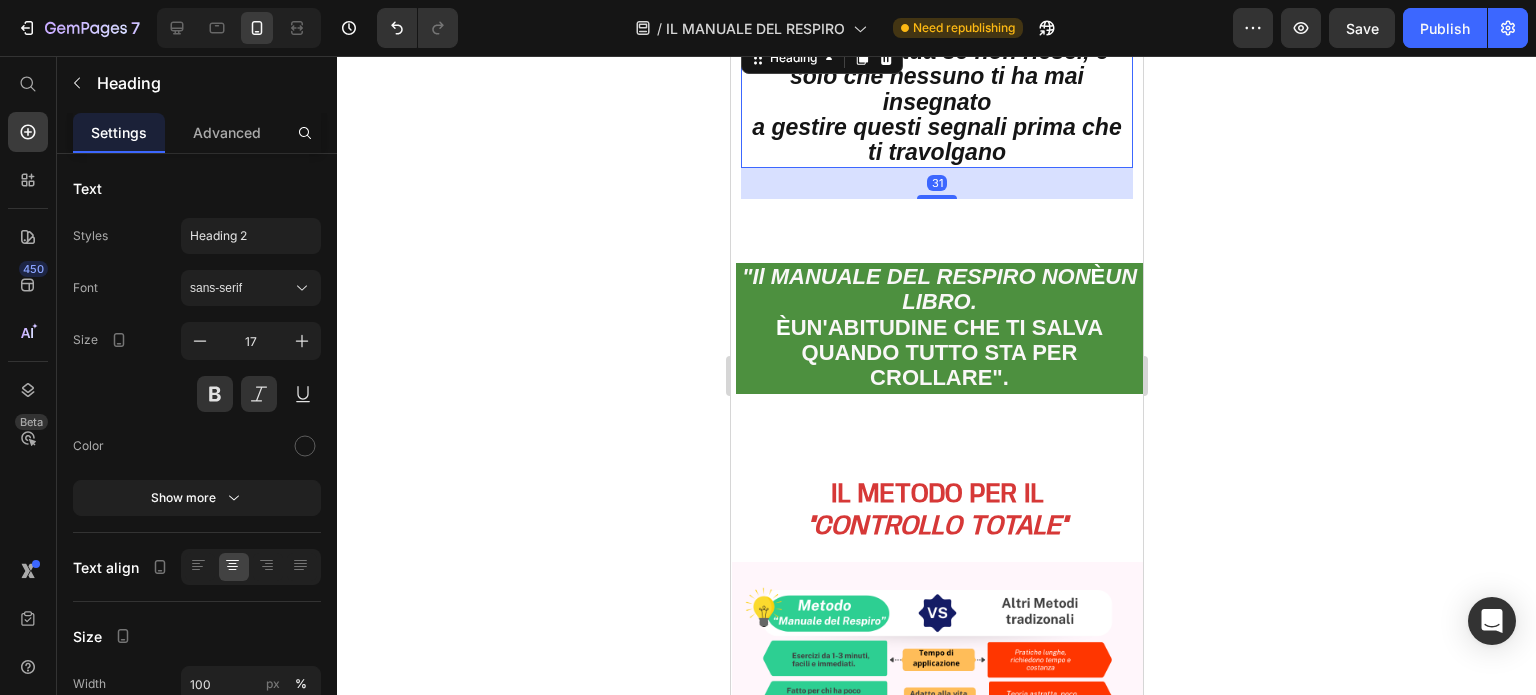 scroll, scrollTop: 3300, scrollLeft: 0, axis: vertical 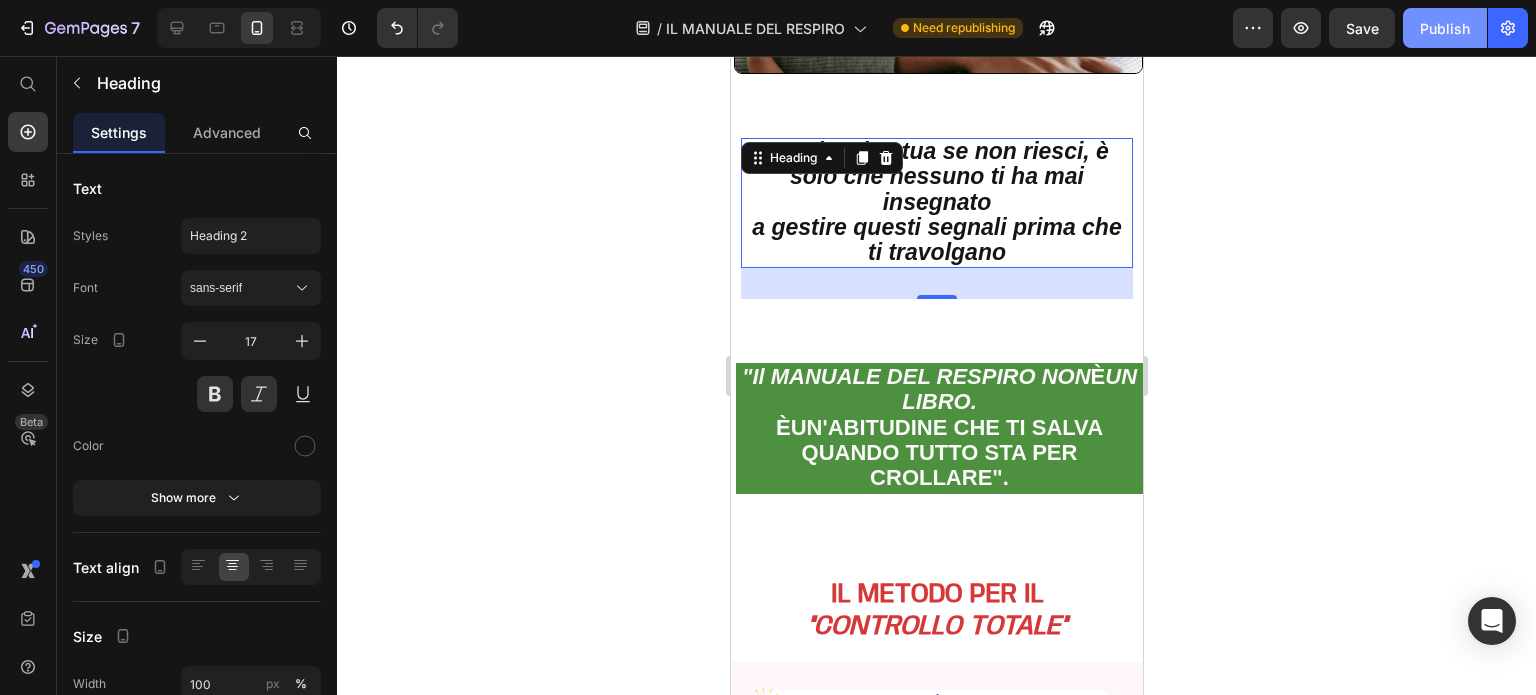 click on "Publish" 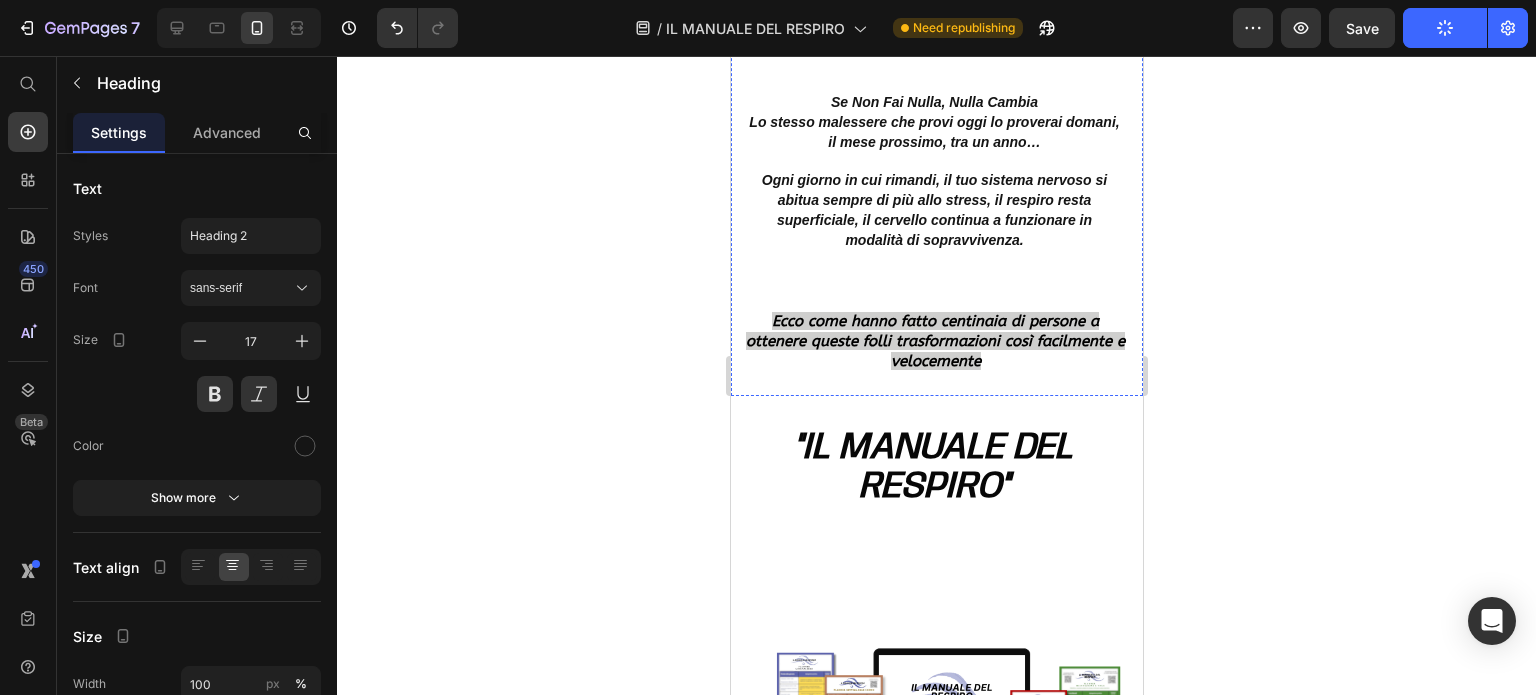 scroll, scrollTop: 6500, scrollLeft: 0, axis: vertical 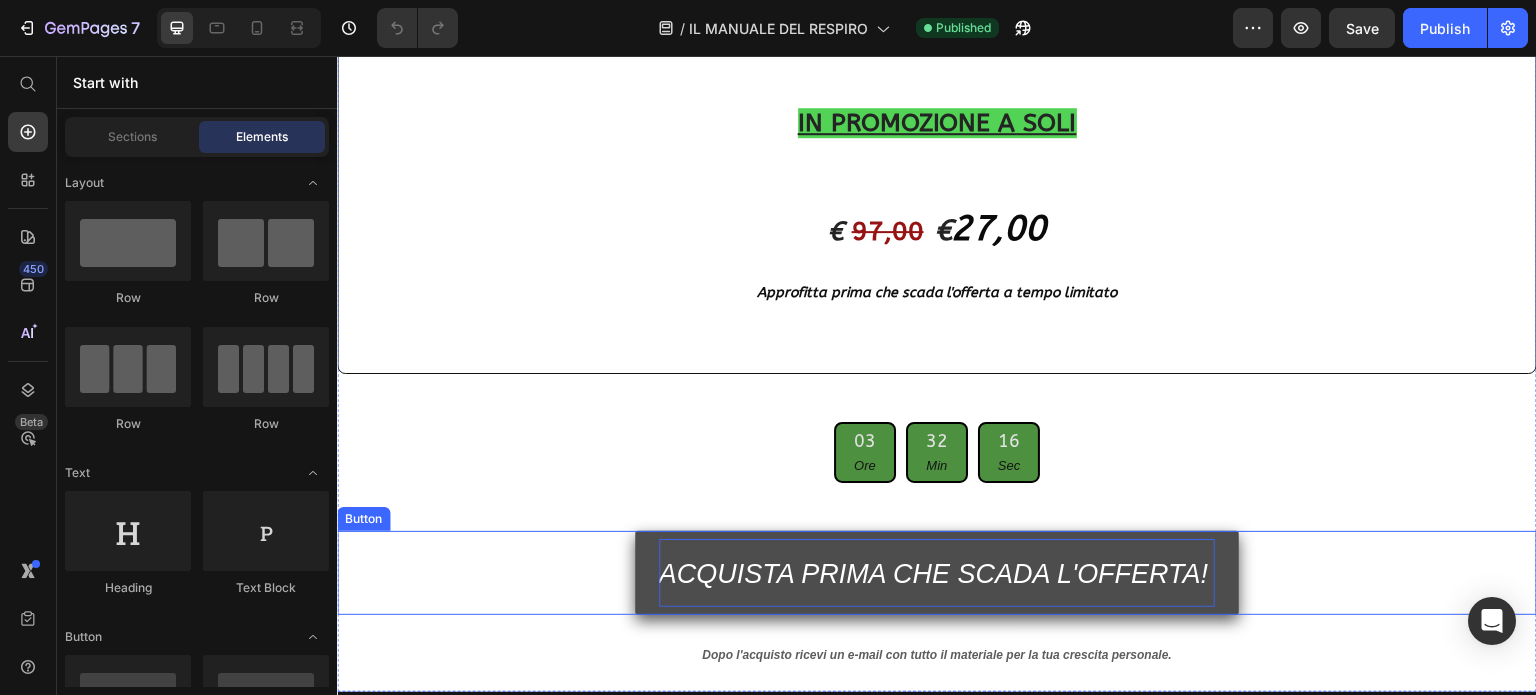 click on "ACQUISTA PRIMA CHE SCADA L'OFFERTA!" at bounding box center [934, 574] 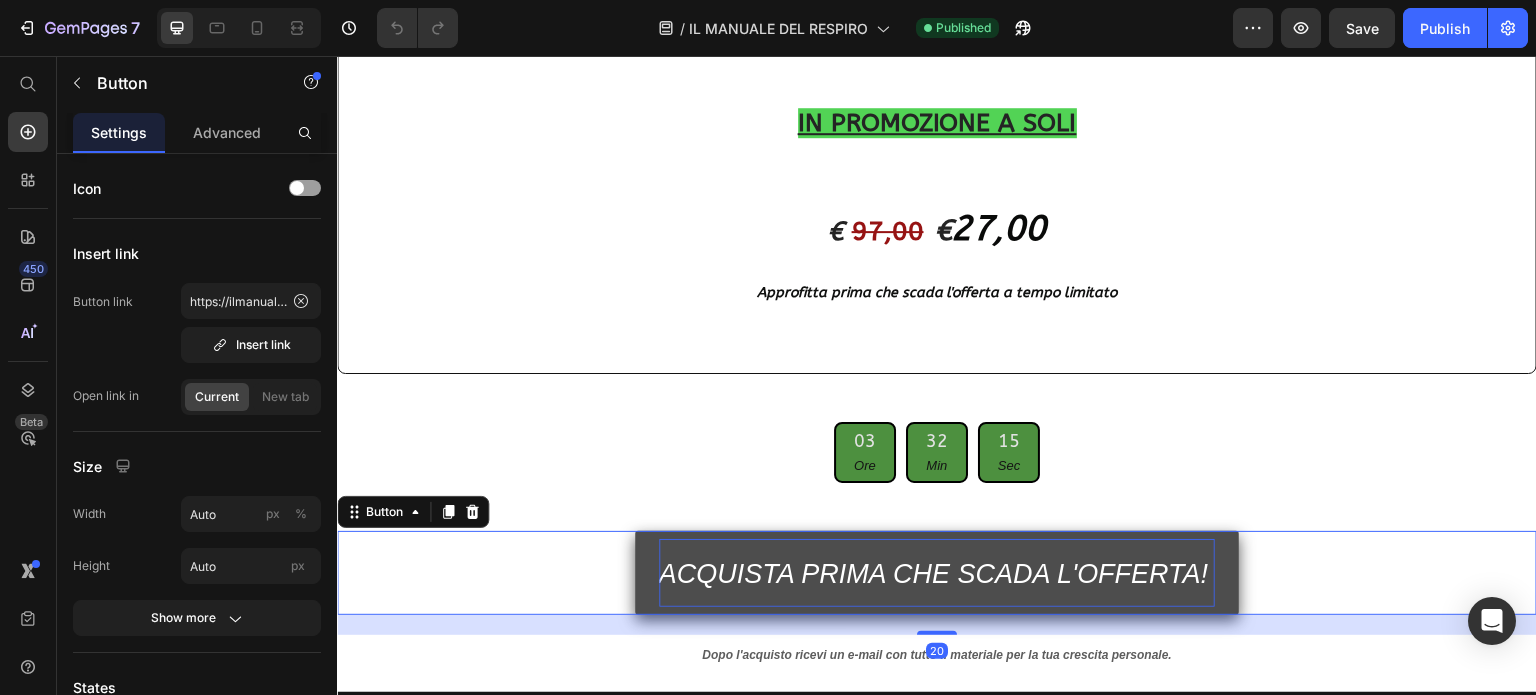 click on "ACQUISTA PRIMA CHE SCADA L'OFFERTA!" at bounding box center (934, 574) 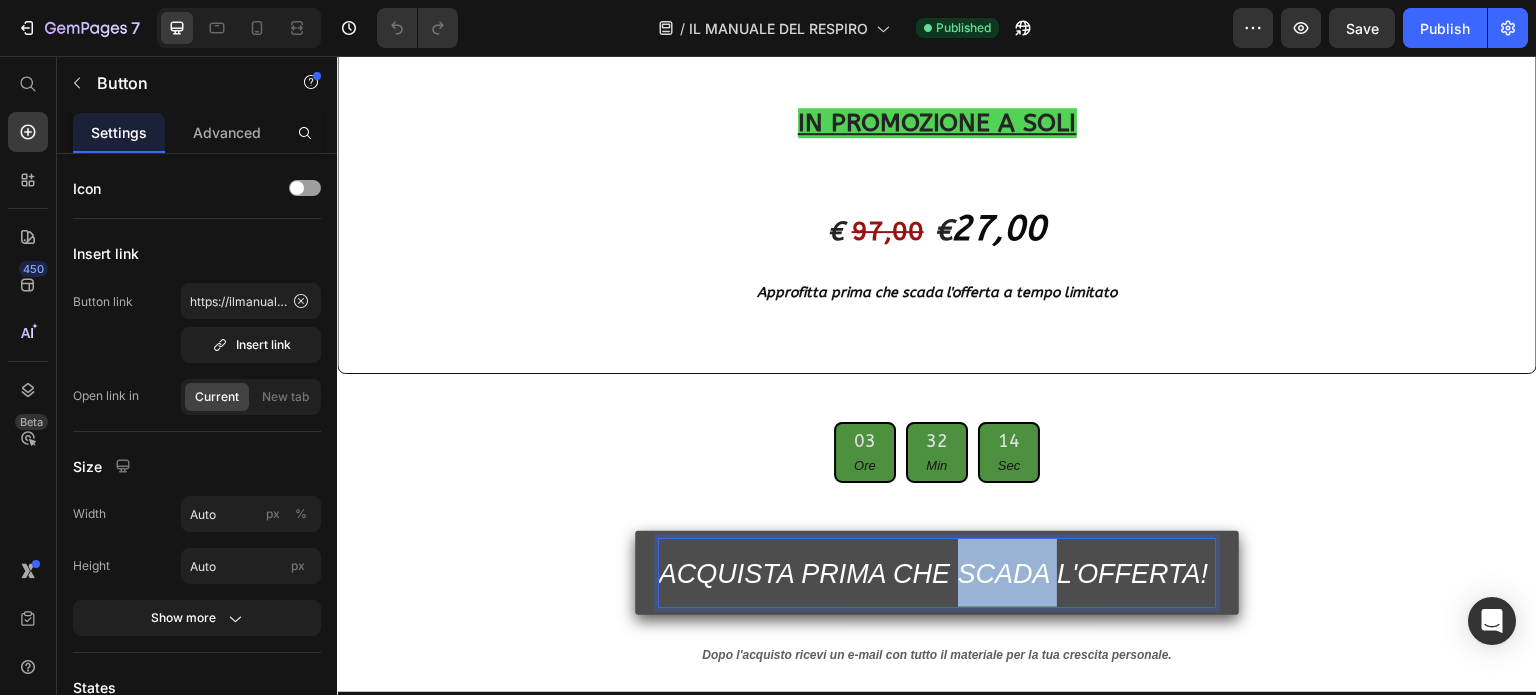 click on "ACQUISTA PRIMA CHE SCADA L'OFFERTA!" at bounding box center [934, 574] 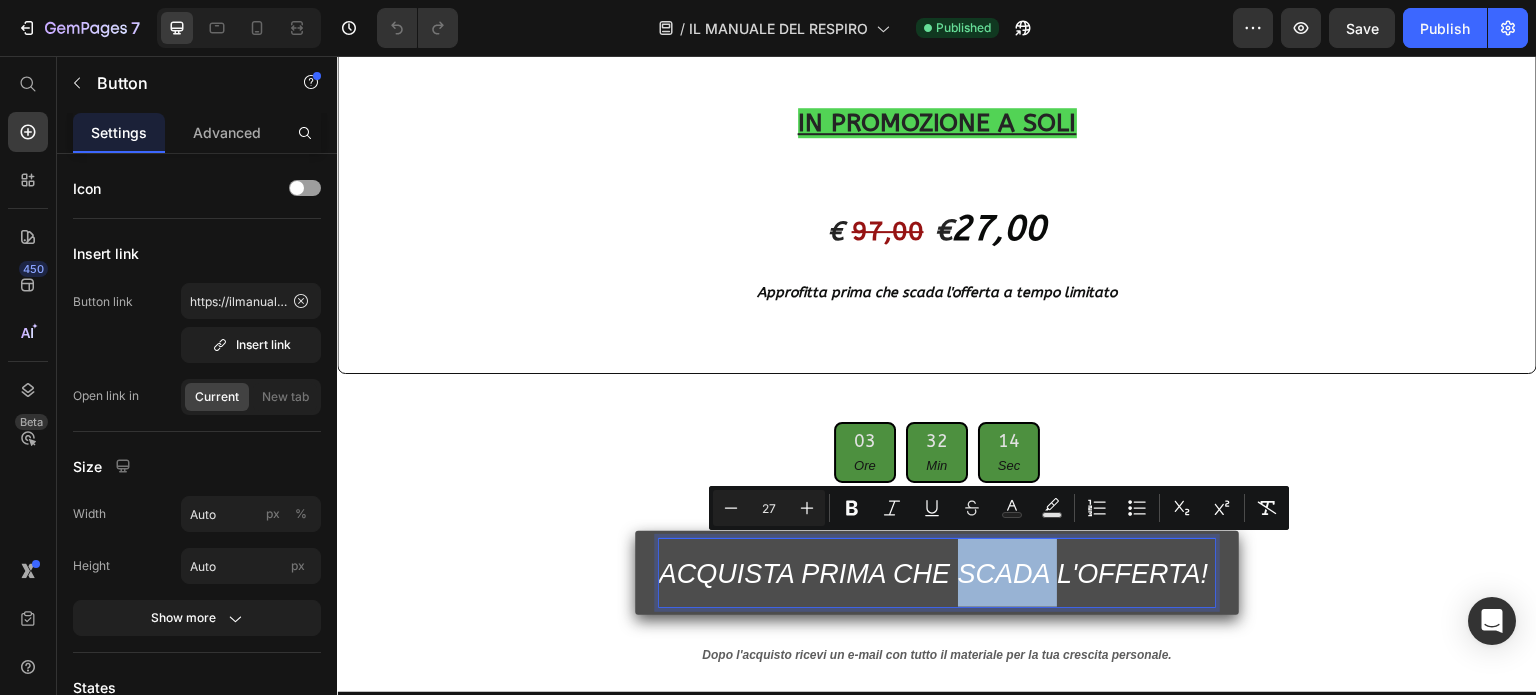 click on "ACQUISTA PRIMA CHE SCADA L'OFFERTA!" at bounding box center (934, 574) 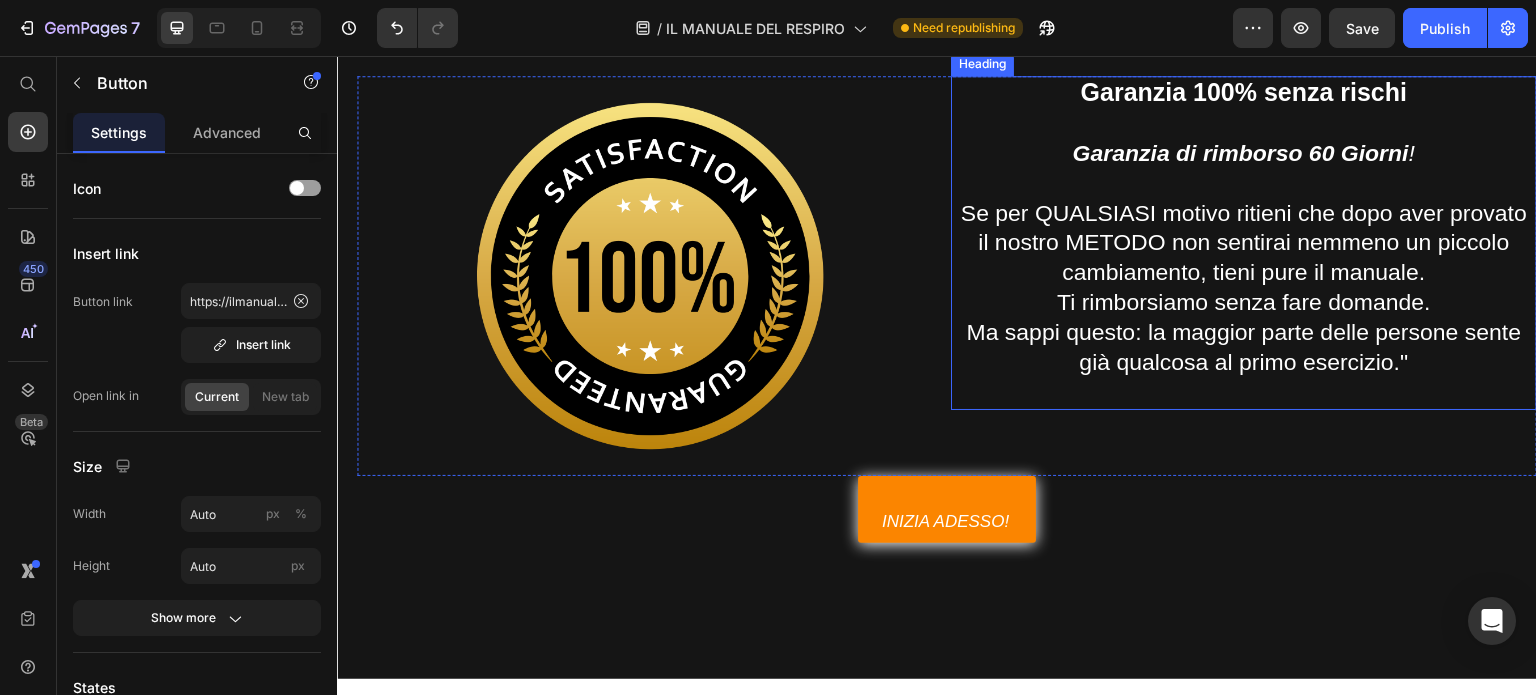 scroll, scrollTop: 17904, scrollLeft: 0, axis: vertical 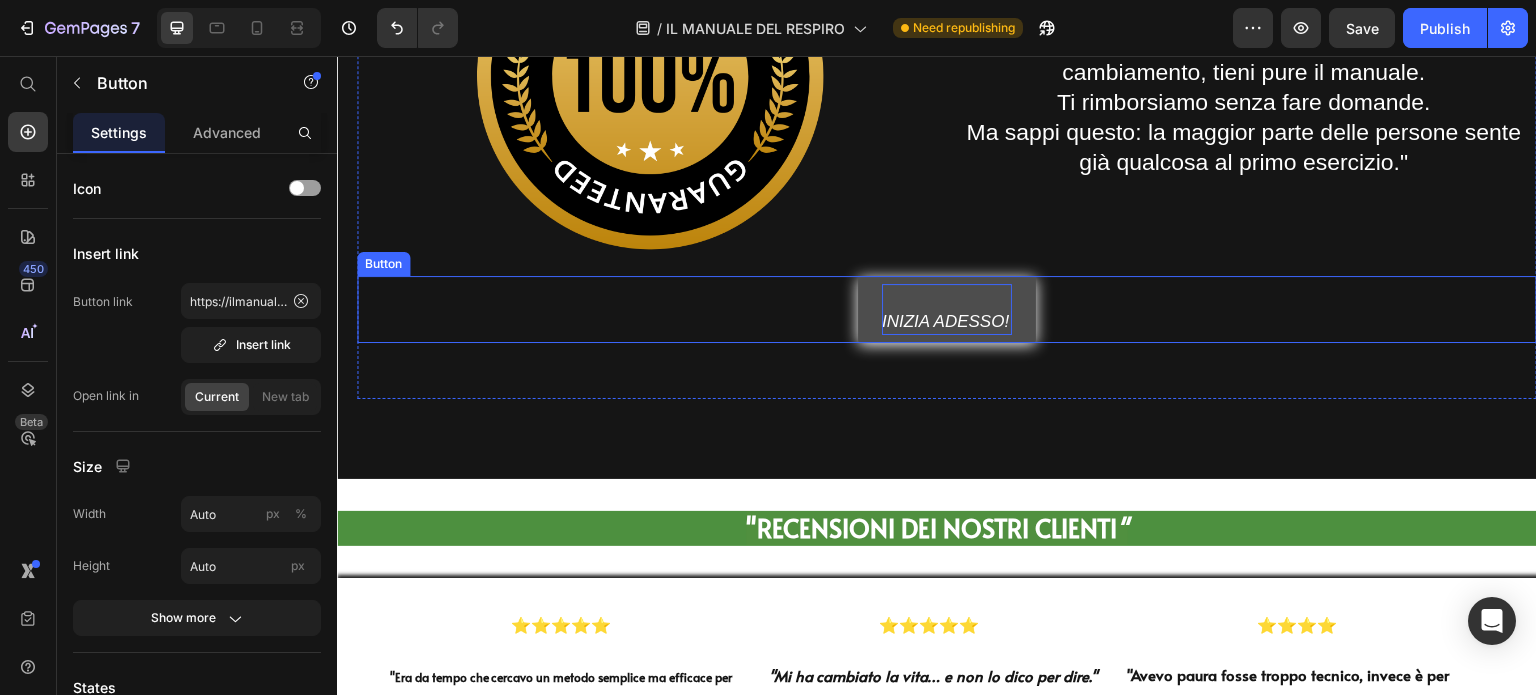 click on "INIZIA ADESSO!" at bounding box center [947, 309] 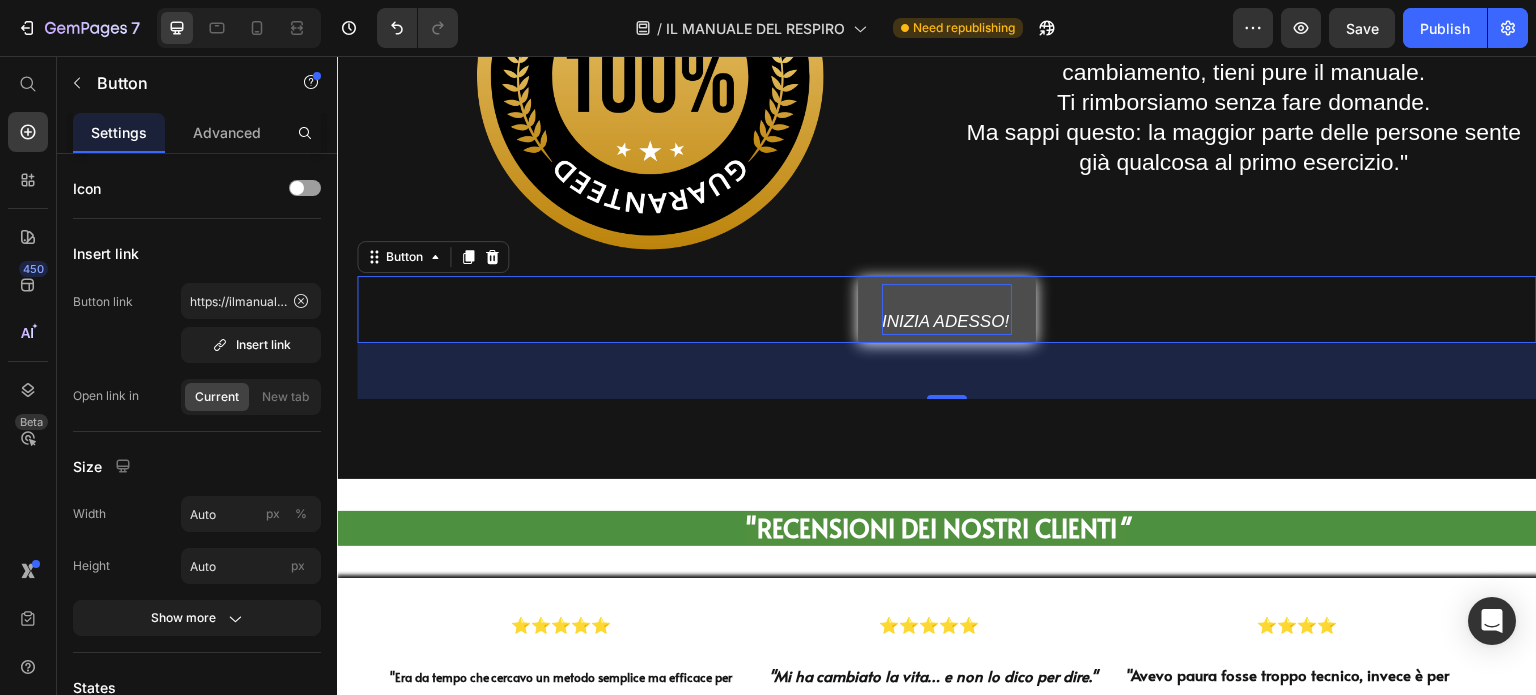 click on "INIZIA ADESSO!" at bounding box center [947, 309] 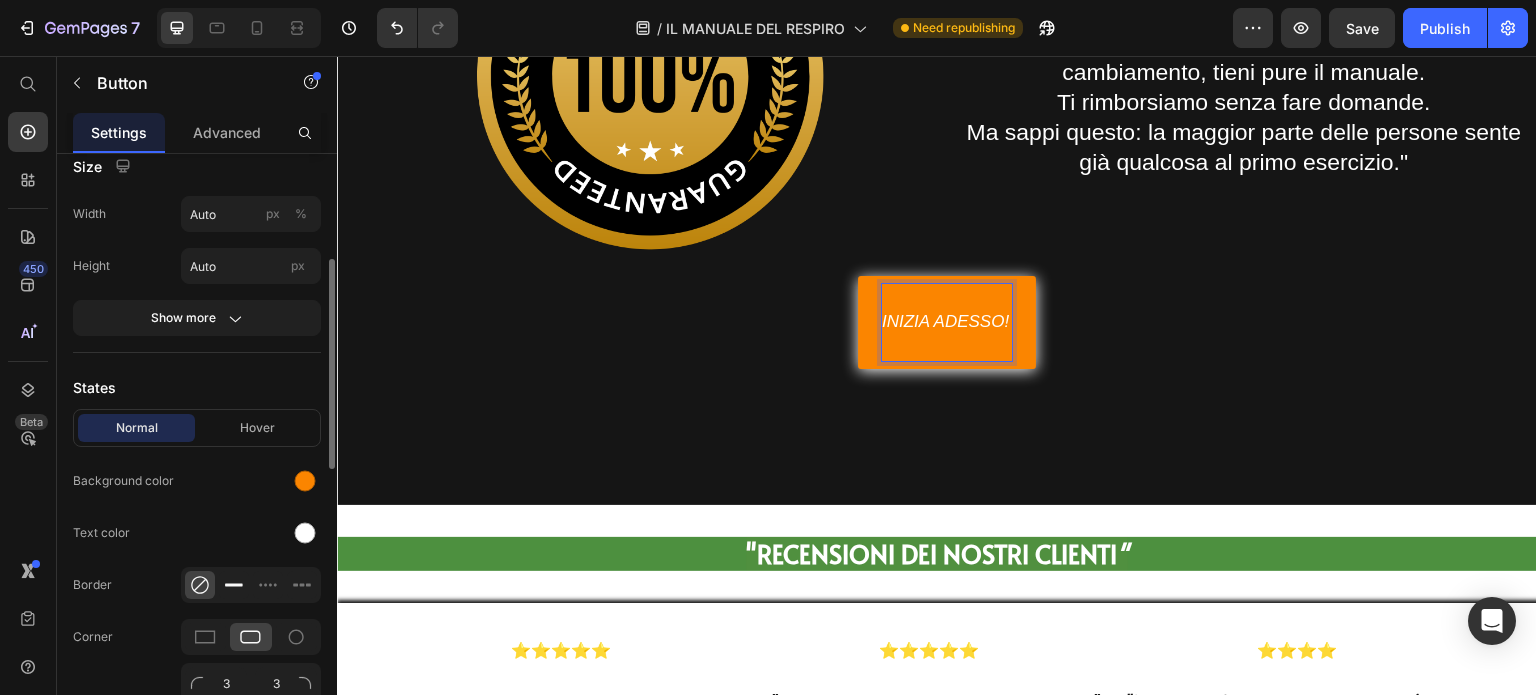scroll, scrollTop: 400, scrollLeft: 0, axis: vertical 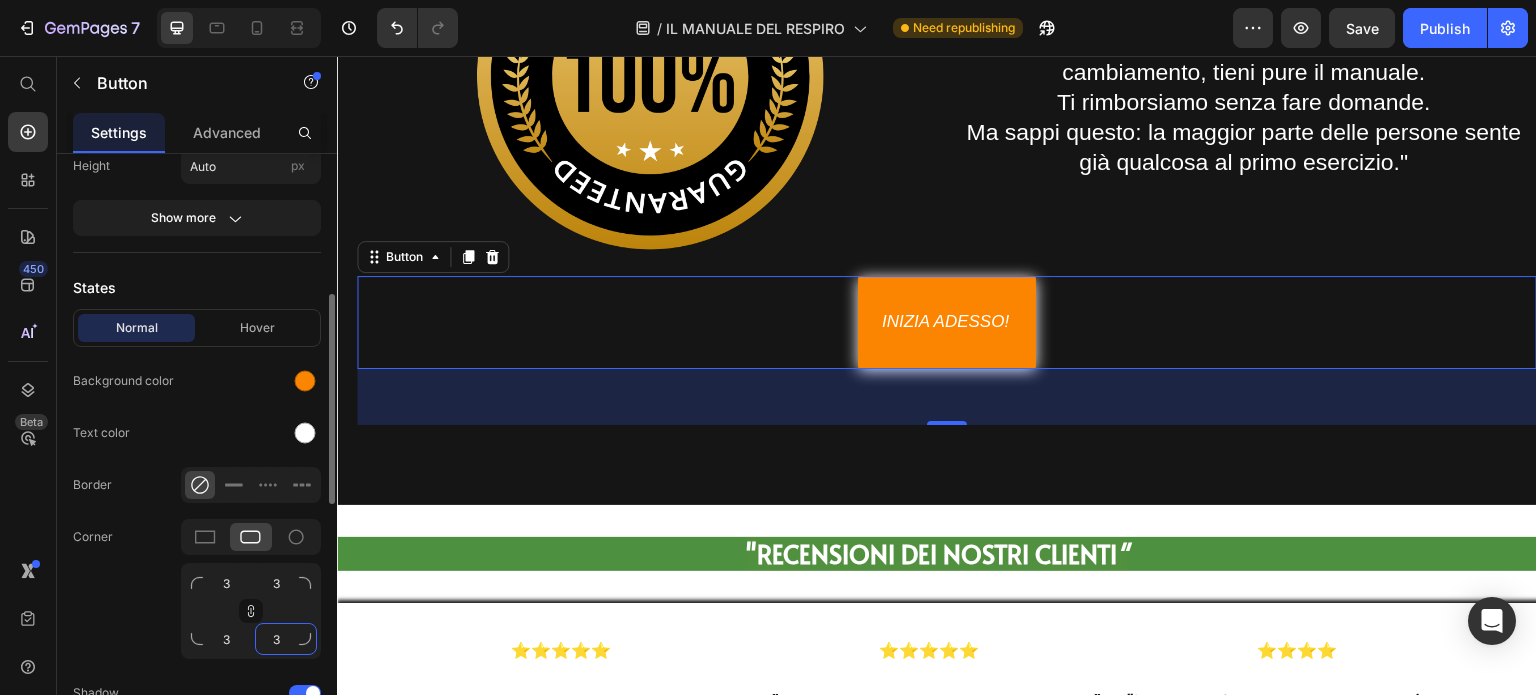 click on "3" 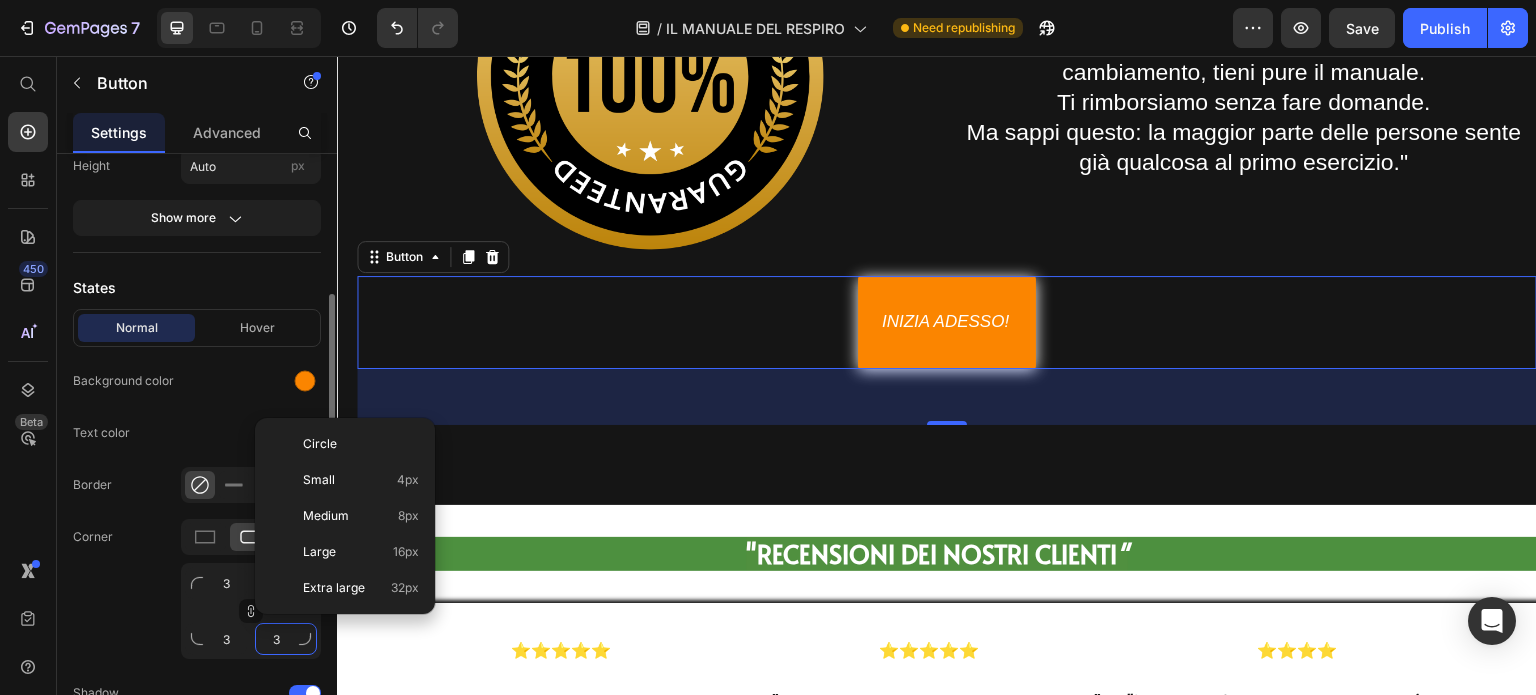 type on "1" 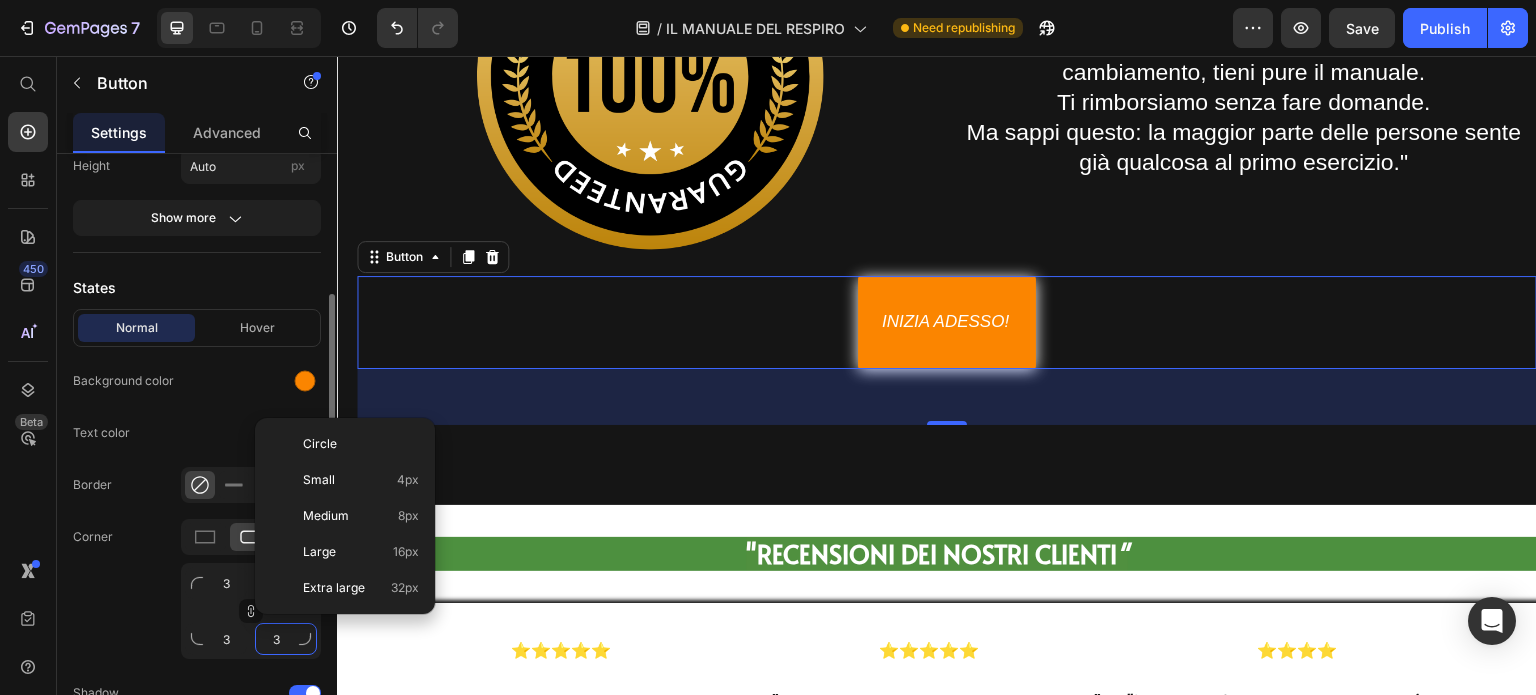 type on "1" 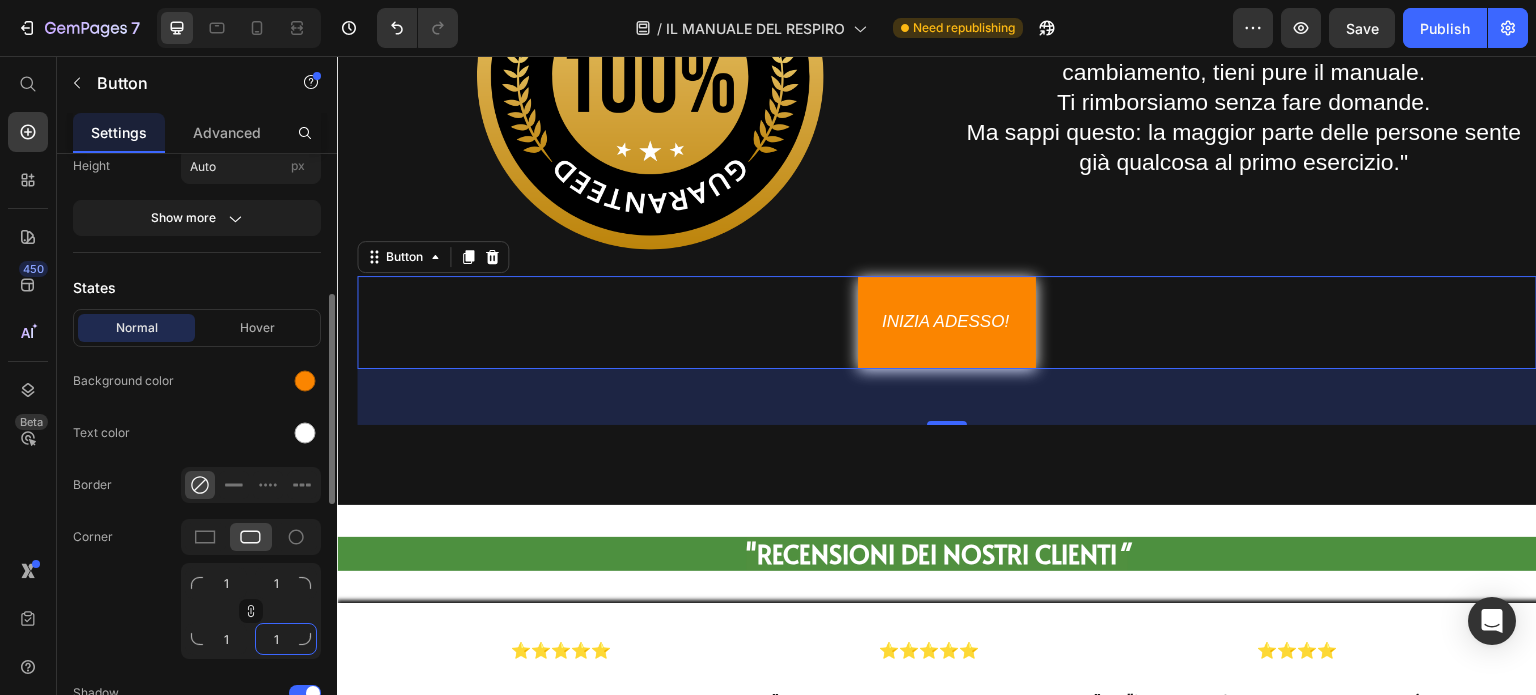 type on "10" 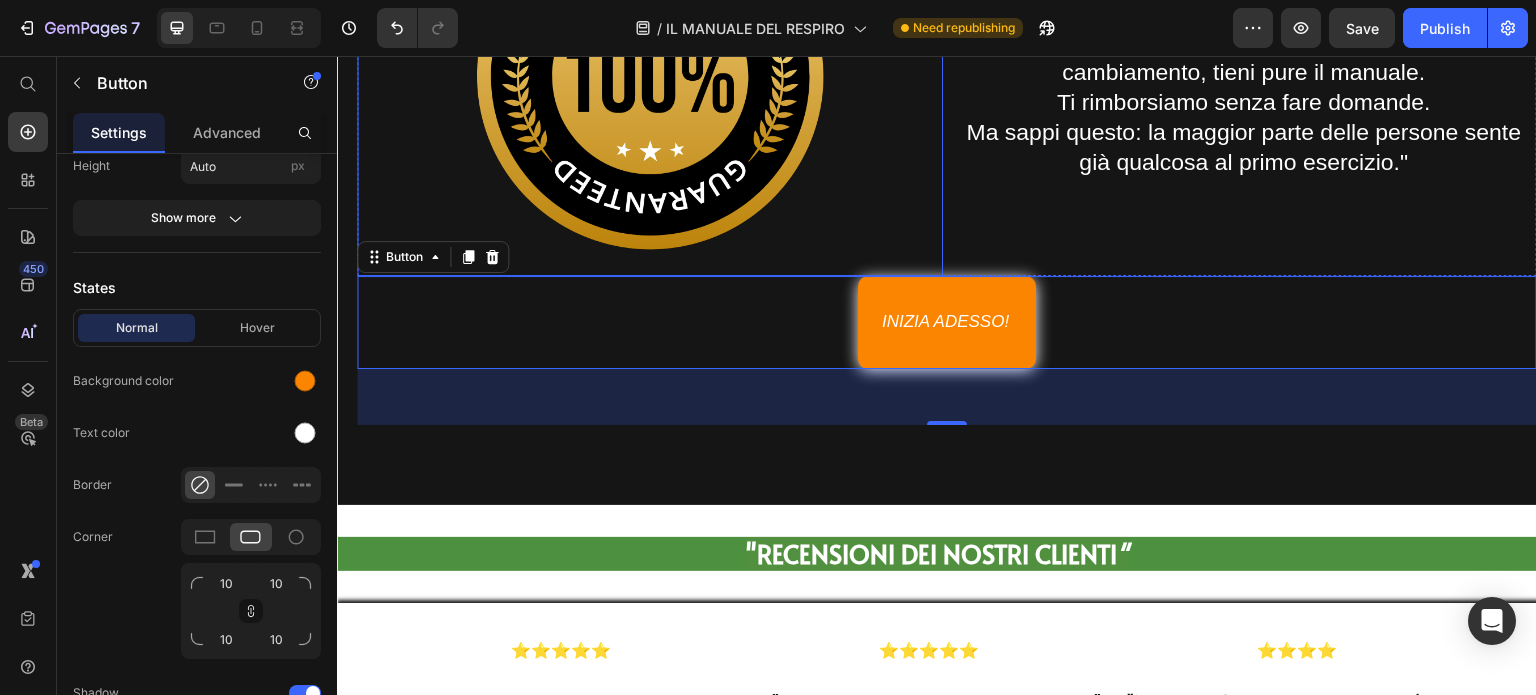 click at bounding box center [650, 76] 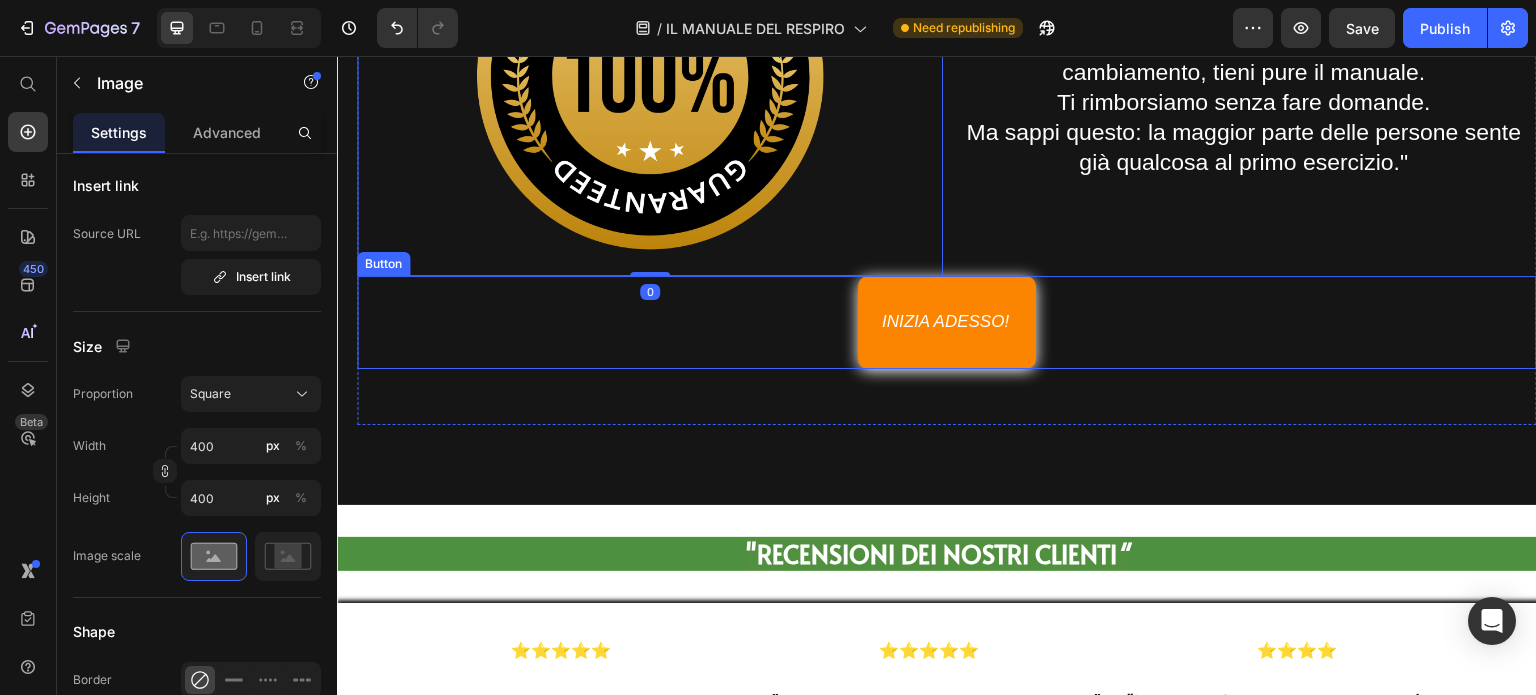 scroll, scrollTop: 0, scrollLeft: 0, axis: both 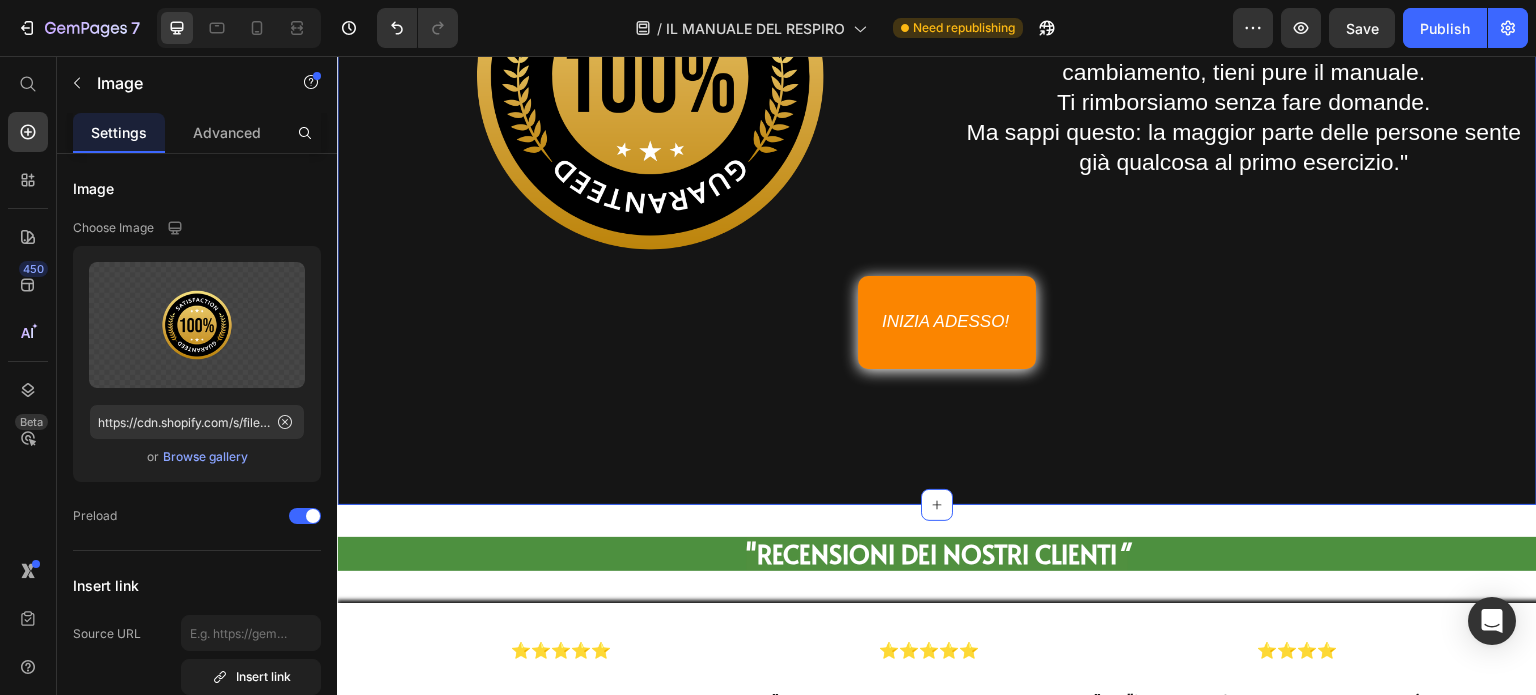 click on "pER AIUTARTI NEL CAMBIAMENTO, ABBIAMO INCLUSO BONUS ESCLUSIVI DAL VALORE DI  € 235,00 CHE RICEVI GRATIS  SOLO OGGI!   Heading OFFERTA IN SCADENZA!   Heading Row 03 Ore 30 Min 26 Sec Countdown Timer IL TEMPO STA PER SCADERE!   Heading Dopo il countdown, l’offerta sparisce e il prezzo torna a pieno. Button Image Garanzia 100% senza rischi Garanzia di rimborso 60 Giorni ! Se per QUALSIASI motivo ritieni che dopo aver provato il nostro METODO non sentirai nemmeno un piccolo cambiamento, tieni pure il manuale.  Ti rimborsiamo senza fare domande.  Ma sappi questo: la maggior parte delle persone sente già qualcosa al primo esercizio."   Heading Row ⁠⁠⁠⁠⁠⁠⁠ INIZIA ADESSO! Button Row Section 19/25   You can create reusable sections Create Theme Section AI Content Write with GemAI What would you like to describe here? Tone and Voice Persuasive Product Getting products... Show more Generate" at bounding box center (937, -211) 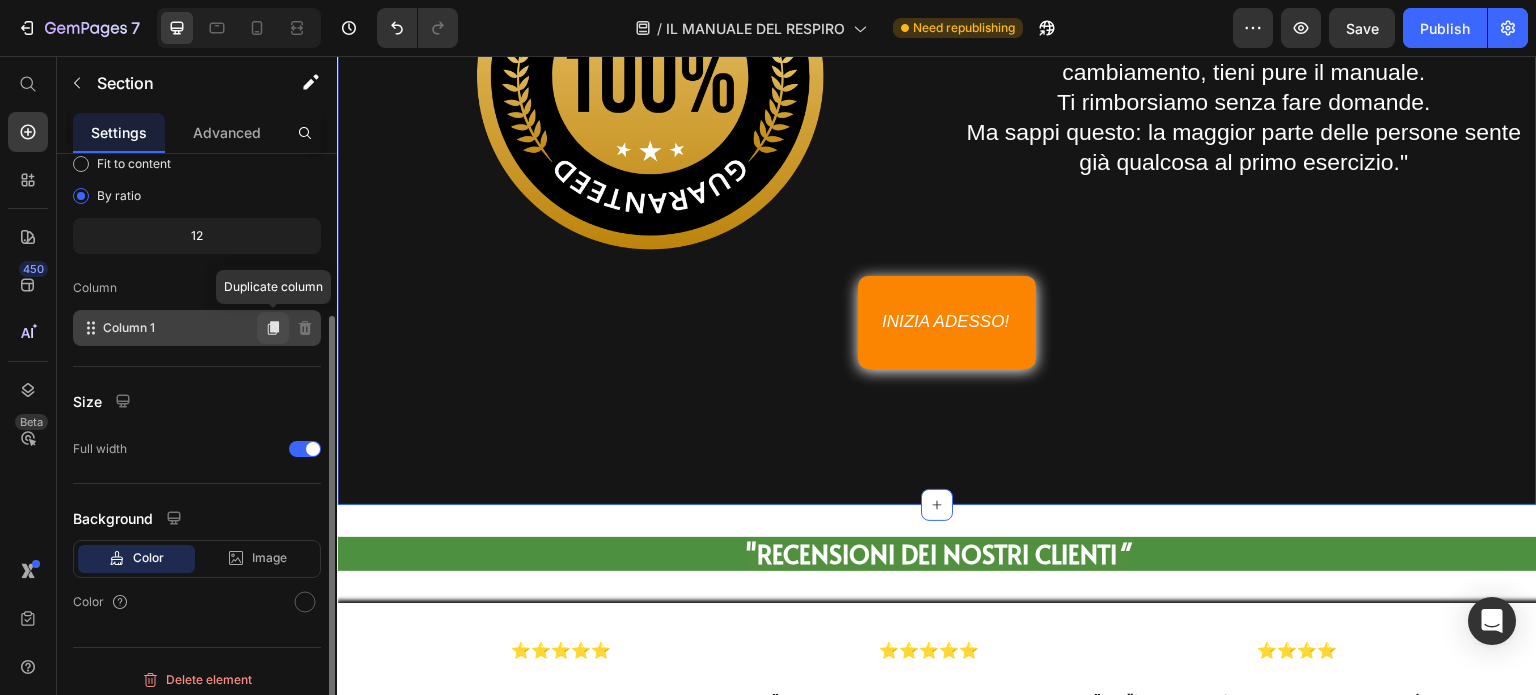 scroll, scrollTop: 208, scrollLeft: 0, axis: vertical 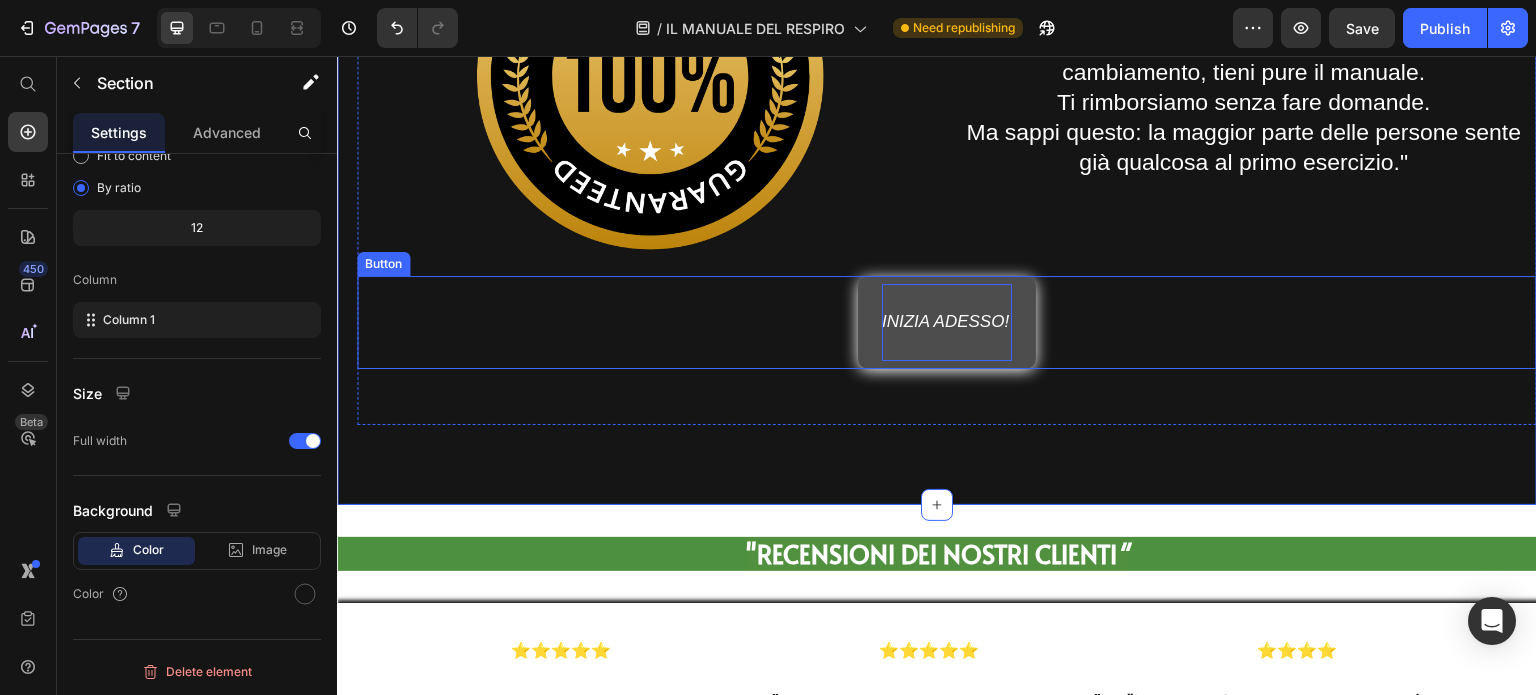 click on "⁠⁠⁠⁠⁠⁠⁠ INIZIA ADESSO!" at bounding box center (947, 322) 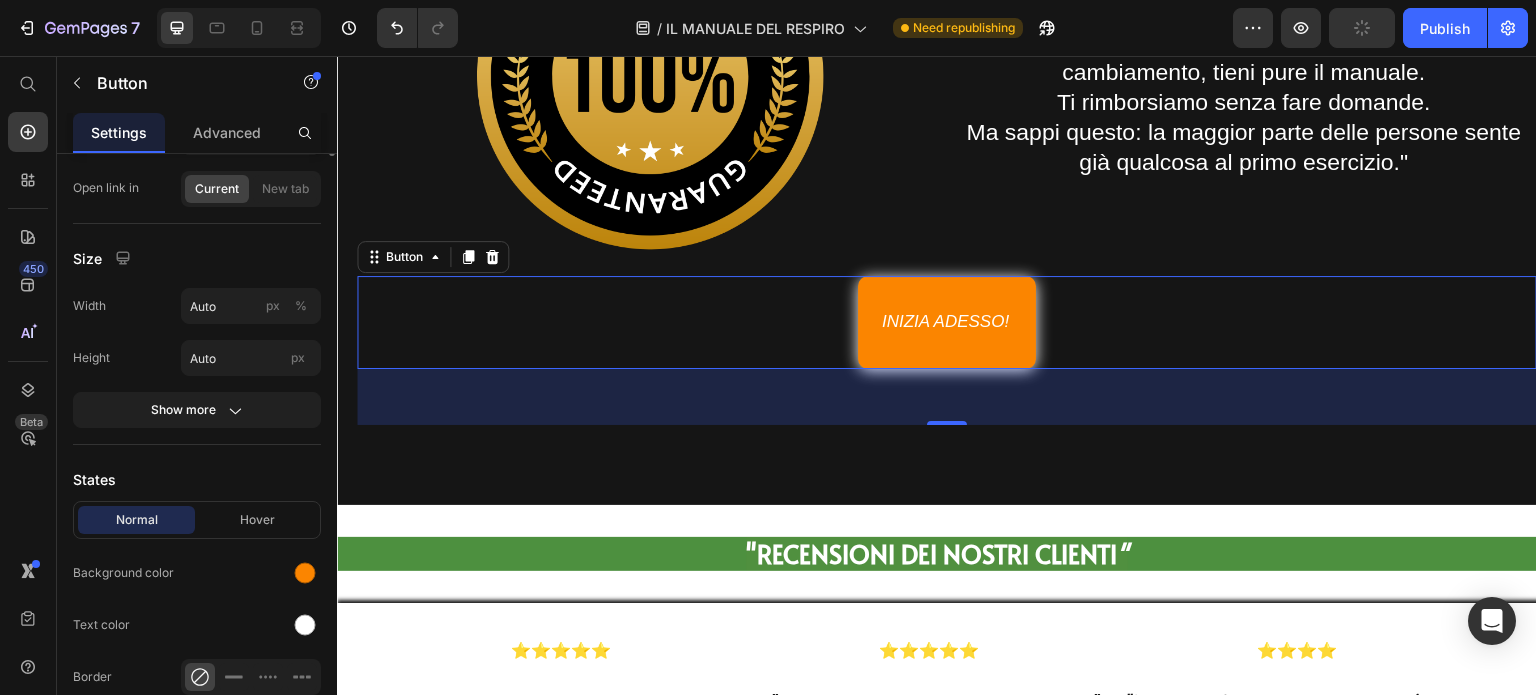 scroll, scrollTop: 0, scrollLeft: 0, axis: both 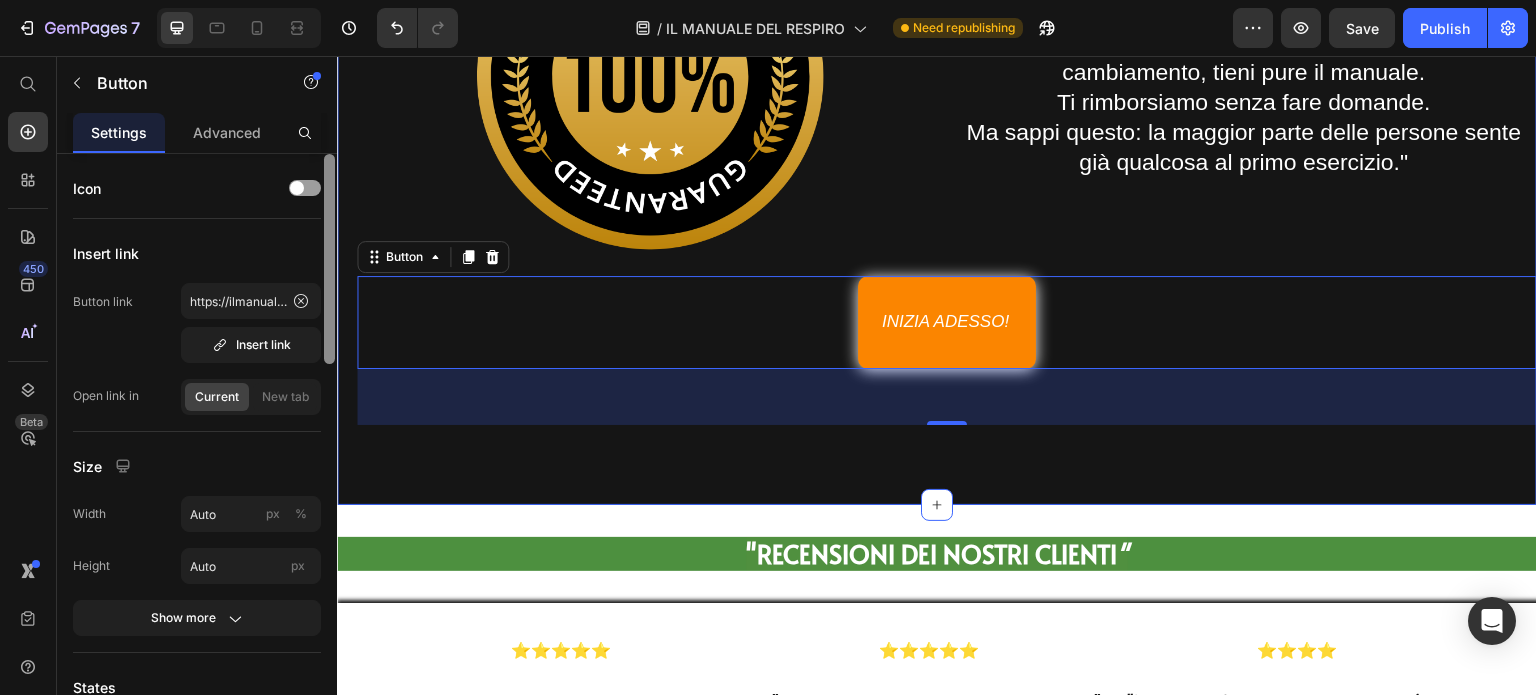 drag, startPoint x: 668, startPoint y: 257, endPoint x: 340, endPoint y: 119, distance: 355.8483 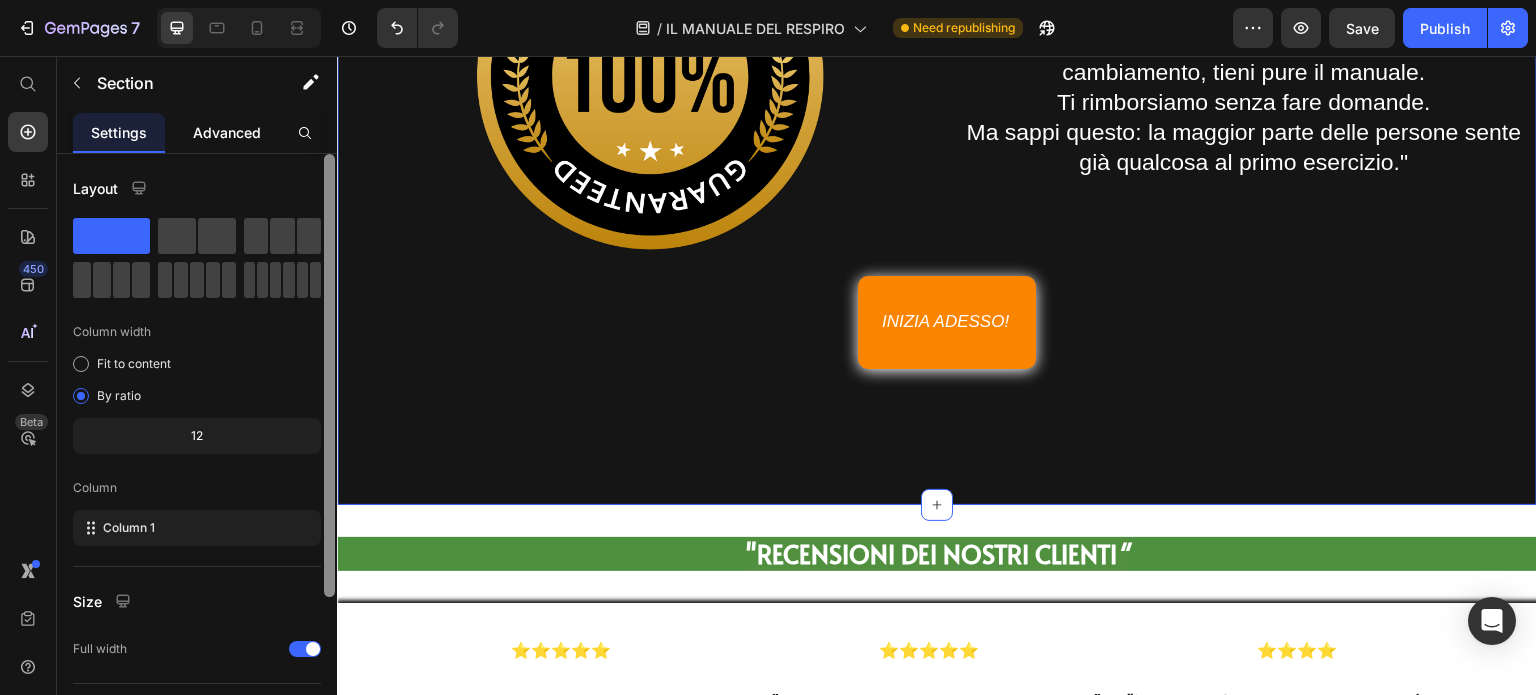 click on "Advanced" at bounding box center [227, 132] 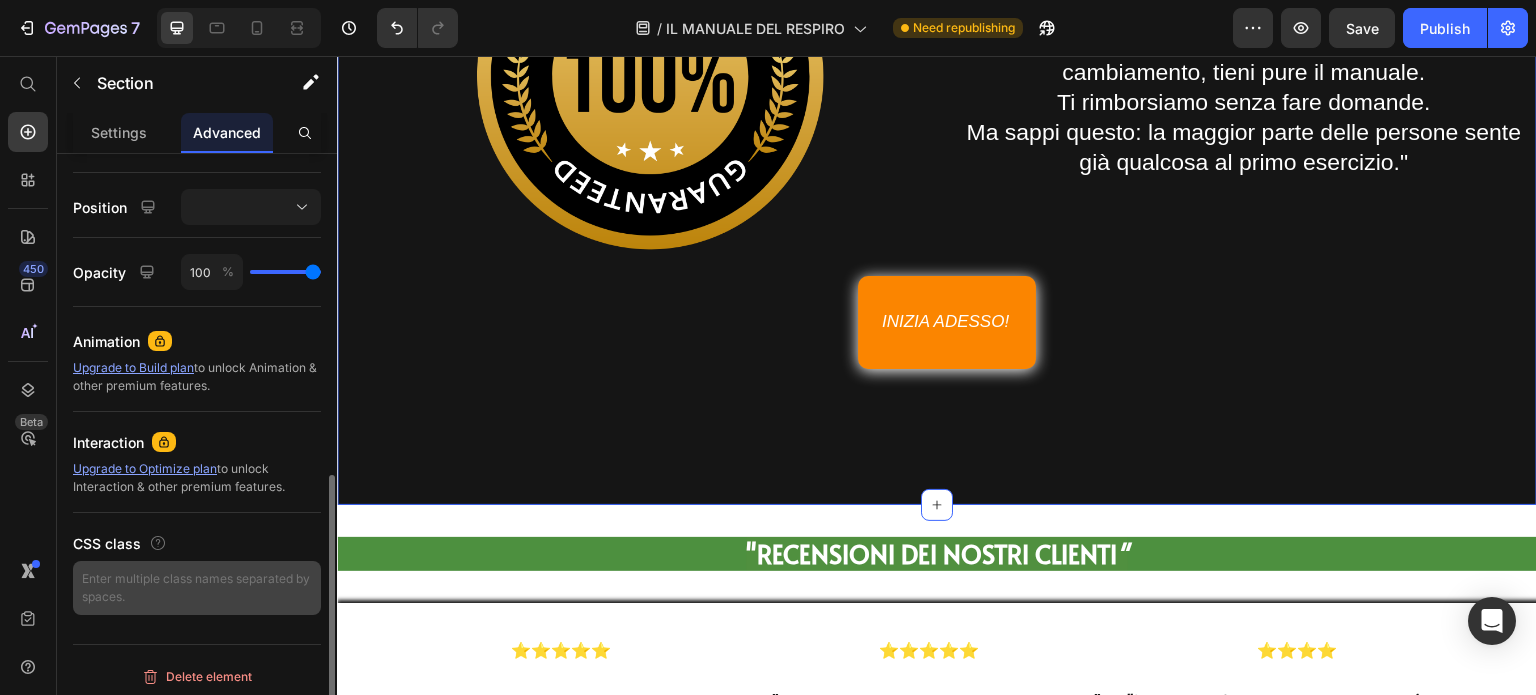 scroll, scrollTop: 704, scrollLeft: 0, axis: vertical 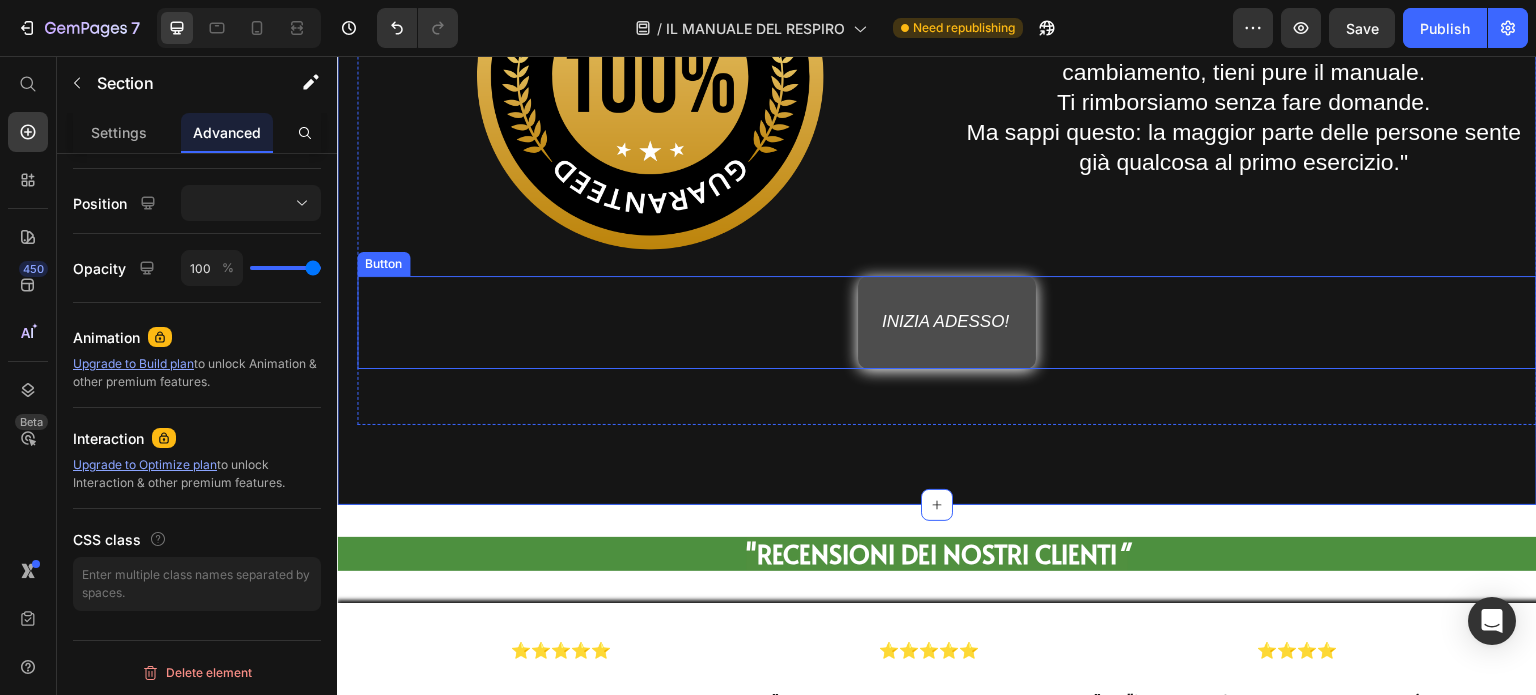 click on "⁠⁠⁠⁠⁠⁠⁠ INIZIA ADESSO!" at bounding box center (947, 322) 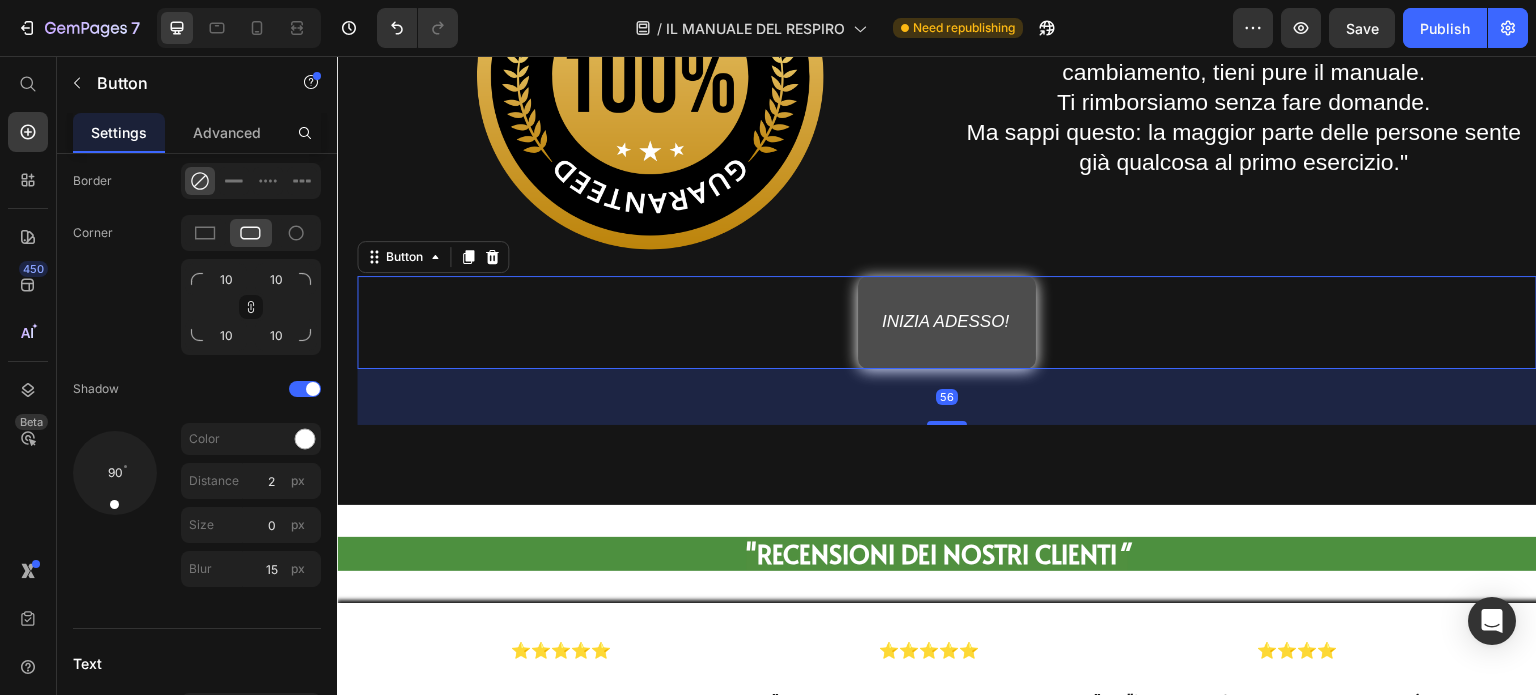 scroll, scrollTop: 0, scrollLeft: 0, axis: both 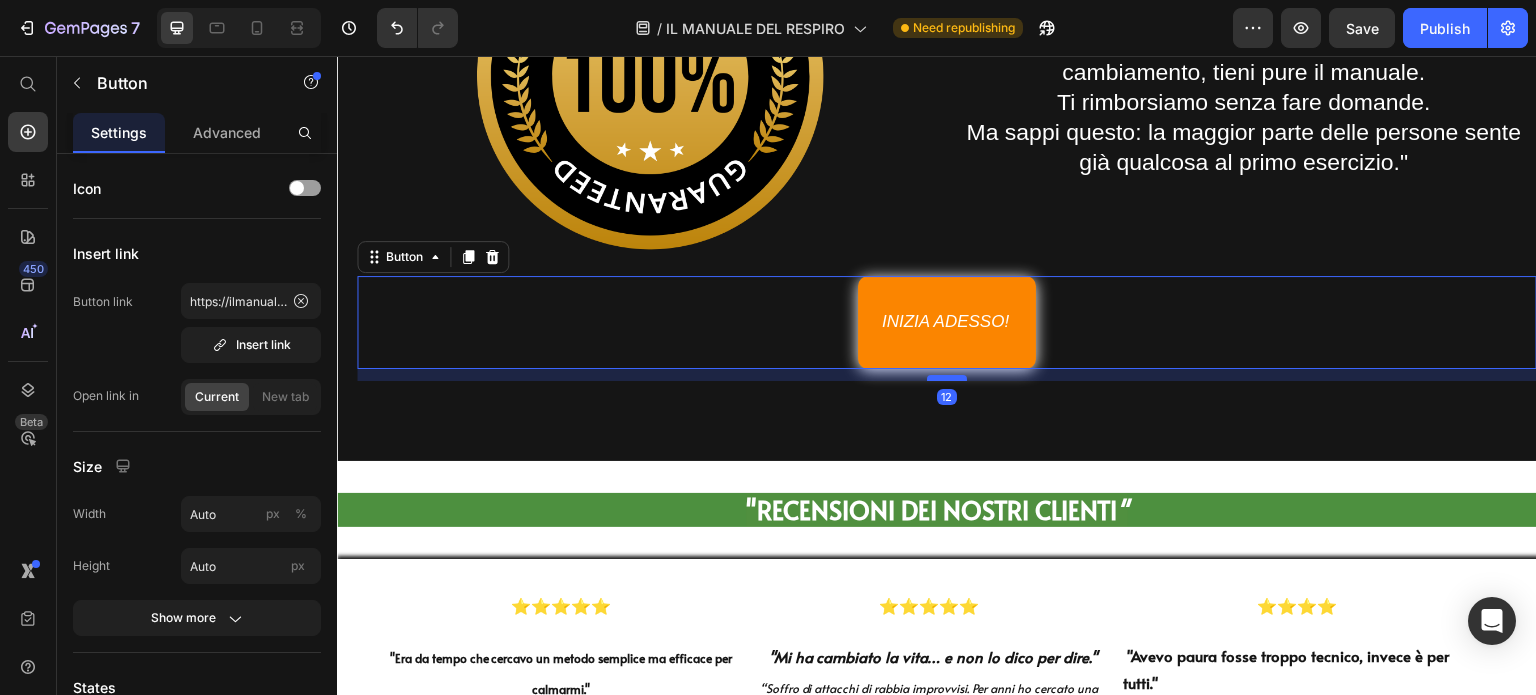 drag, startPoint x: 943, startPoint y: 425, endPoint x: 934, endPoint y: 381, distance: 44.911022 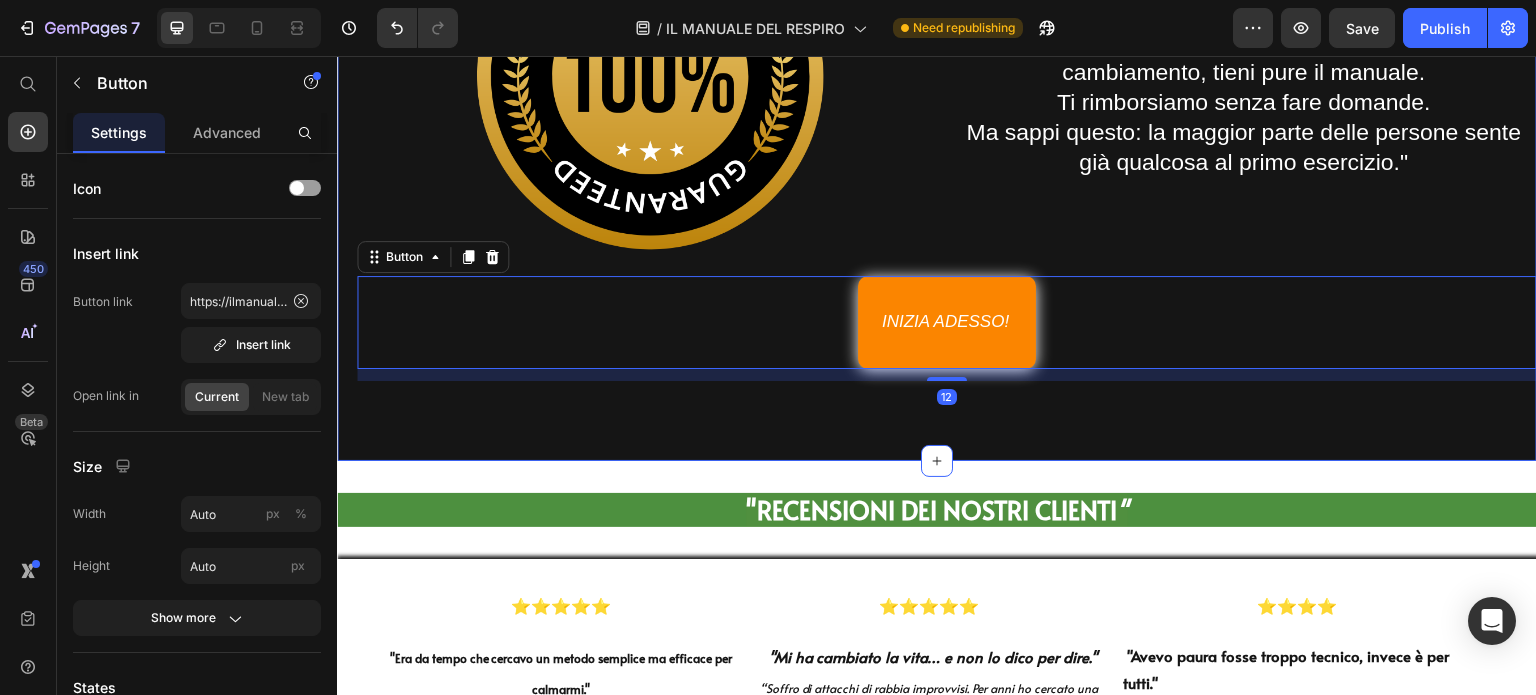 click on "pER AIUTARTI NEL CAMBIAMENTO, ABBIAMO INCLUSO BONUS ESCLUSIVI DAL VALORE DI  € 235,00 CHE RICEVI GRATIS  SOLO OGGI!   Heading OFFERTA IN SCADENZA!   Heading Row 03 Ore 29 Min 54 Sec Countdown Timer IL TEMPO STA PER SCADERE!   Heading Dopo il countdown, l’offerta sparisce e il prezzo torna a pieno. Button Image Garanzia 100% senza rischi Garanzia di rimborso 60 Giorni ! Se per QUALSIASI motivo ritieni che dopo aver provato il nostro METODO non sentirai nemmeno un piccolo cambiamento, tieni pure il manuale.  Ti rimborsiamo senza fare domande.  Ma sappi questo: la maggior parte delle persone sente già qualcosa al primo esercizio."   Heading Row ⁠⁠⁠⁠⁠⁠⁠ INIZIA ADESSO! Button   12 Row Section 19/25" at bounding box center [937, -233] 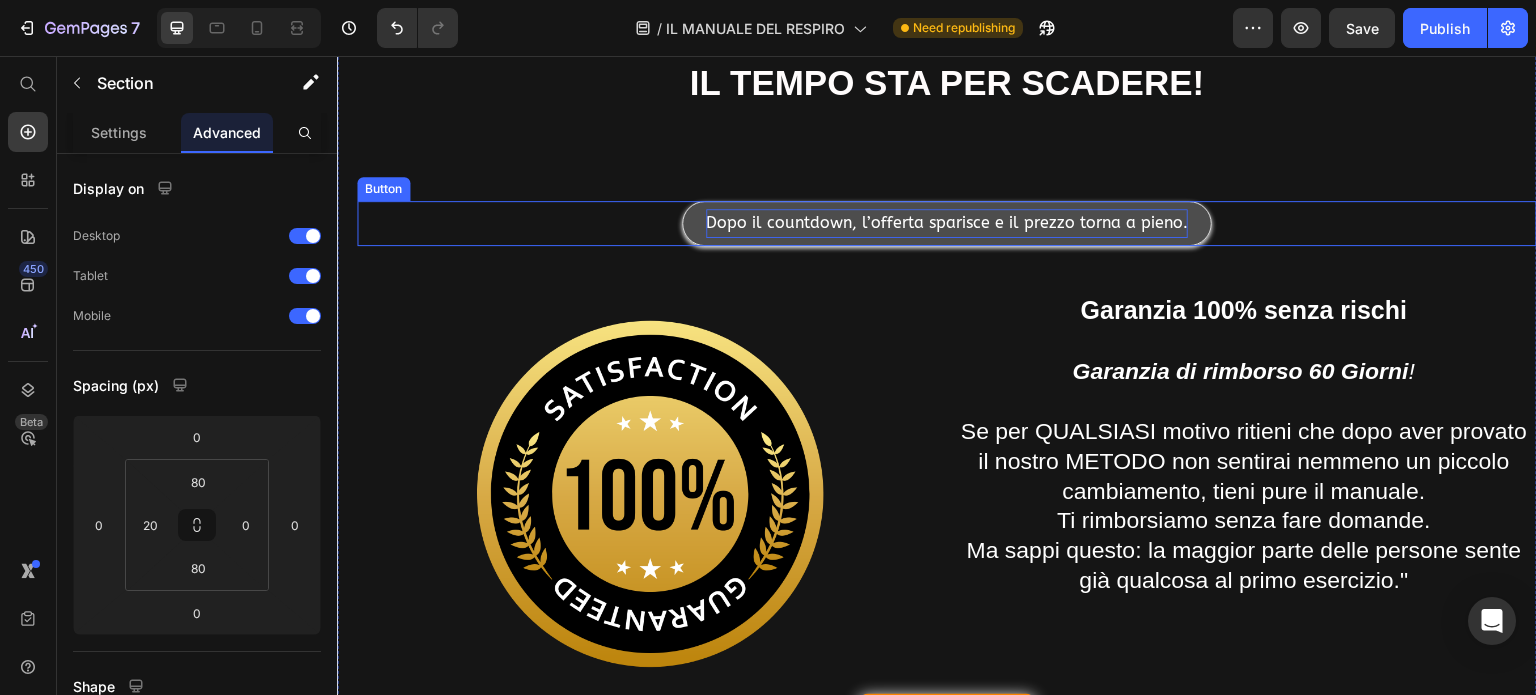 scroll, scrollTop: 17304, scrollLeft: 0, axis: vertical 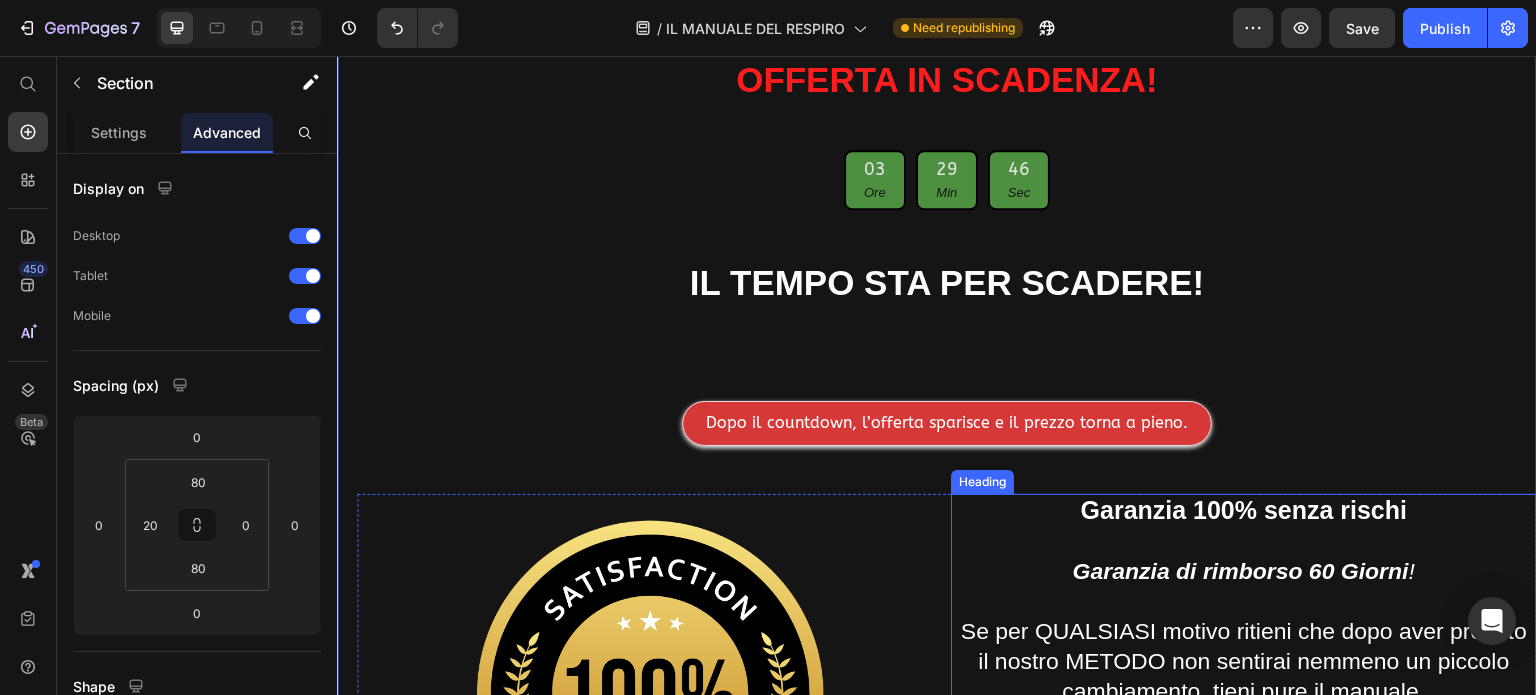 click on "Garanzia 100% senza rischi Garanzia di rimborso 60 Giorni ! Se per QUALSIASI motivo ritieni che dopo aver provato il nostro METODO non sentirai nemmeno un piccolo cambiamento, tieni pure il manuale.  Ti rimborsiamo senza fare domande.  Ma sappi questo: la maggior parte delle persone sente già qualcosa al primo esercizio."" at bounding box center [1244, 661] 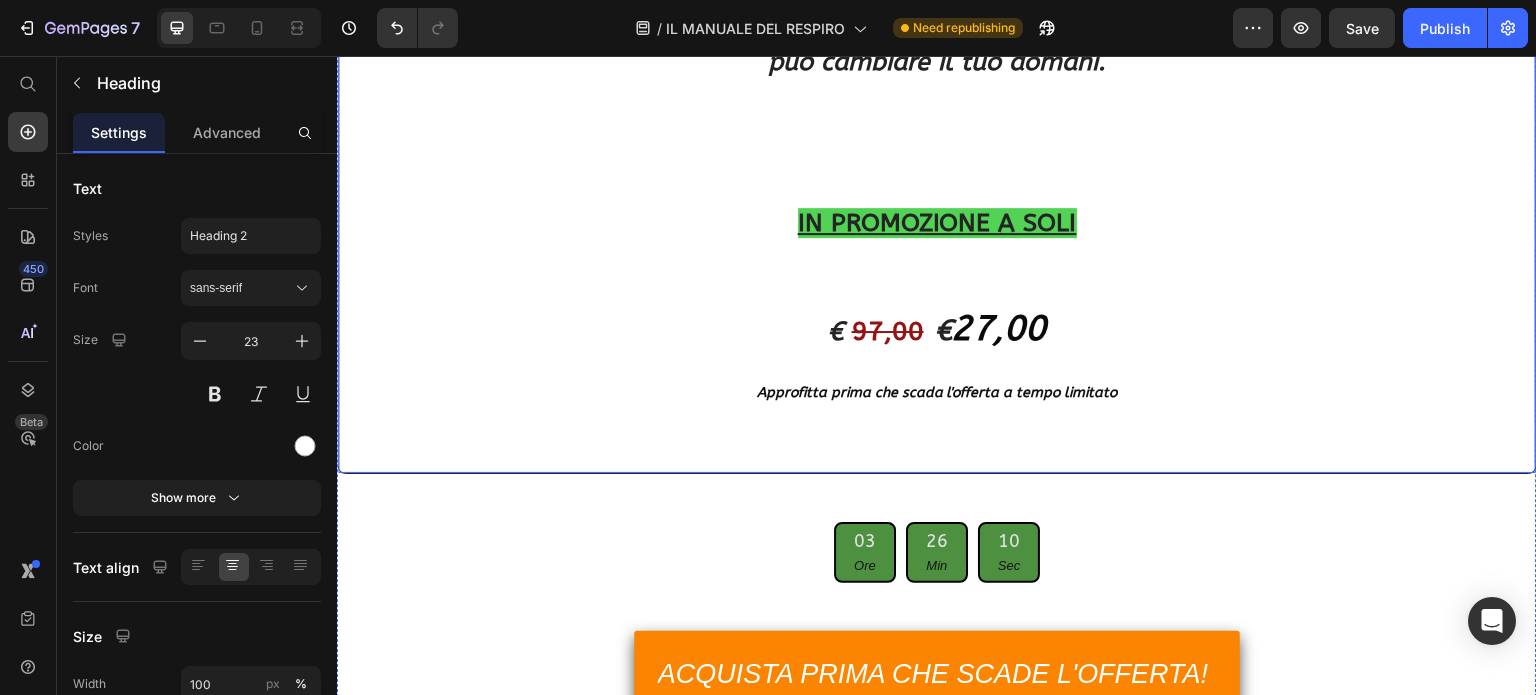 scroll, scrollTop: 16104, scrollLeft: 0, axis: vertical 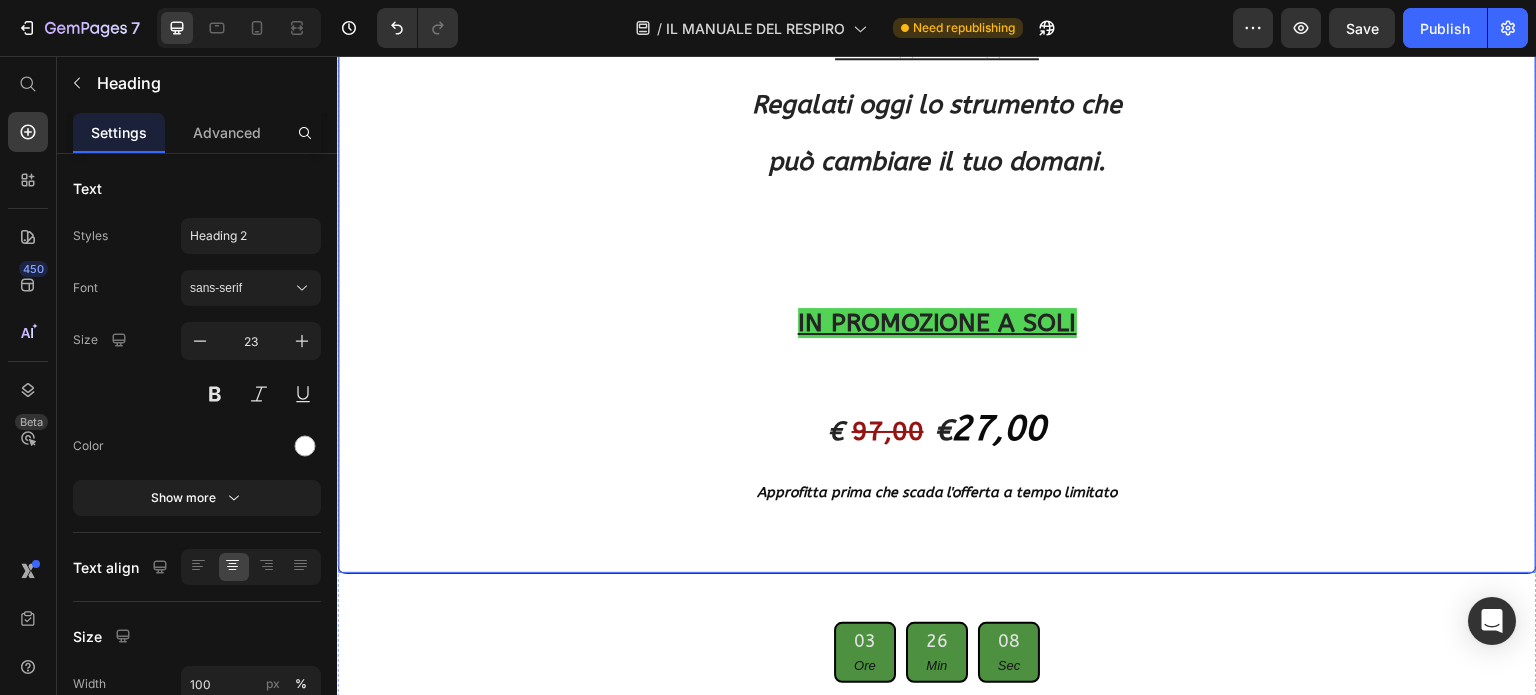click on "NON ASPETTARE! Regalati oggi lo strumento che  può cambiare il tuo domani. IN PROMOZIONE A SOLI  €   97,00   €  27,00 Approfitta prima che scada l'offerta a tempo limitato" at bounding box center (937, 268) 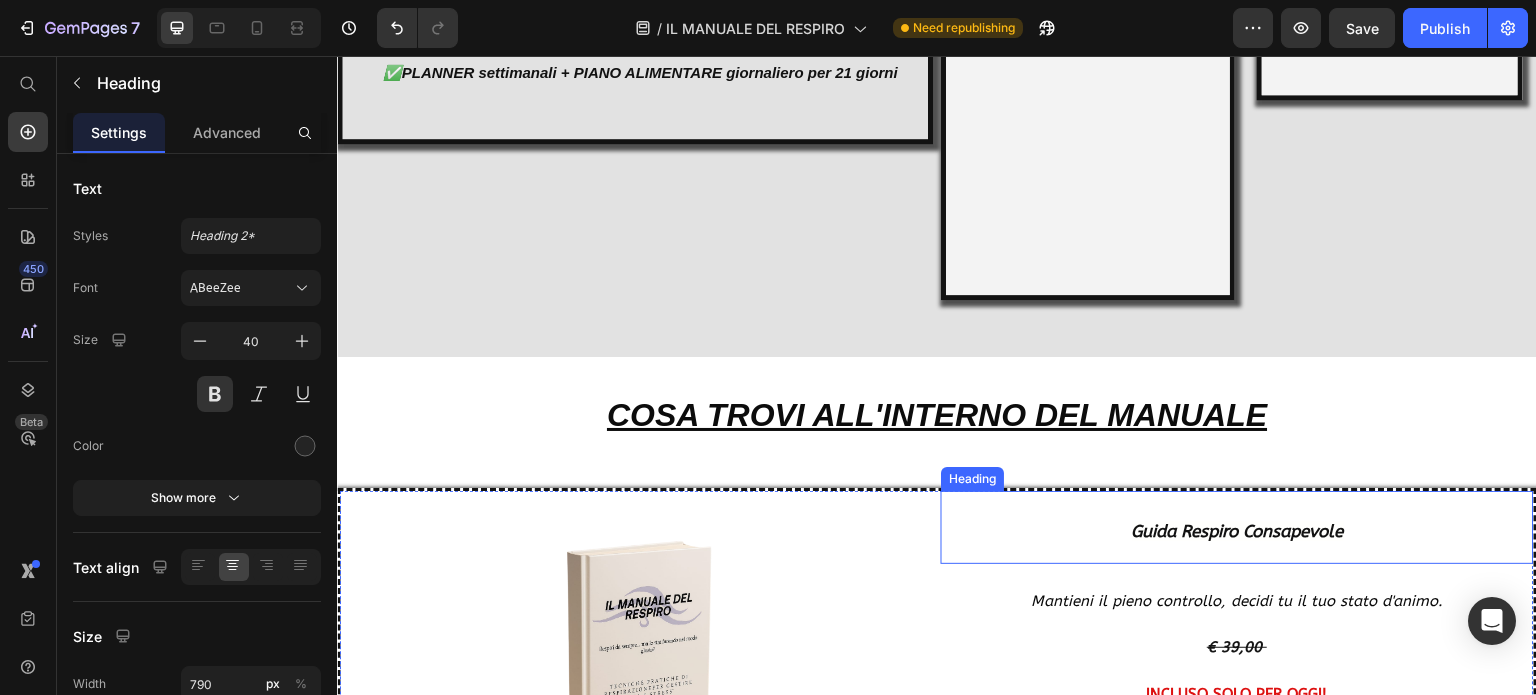 scroll, scrollTop: 10704, scrollLeft: 0, axis: vertical 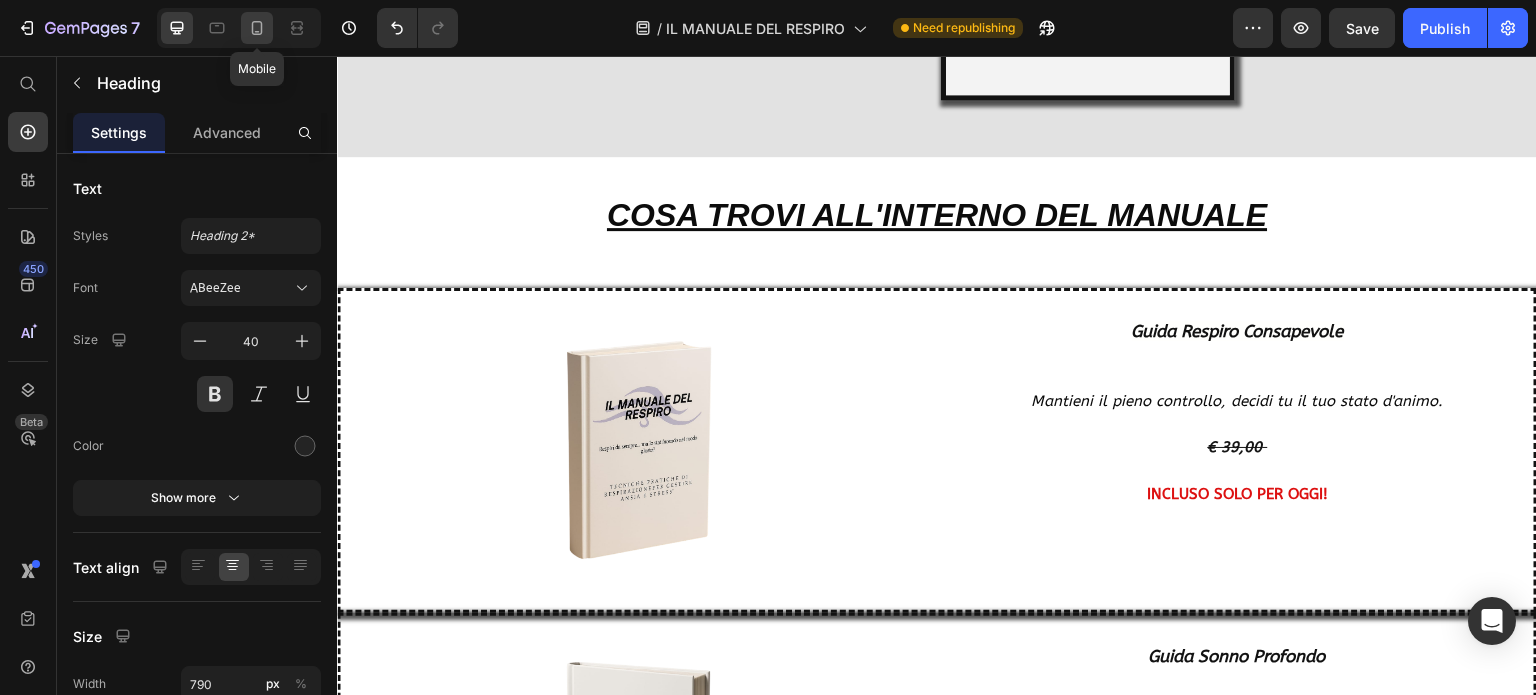 click 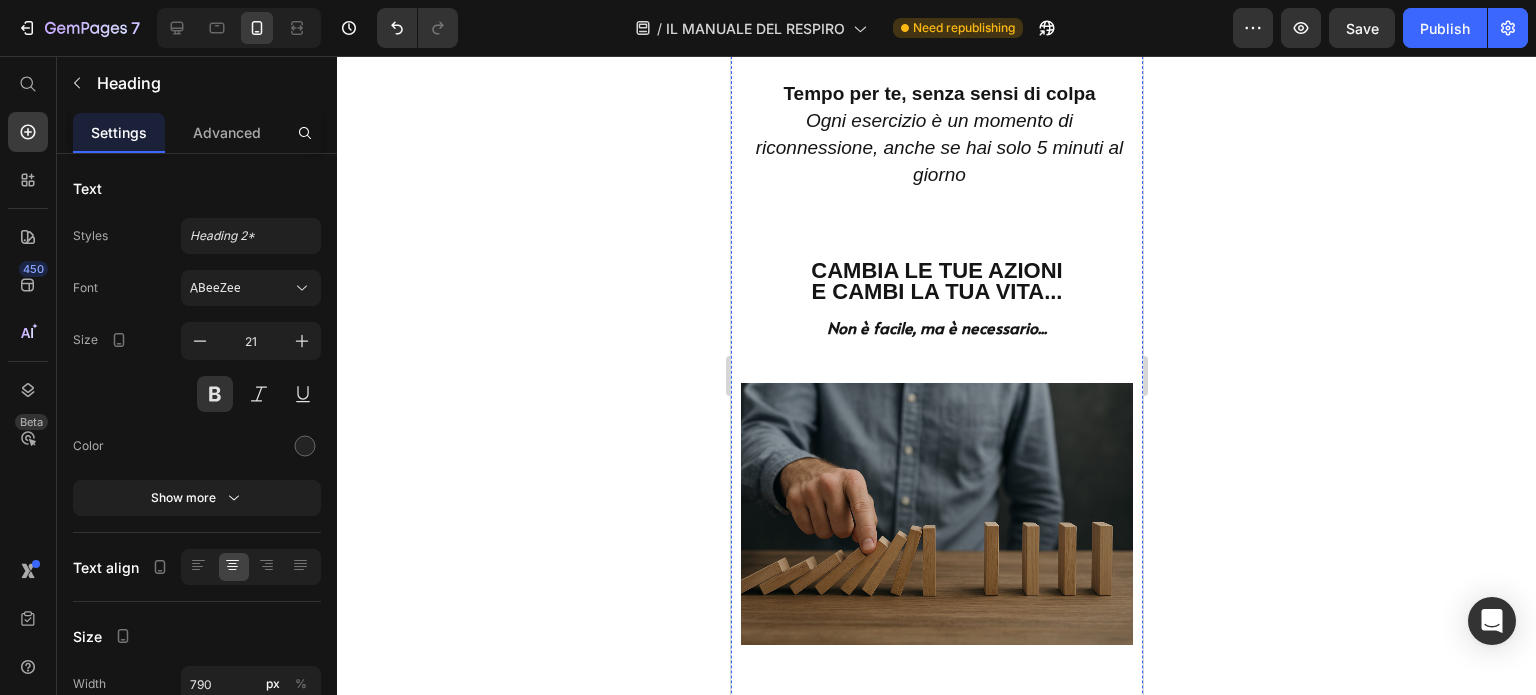 scroll, scrollTop: 6104, scrollLeft: 0, axis: vertical 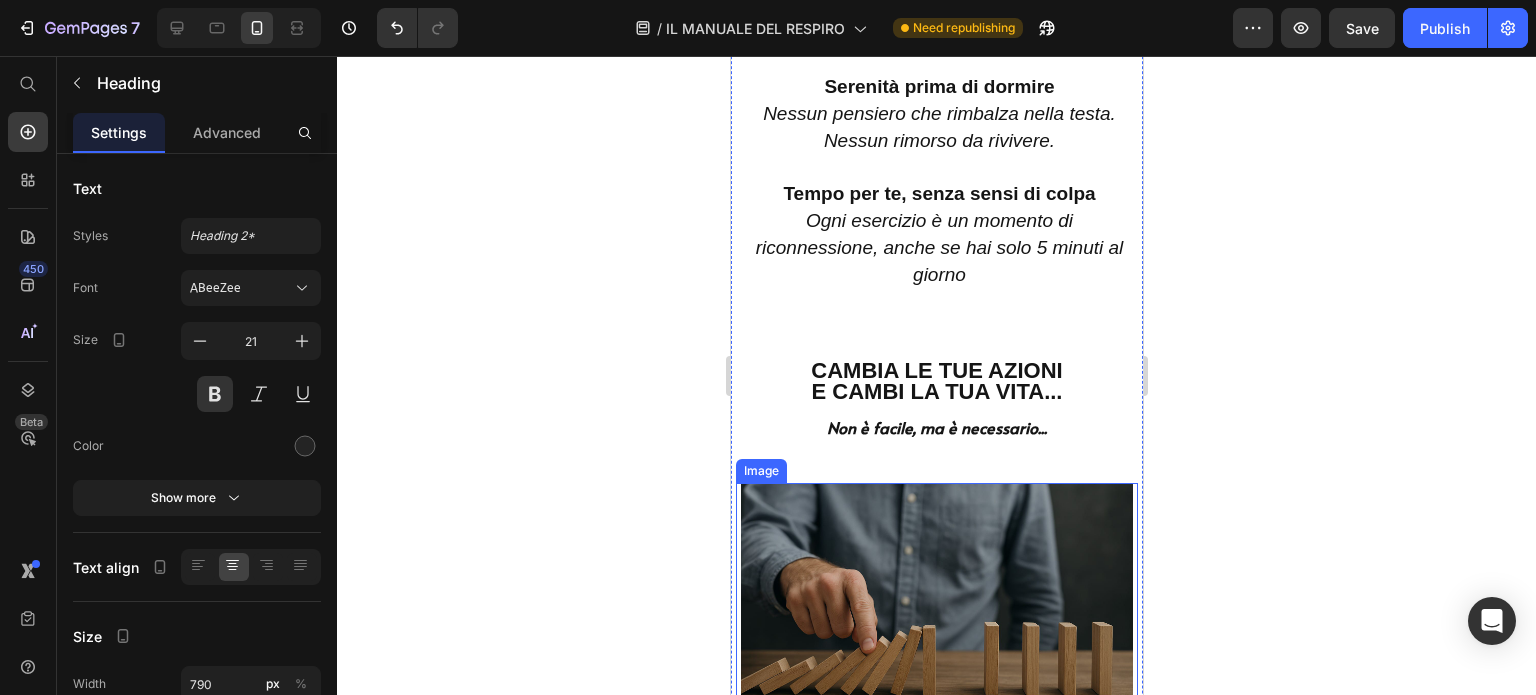 click at bounding box center (936, 613) 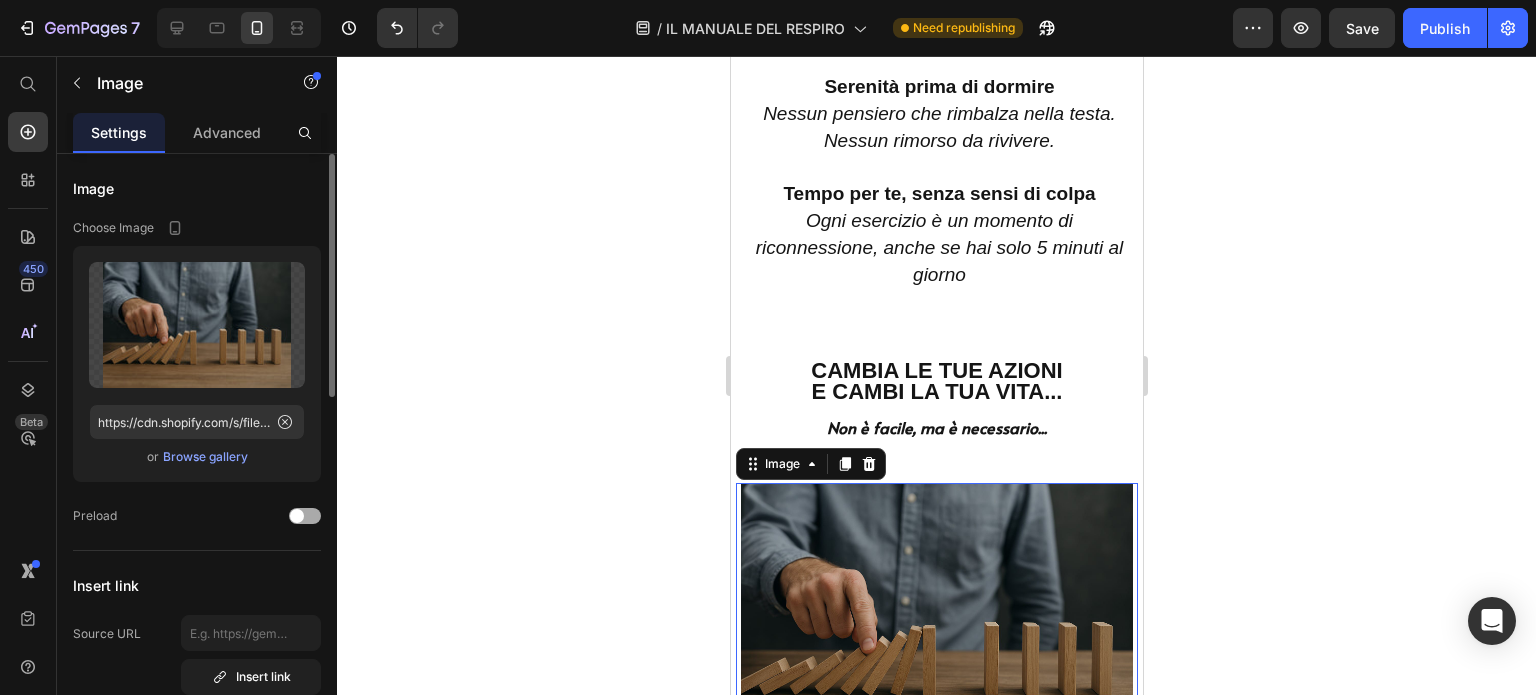click at bounding box center [297, 516] 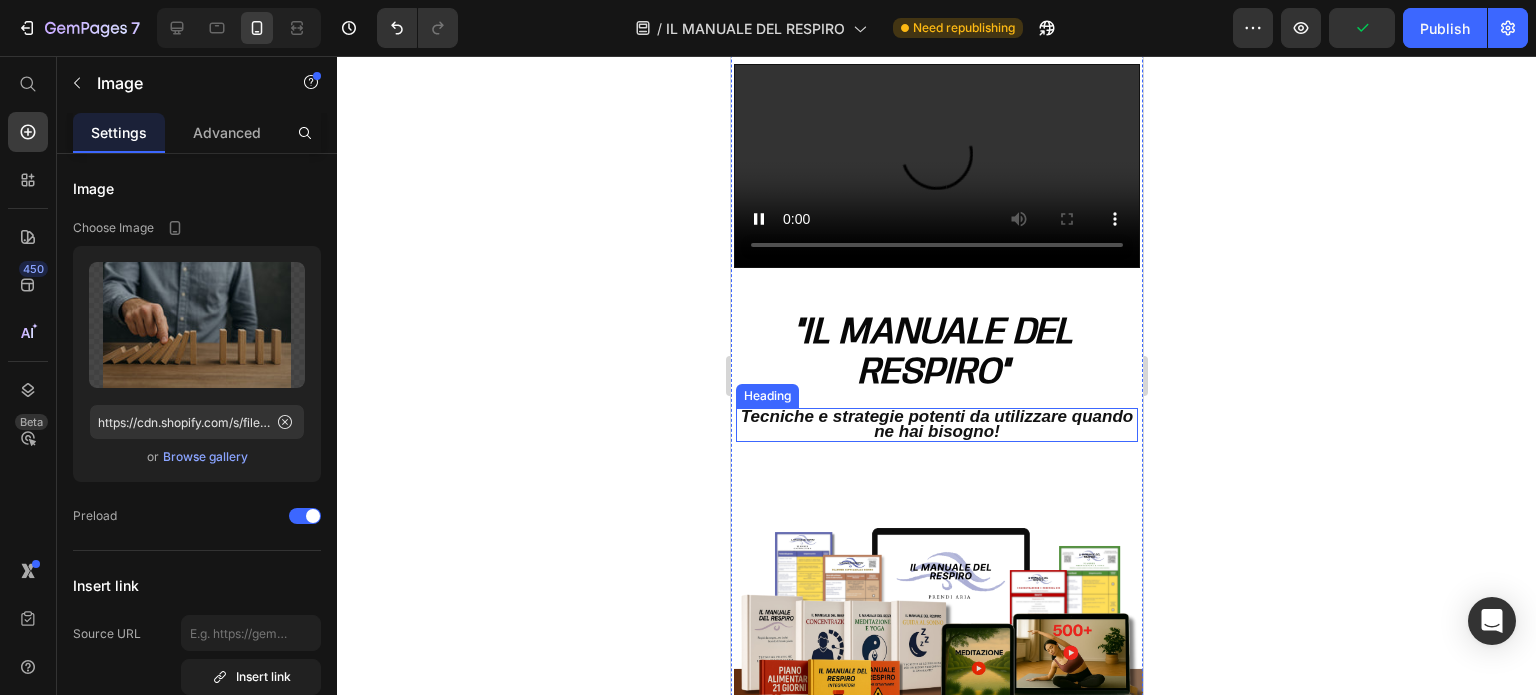 scroll, scrollTop: 0, scrollLeft: 0, axis: both 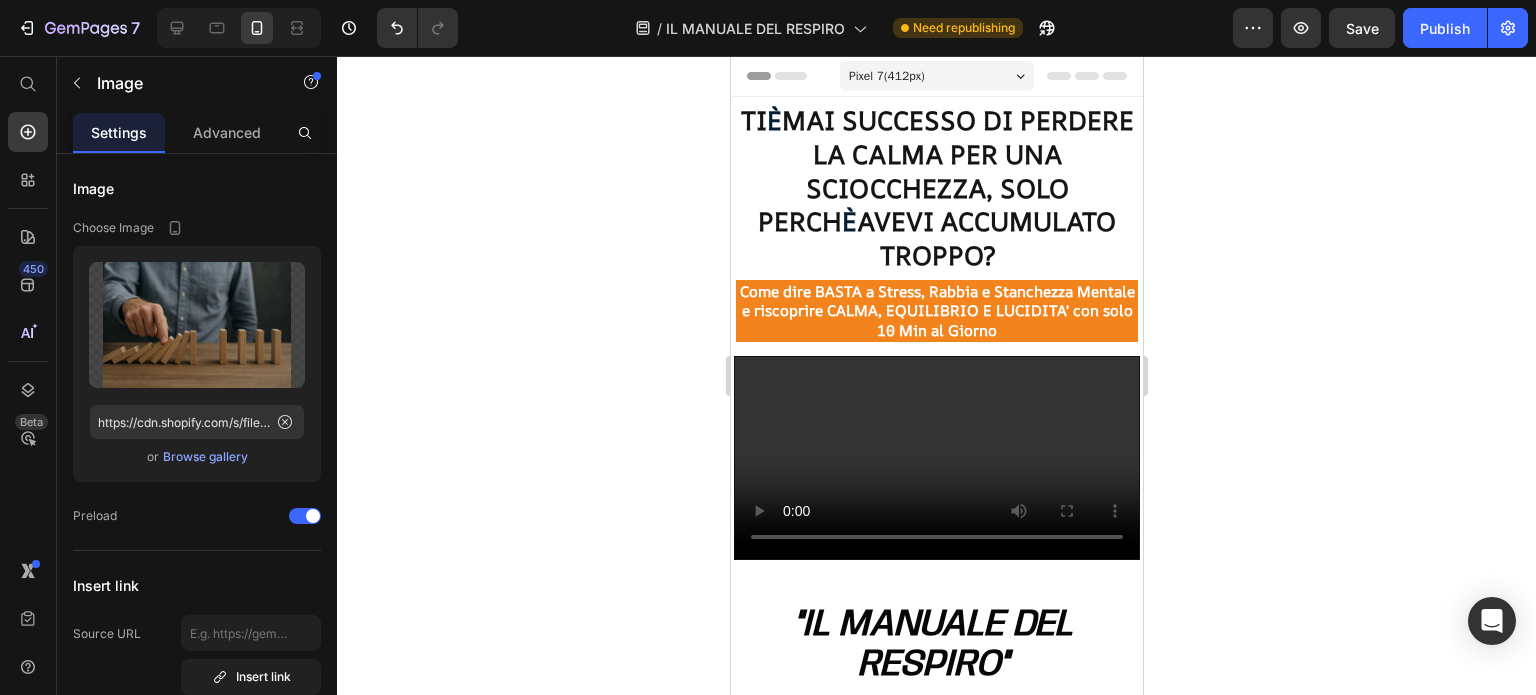 click on "Pixel 7  ( 412 px)" at bounding box center (936, 76) 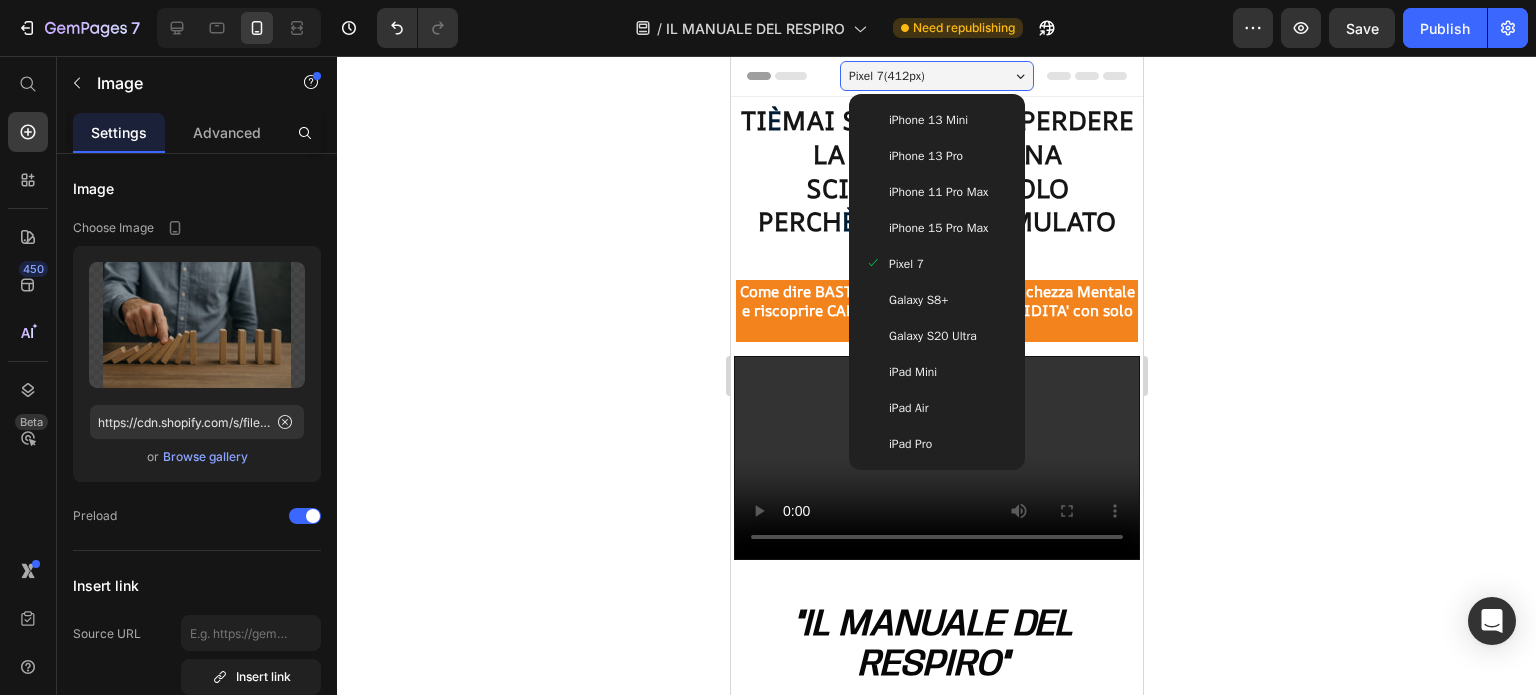 click on "Galaxy S8+" at bounding box center [917, 300] 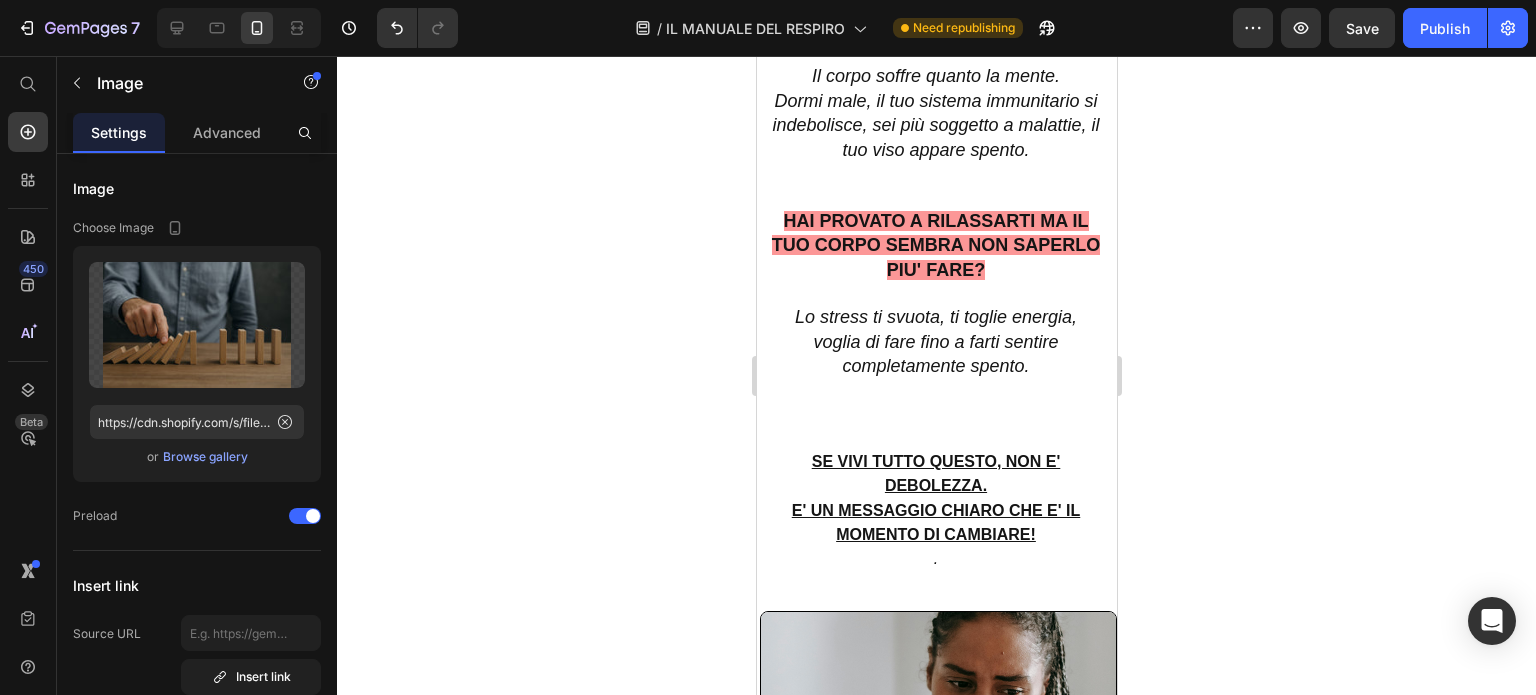 scroll, scrollTop: 2800, scrollLeft: 0, axis: vertical 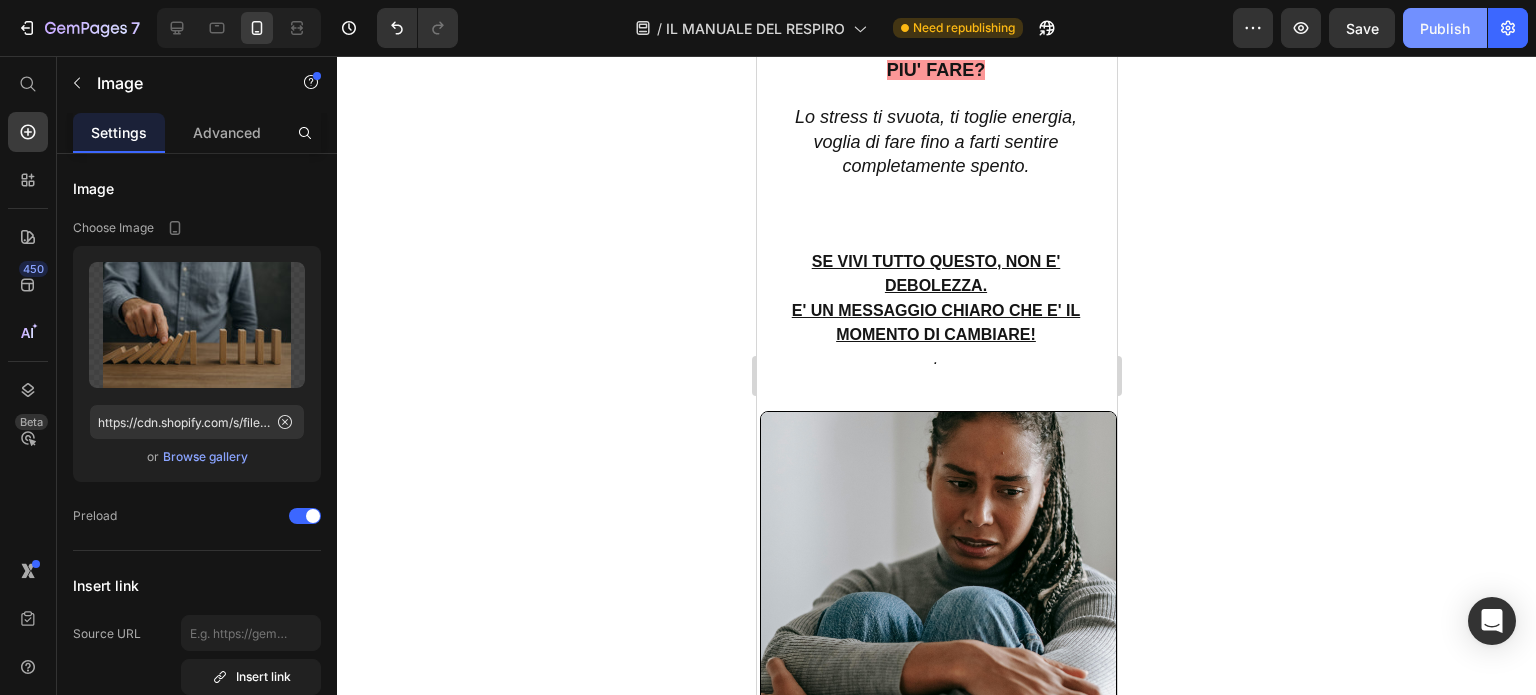 click on "Publish" at bounding box center [1445, 28] 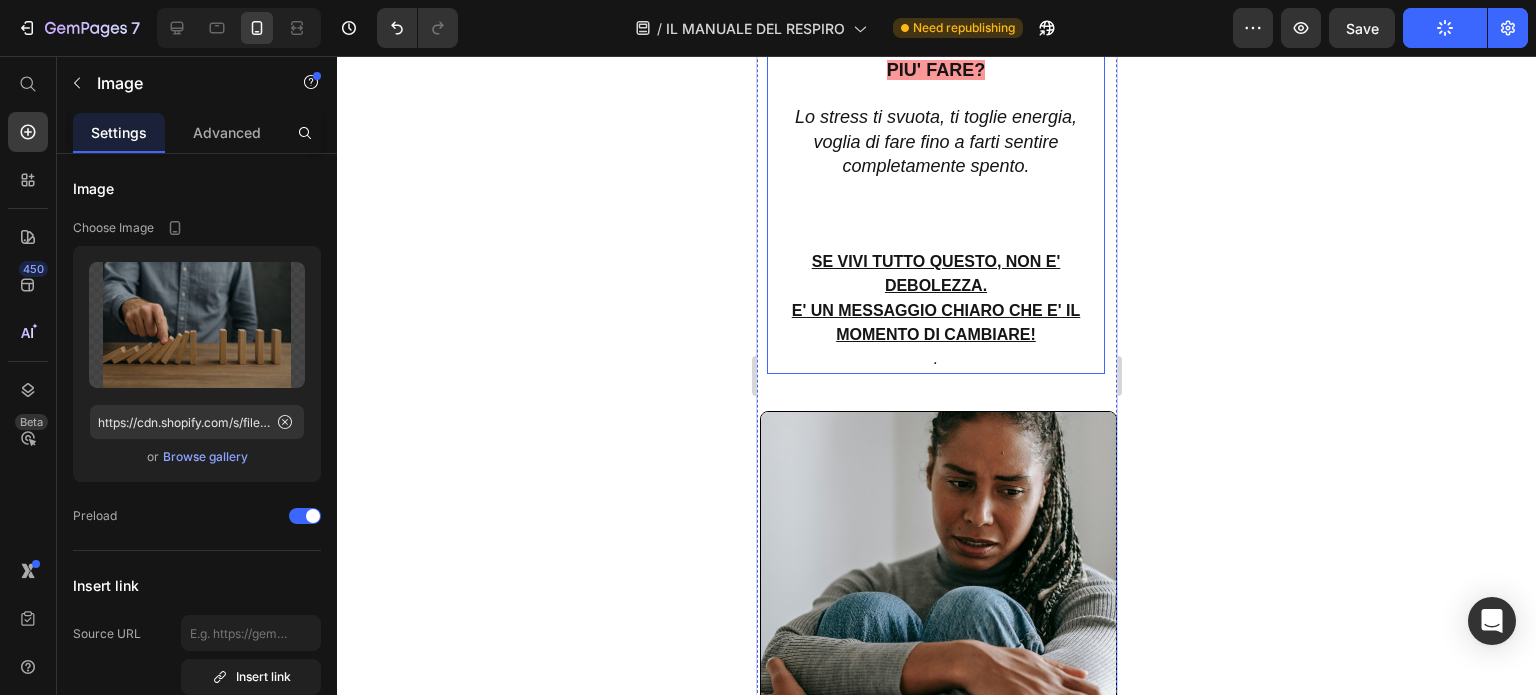 click on "SE VIVI TUTTO QUESTO, NON E' DEBOLEZZA." at bounding box center [935, 273] 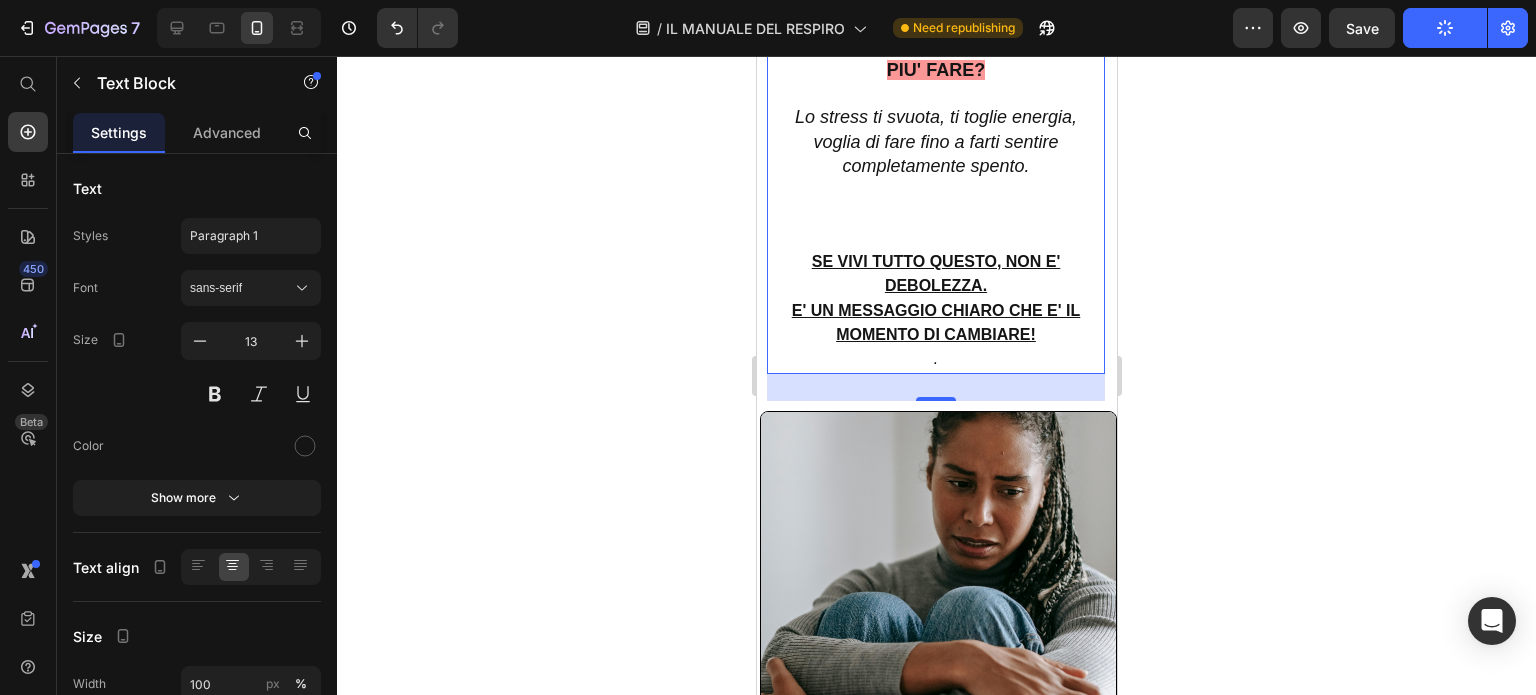 click on "E' UN MESSAGGIO CHIARO CHE E' IL MOMENTO DI CAMBIARE!" at bounding box center [935, 322] 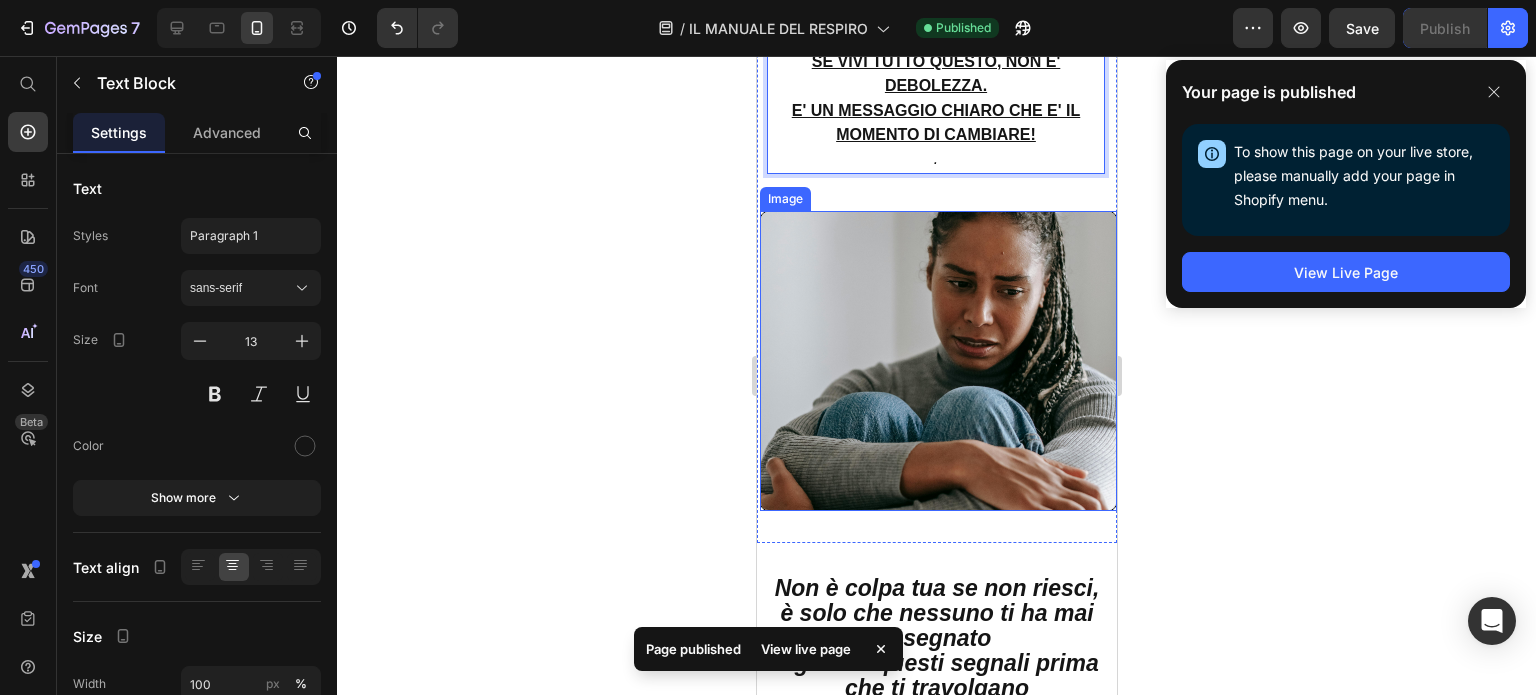 scroll, scrollTop: 2800, scrollLeft: 0, axis: vertical 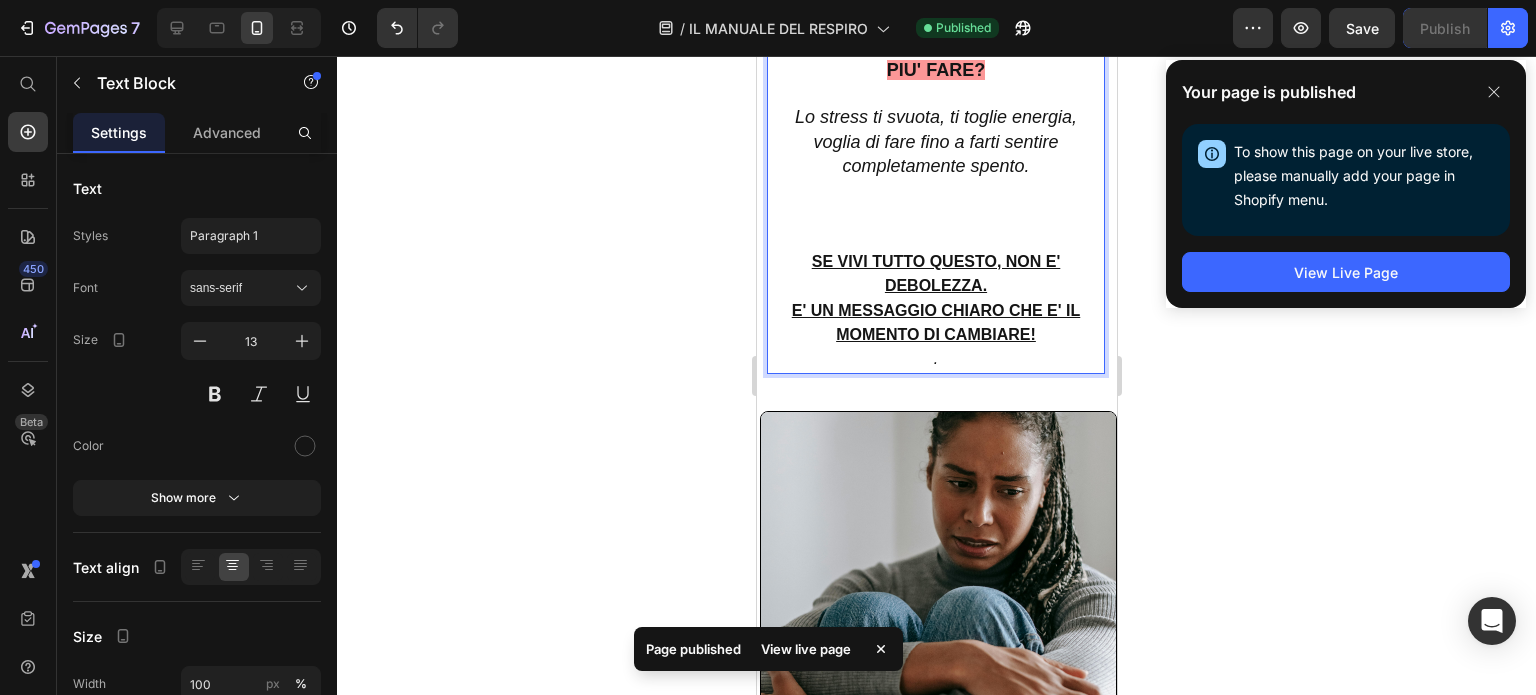click on "SE VIVI TUTTO QUESTO, NON E' DEBOLEZZA." at bounding box center [935, 273] 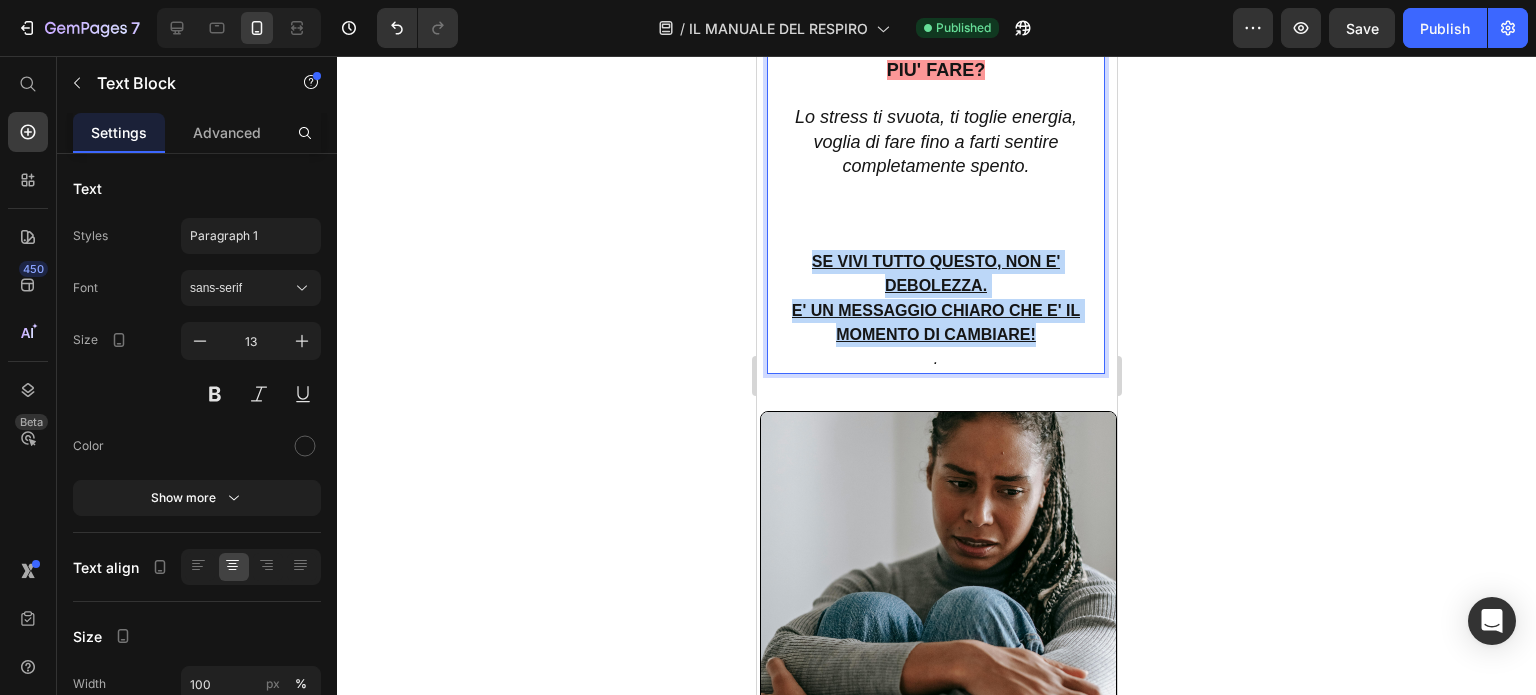 drag, startPoint x: 802, startPoint y: 284, endPoint x: 1033, endPoint y: 360, distance: 243.181 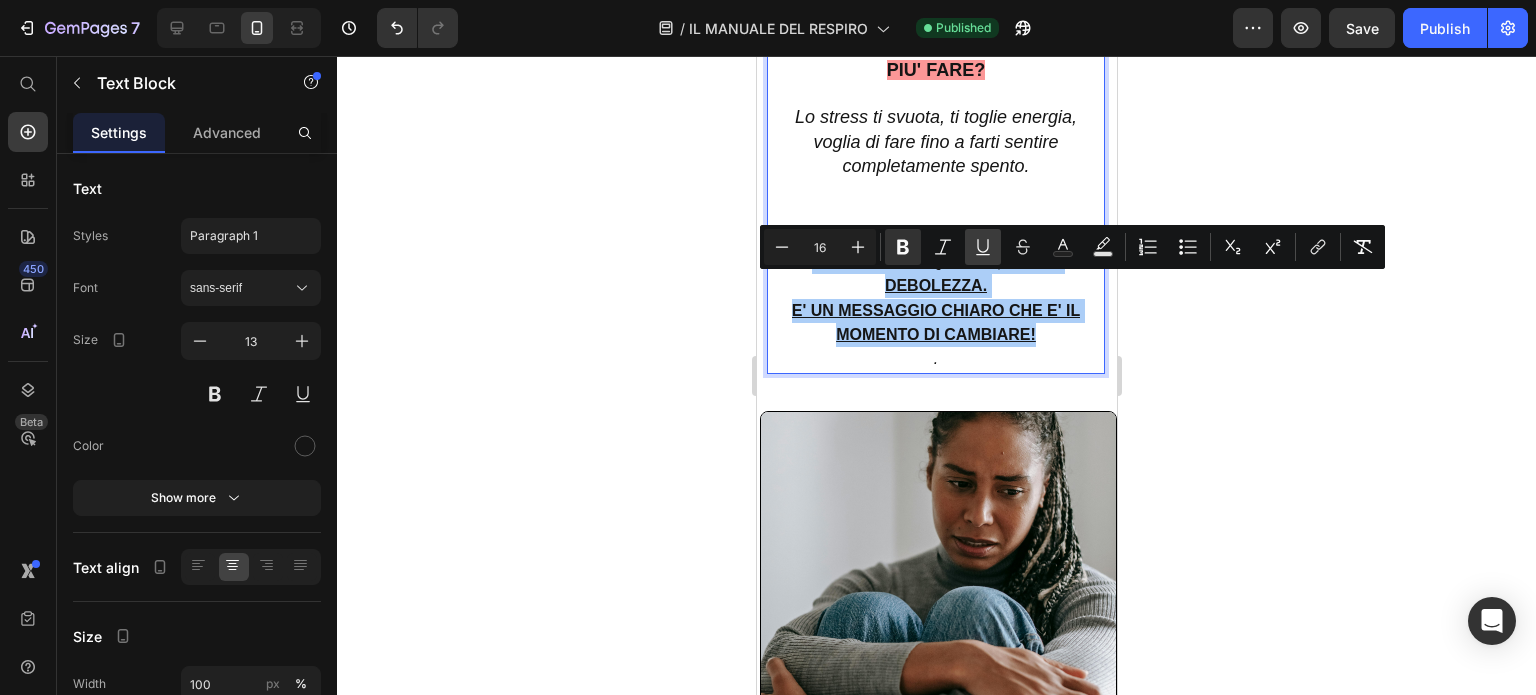click 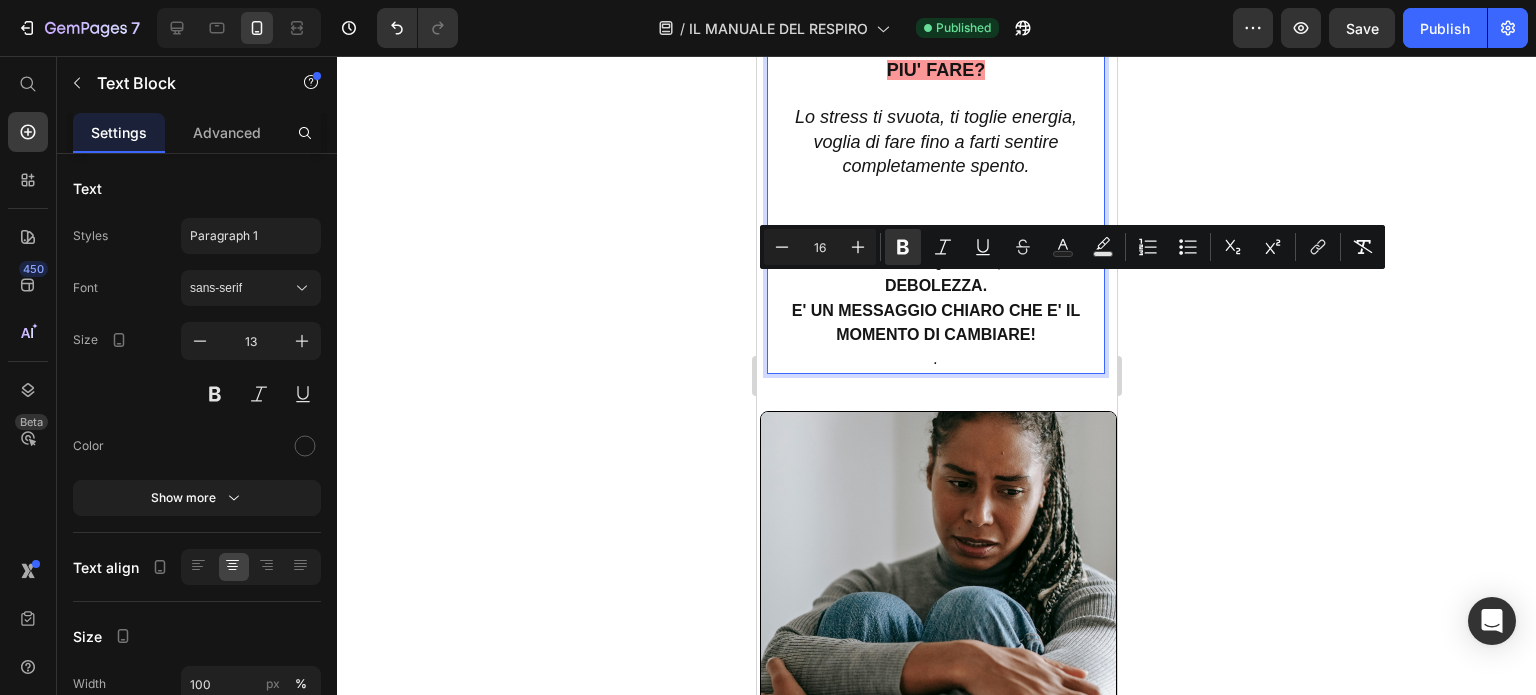 click on "E' UN MESSAGGIO CHIARO CHE E' IL MOMENTO DI CAMBIARE!" at bounding box center (935, 323) 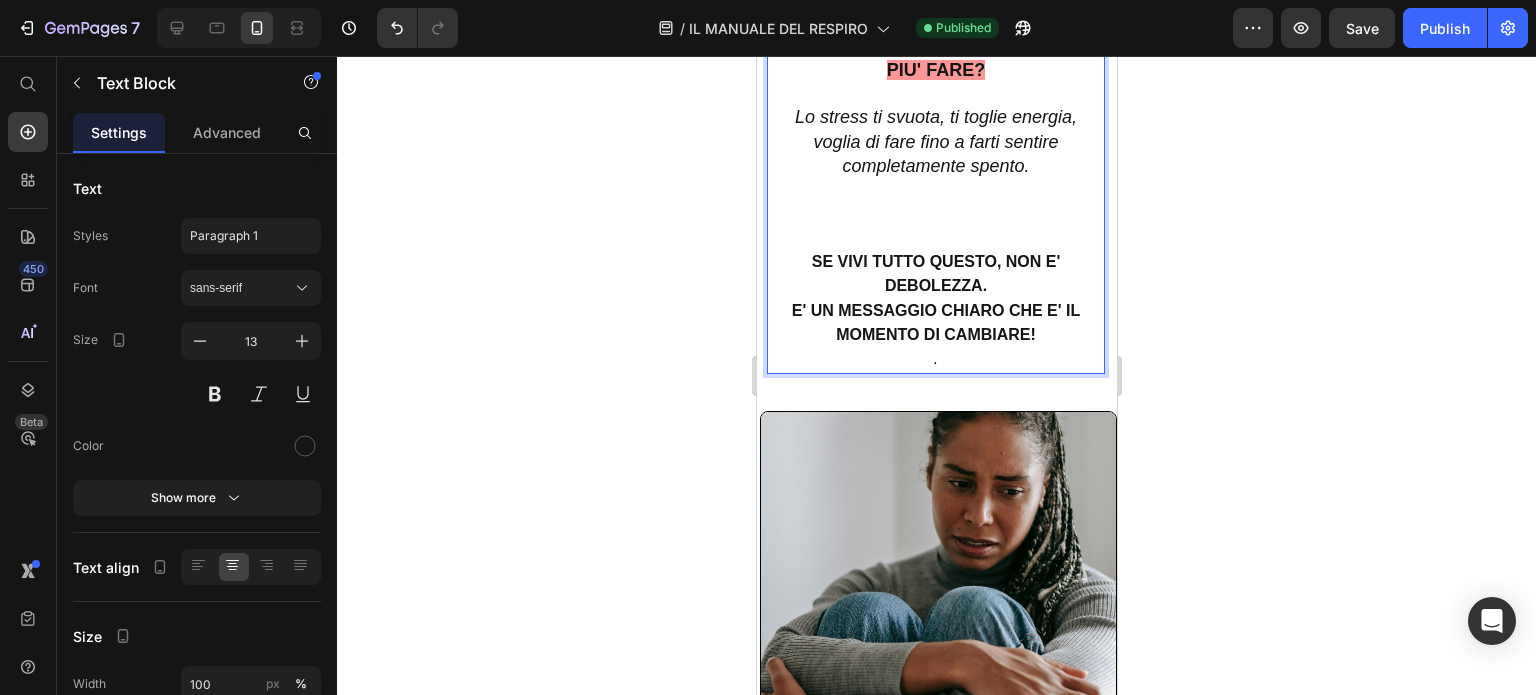 click on "SE VIVI TUTTO QUESTO, NON E' DEBOLEZZA." at bounding box center [935, 273] 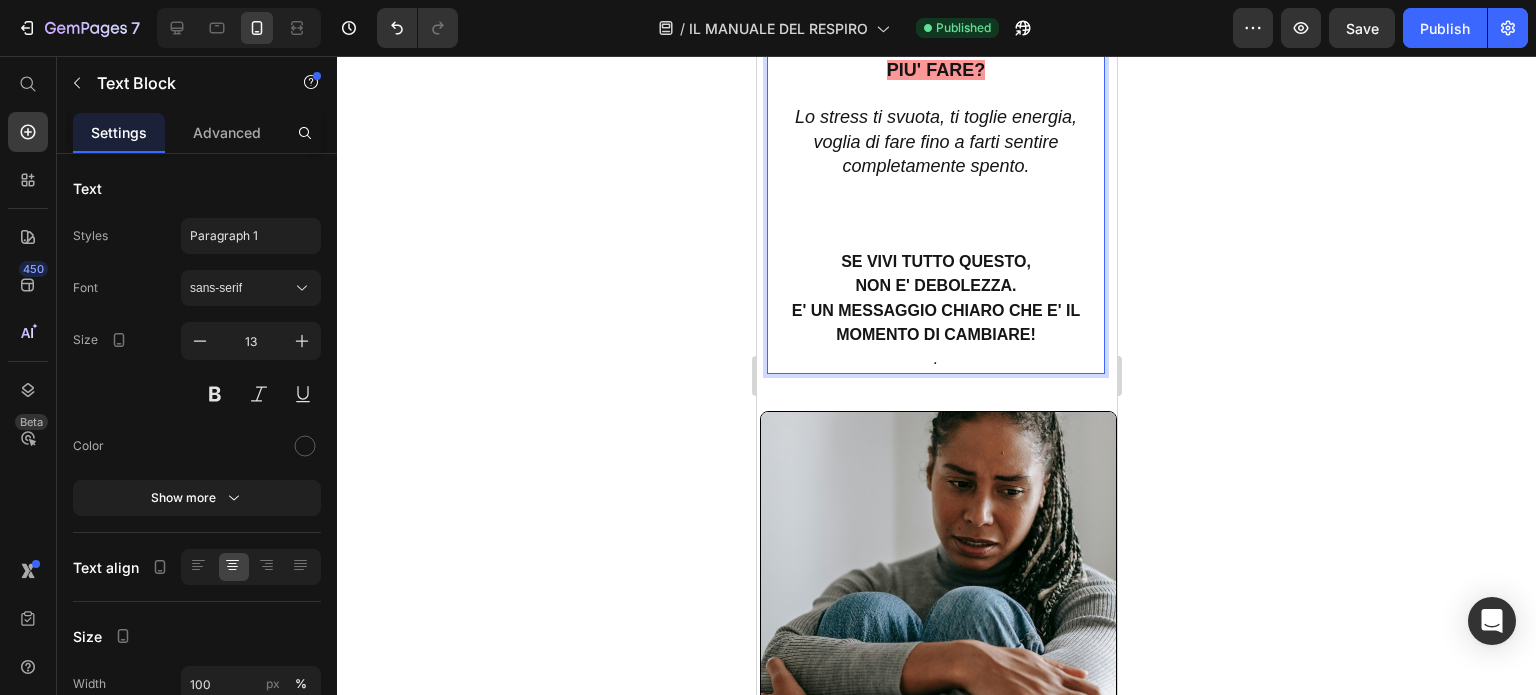 click on "NON E' DEBOLEZZA." at bounding box center (935, 286) 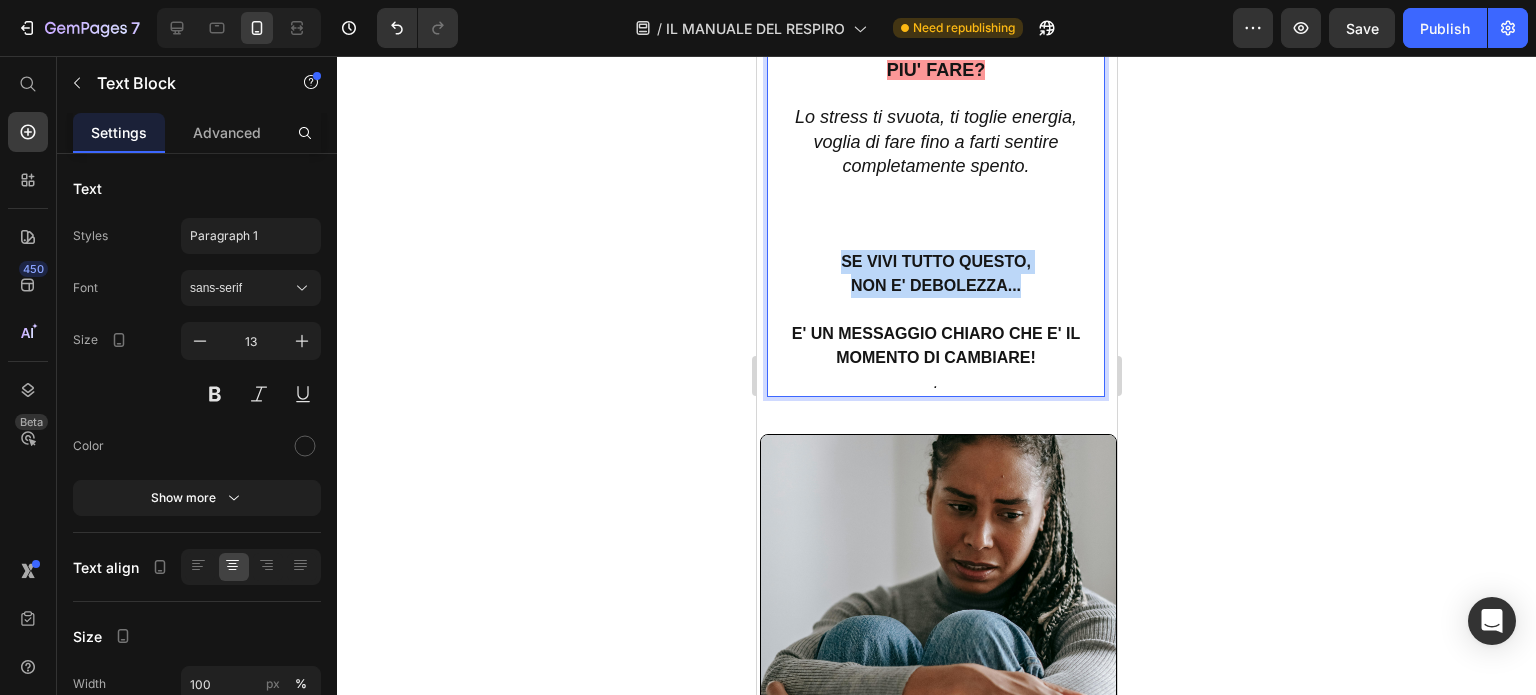 drag, startPoint x: 829, startPoint y: 277, endPoint x: 1056, endPoint y: 302, distance: 228.3725 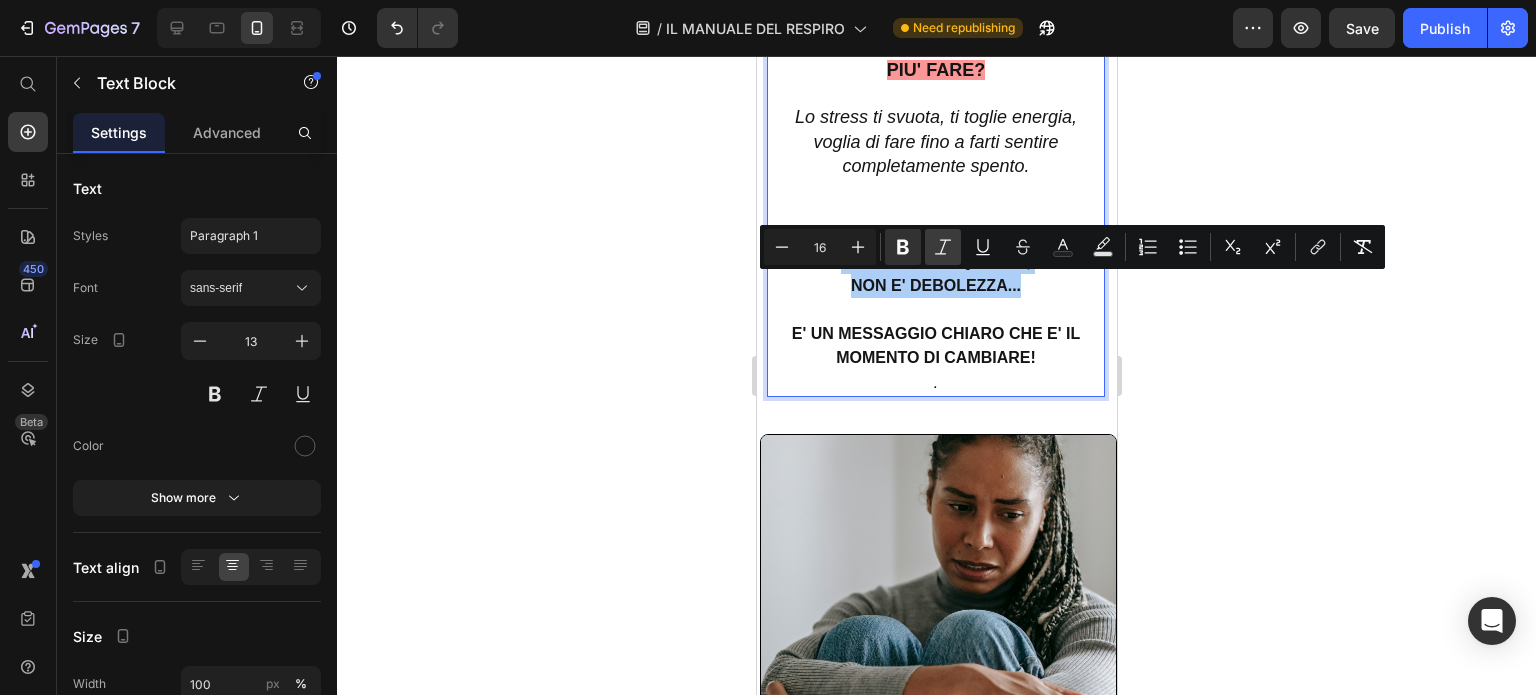 click 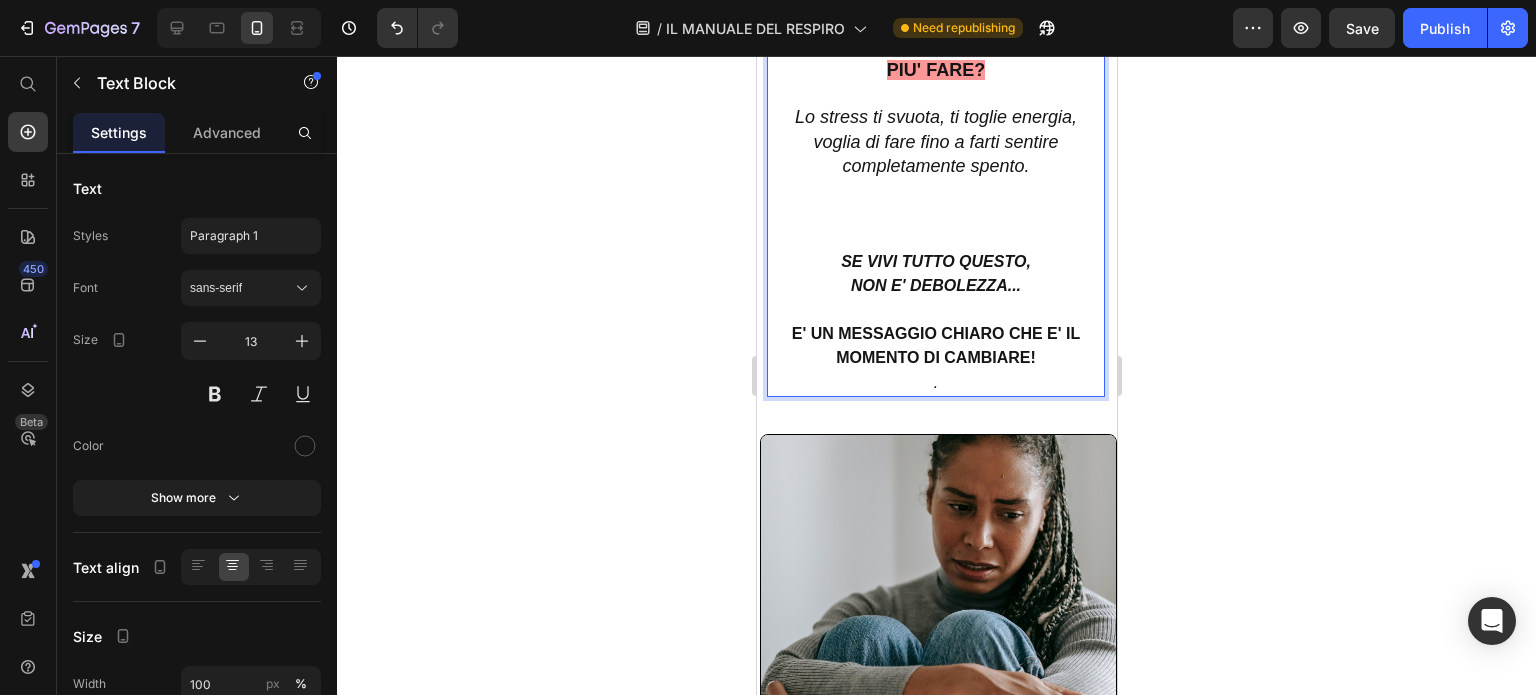click on "E' UN MESSAGGIO CHIARO CHE E' IL MOMENTO DI CAMBIARE!" at bounding box center (935, 345) 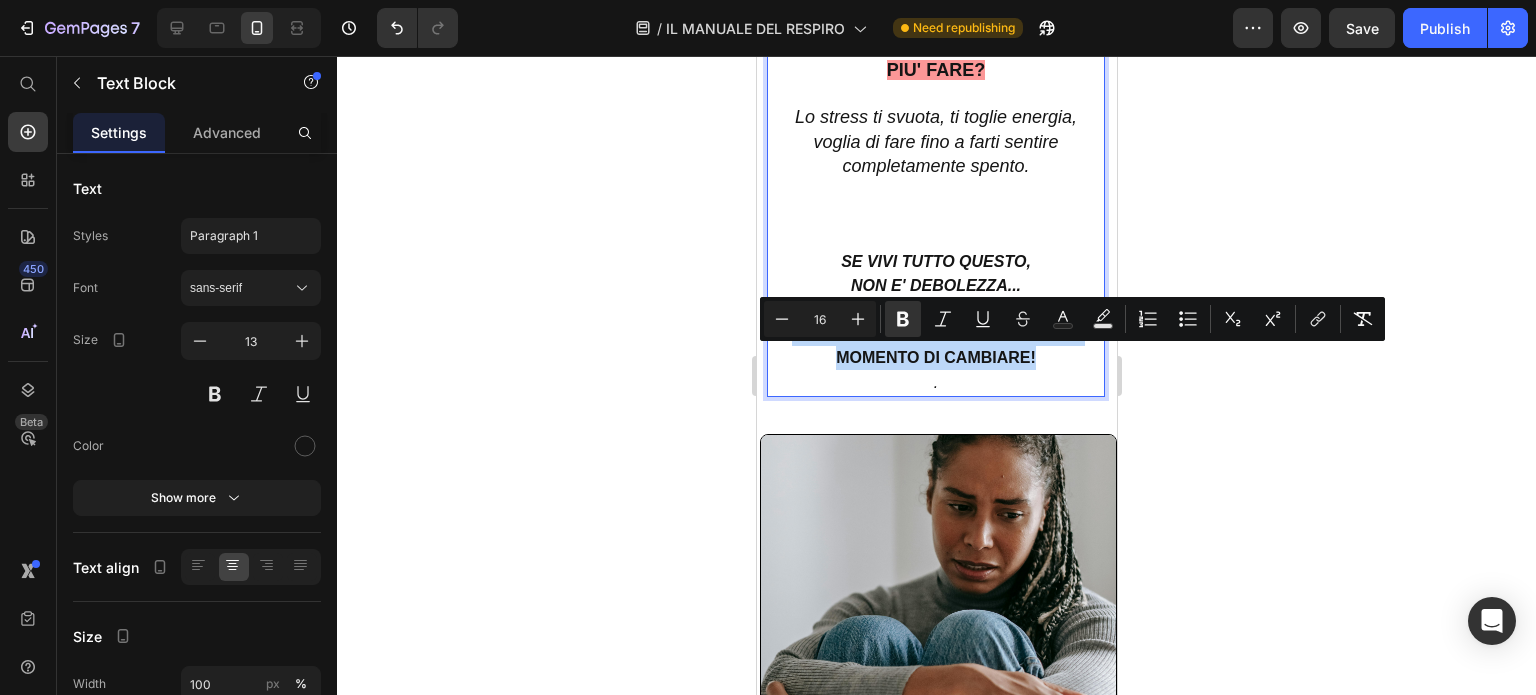 drag, startPoint x: 785, startPoint y: 362, endPoint x: 1736, endPoint y: 395, distance: 951.5724 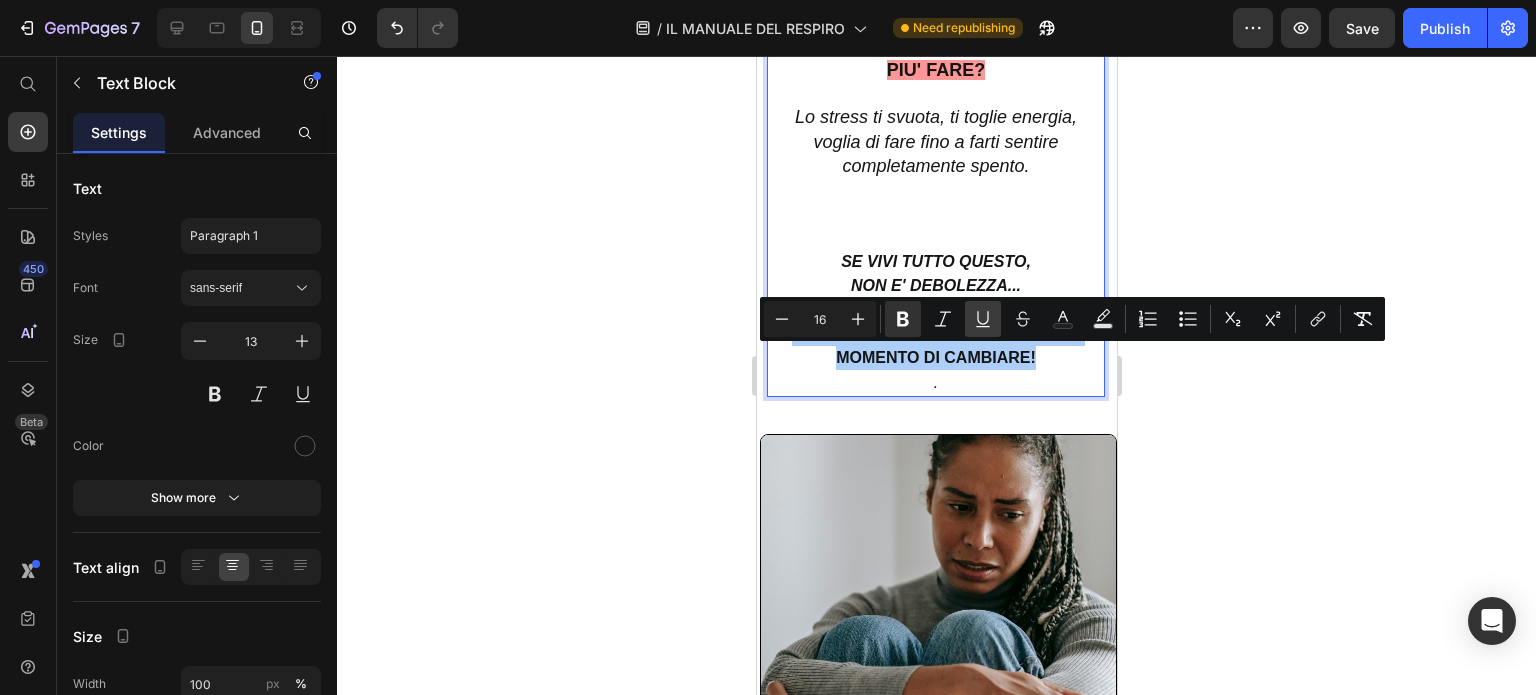 click 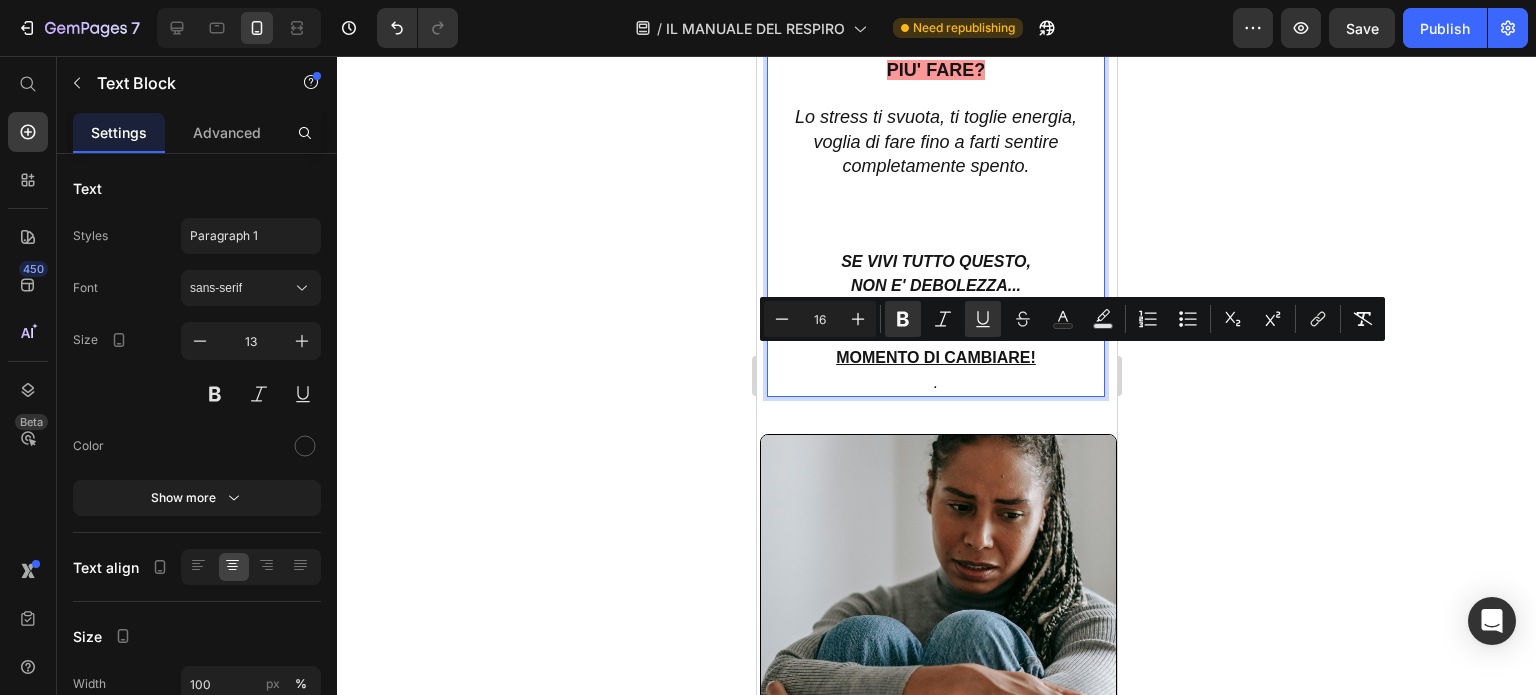 click 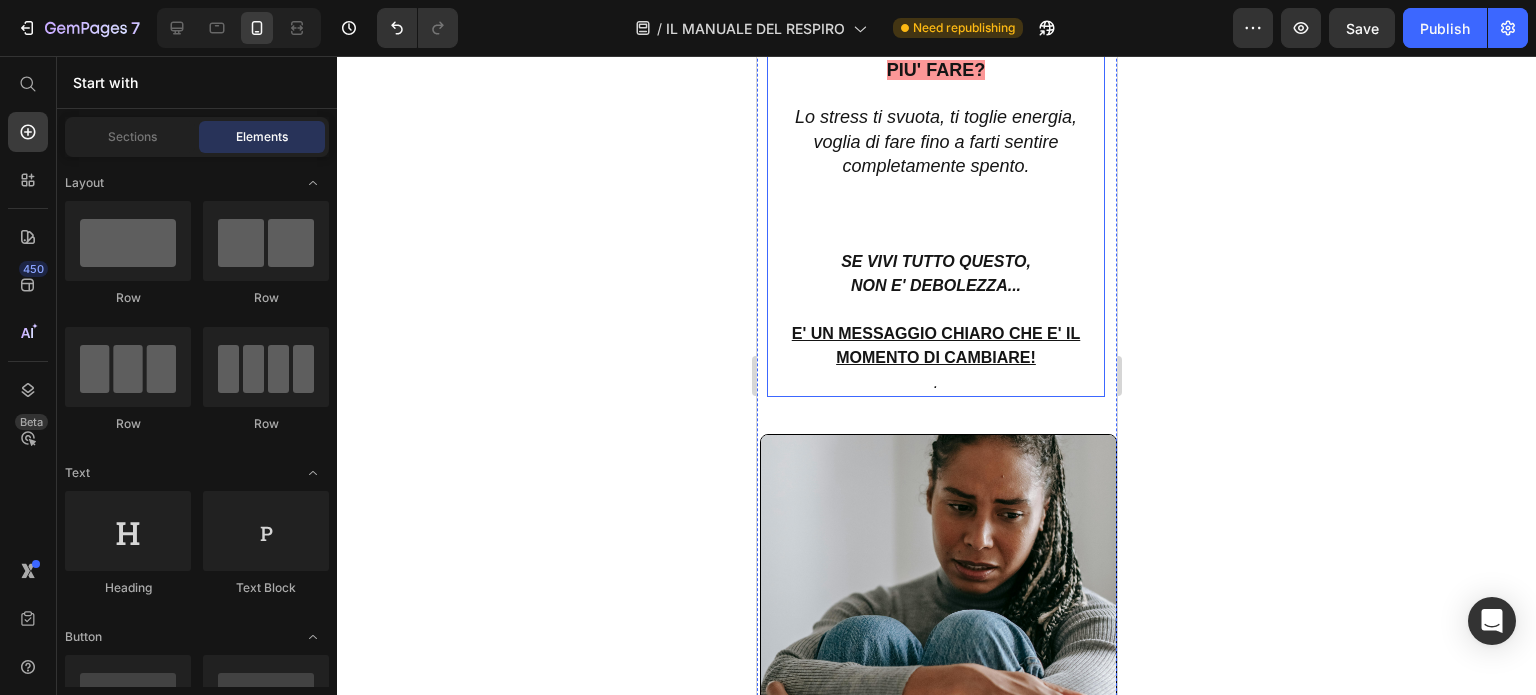 click on "E' UN MESSAGGIO CHIARO CHE E' IL MOMENTO DI CAMBIARE!" at bounding box center (935, 345) 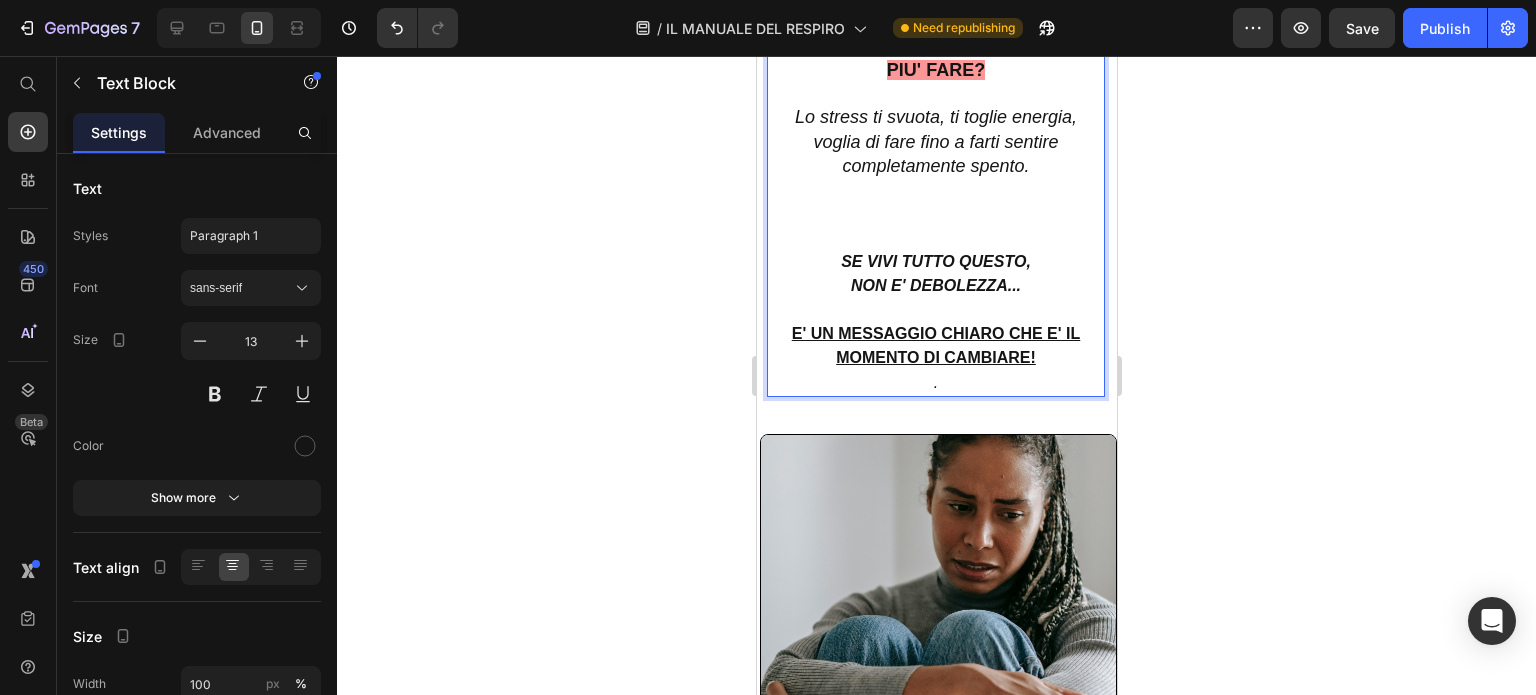 scroll, scrollTop: 2560, scrollLeft: 0, axis: vertical 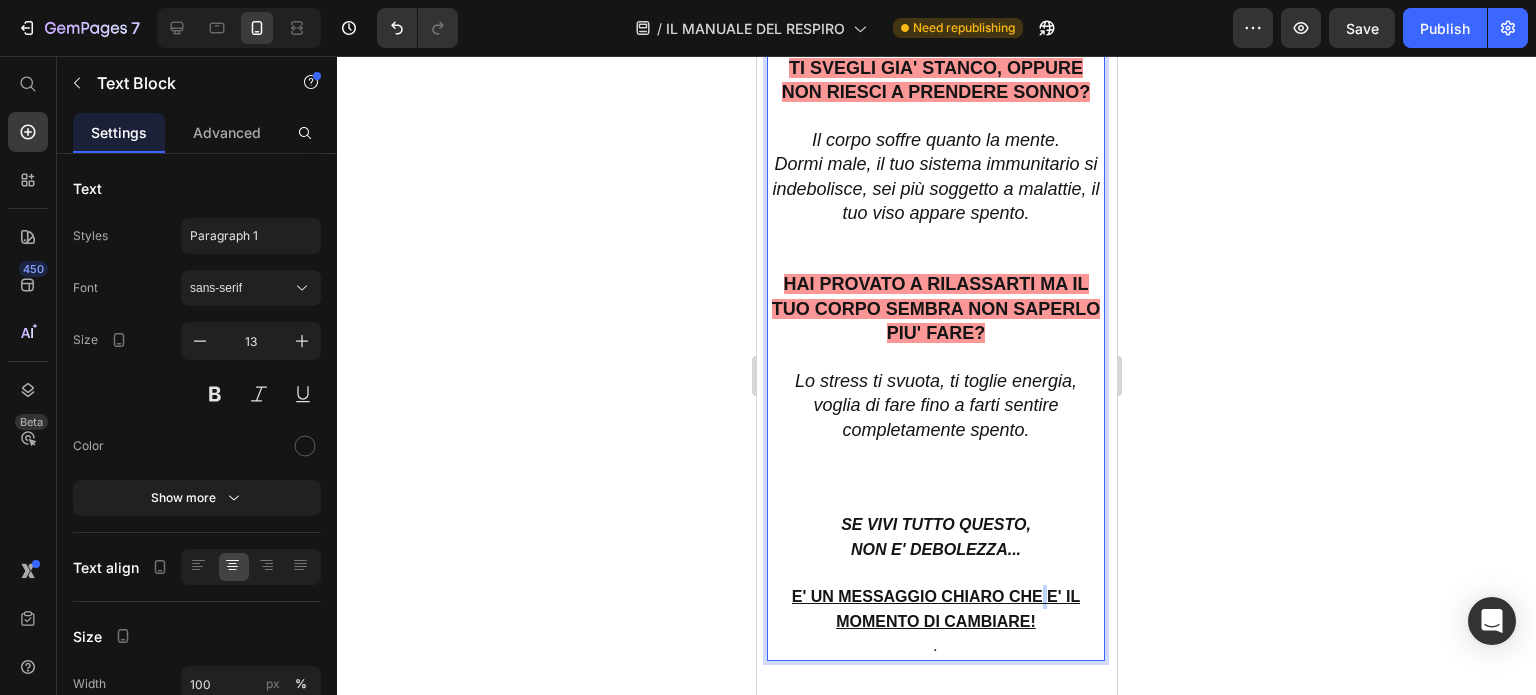 click on "E' UN MESSAGGIO CHIARO CHE E' IL MOMENTO DI CAMBIARE!" at bounding box center [935, 608] 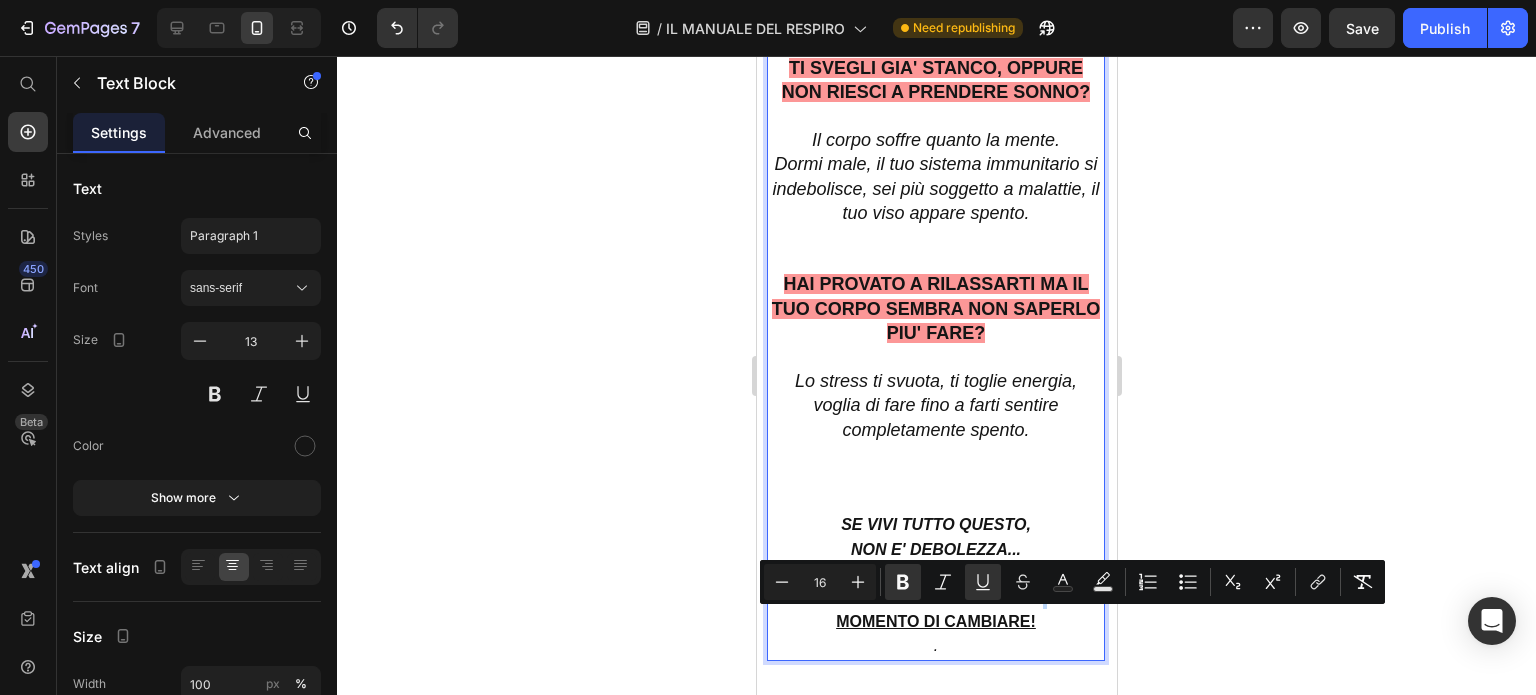 click on "E' UN MESSAGGIO CHIARO CHE E' IL MOMENTO DI CAMBIARE!" at bounding box center [935, 608] 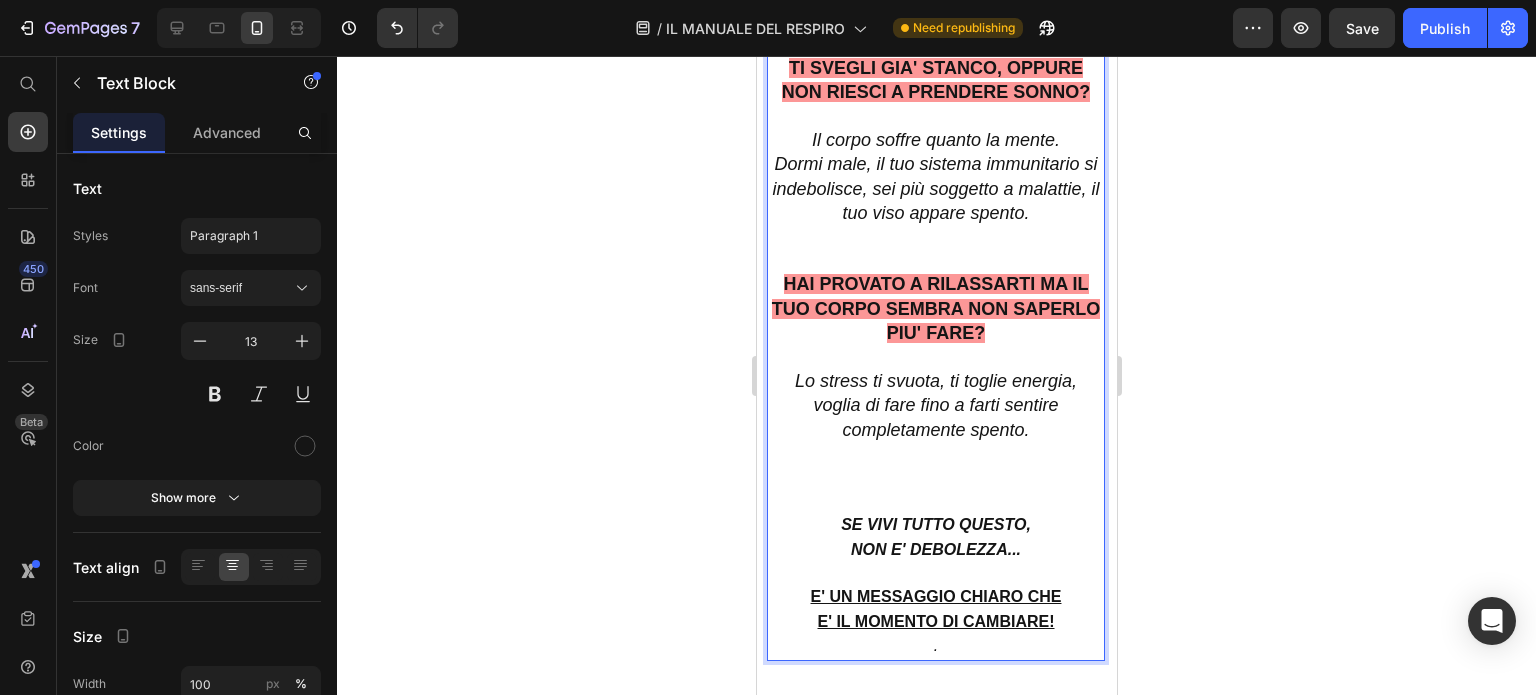 click on "NON E' DEBOLEZZA..." at bounding box center [935, 550] 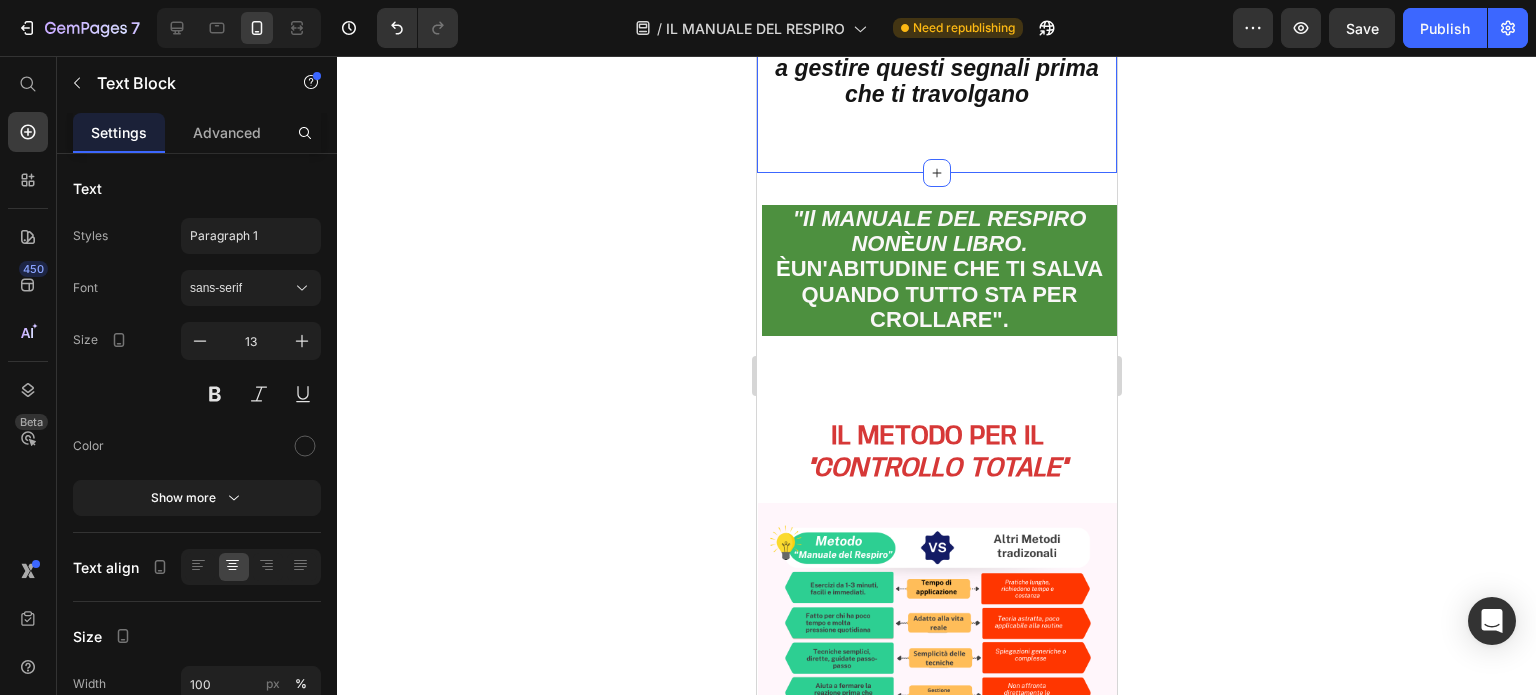 scroll, scrollTop: 3860, scrollLeft: 0, axis: vertical 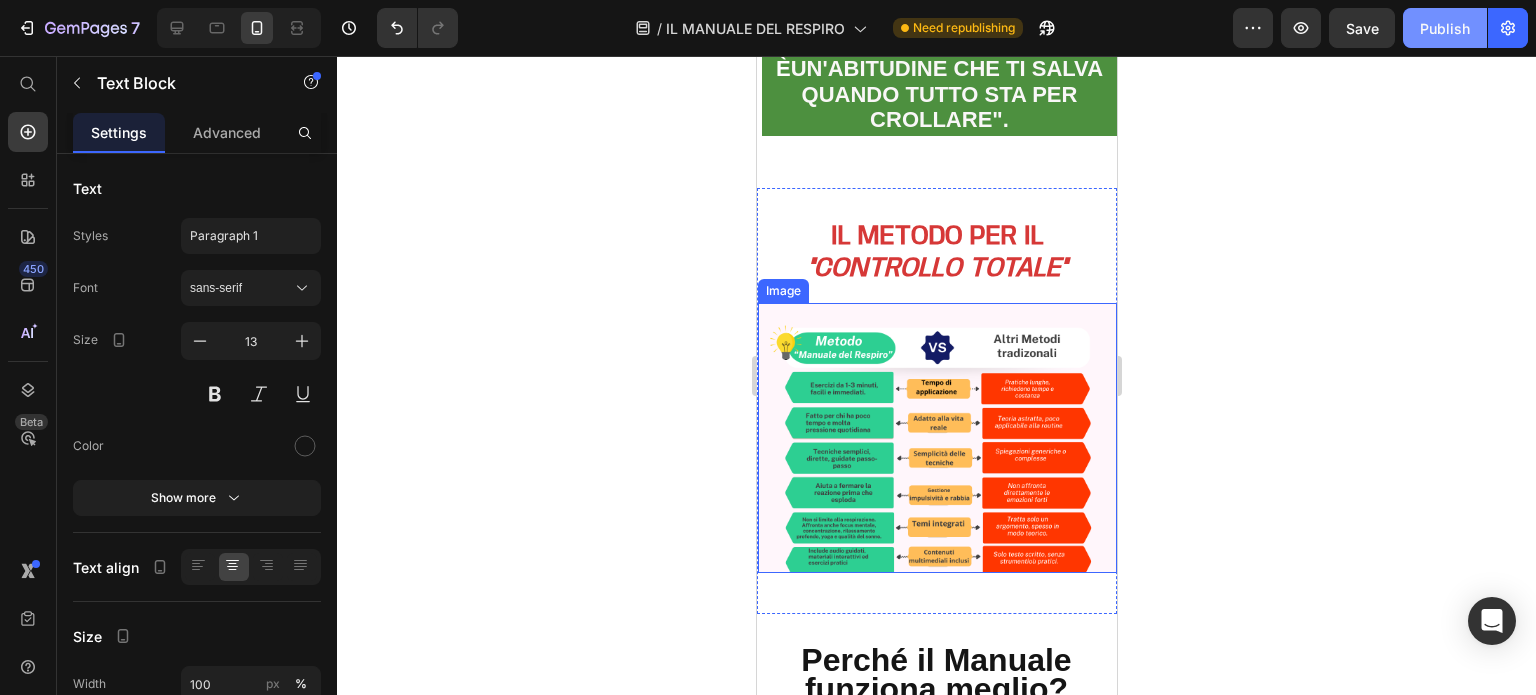 click on "Publish" 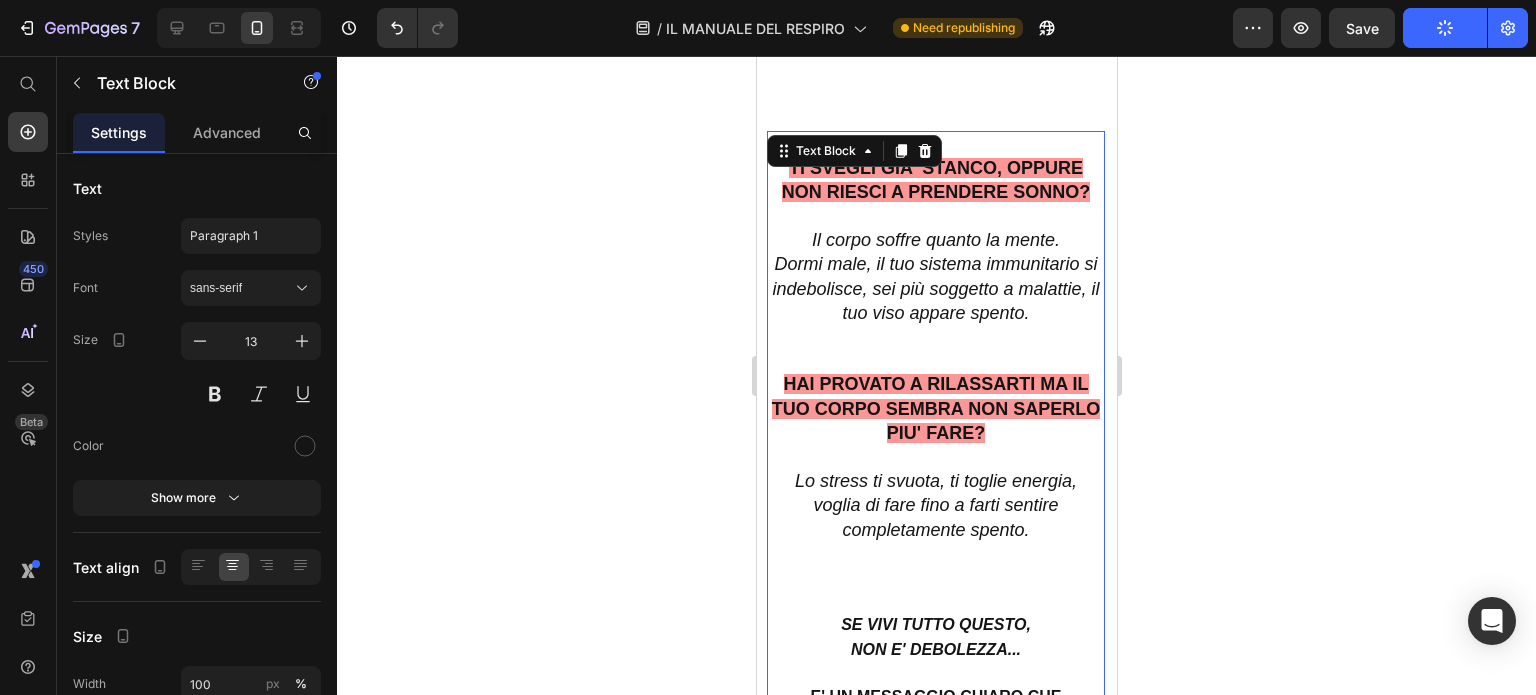 scroll, scrollTop: 2260, scrollLeft: 0, axis: vertical 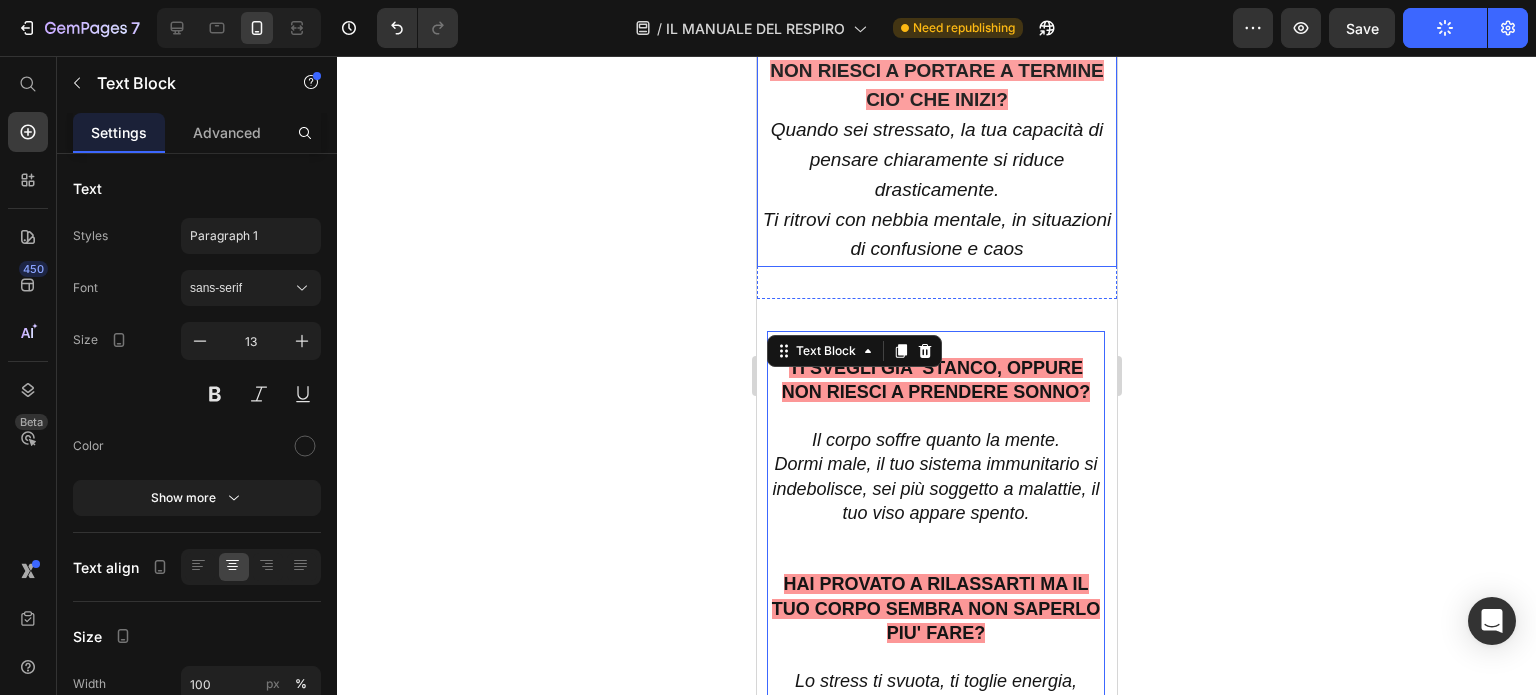 click on "Quando sei stressato, la tua capacità di pensare chiaramente si riduce drasticamente." at bounding box center (936, 159) 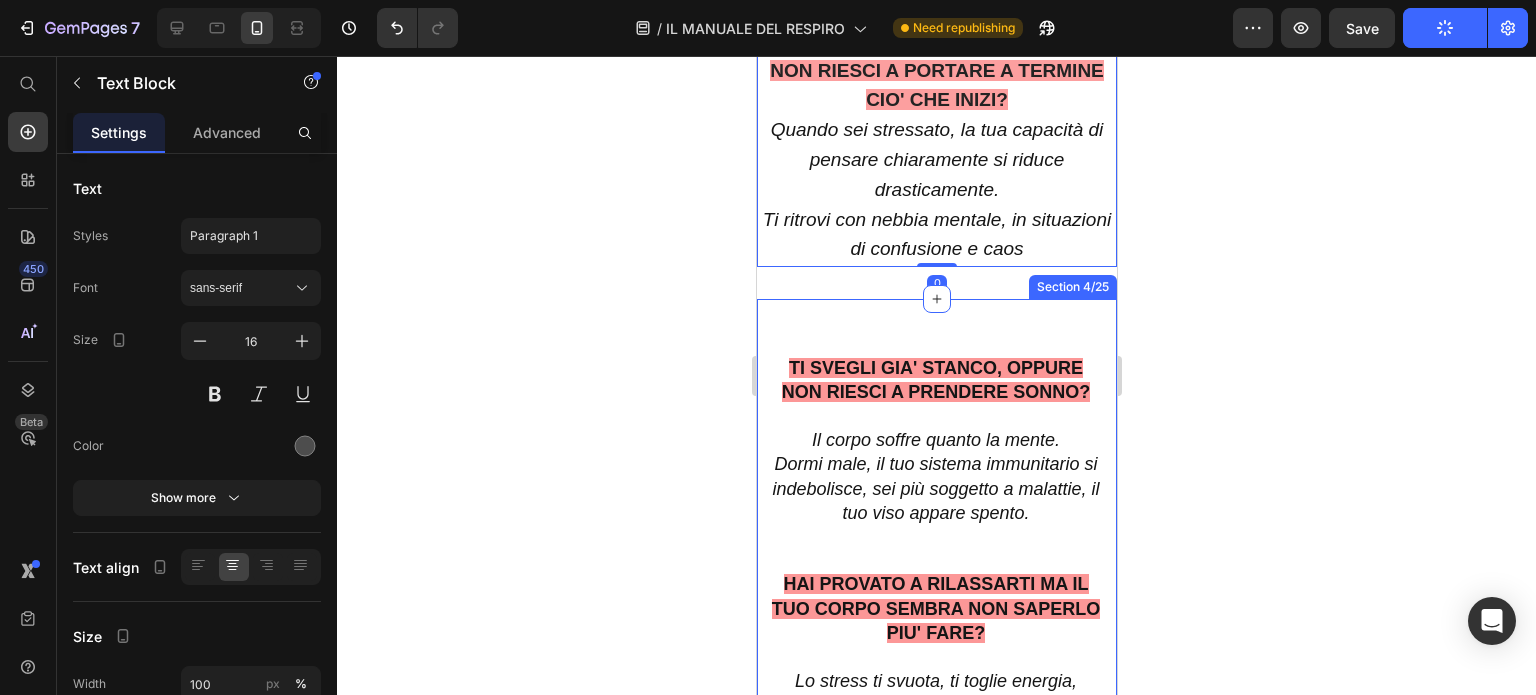 click on "TI SVEGLI GIA' STANCO, OPPURE NON RIESCI A PRENDERE SONNO? Il corpo soffre quanto la mente.  Dormi male, il tuo sistema immunitario si indebolisce, sei più soggetto a malattie, il tuo viso appare spento.  HAI PROVATO A RILASSARTI MA IL TUO CORPO SEMBRA NON SAPERLO PIU' FARE?  Lo stress ti svuota, ti toglie energia, voglia di fare fino a farti sentire completamente spento. SE VIVI TUTTO QUESTO,  NON E' DEBOLEZZA... E' UN MESSAGGIO CHIARO CHE  E' IL MOMENTO DI CAMBIARE! . Text Block Image Section 4/25" at bounding box center (936, 814) 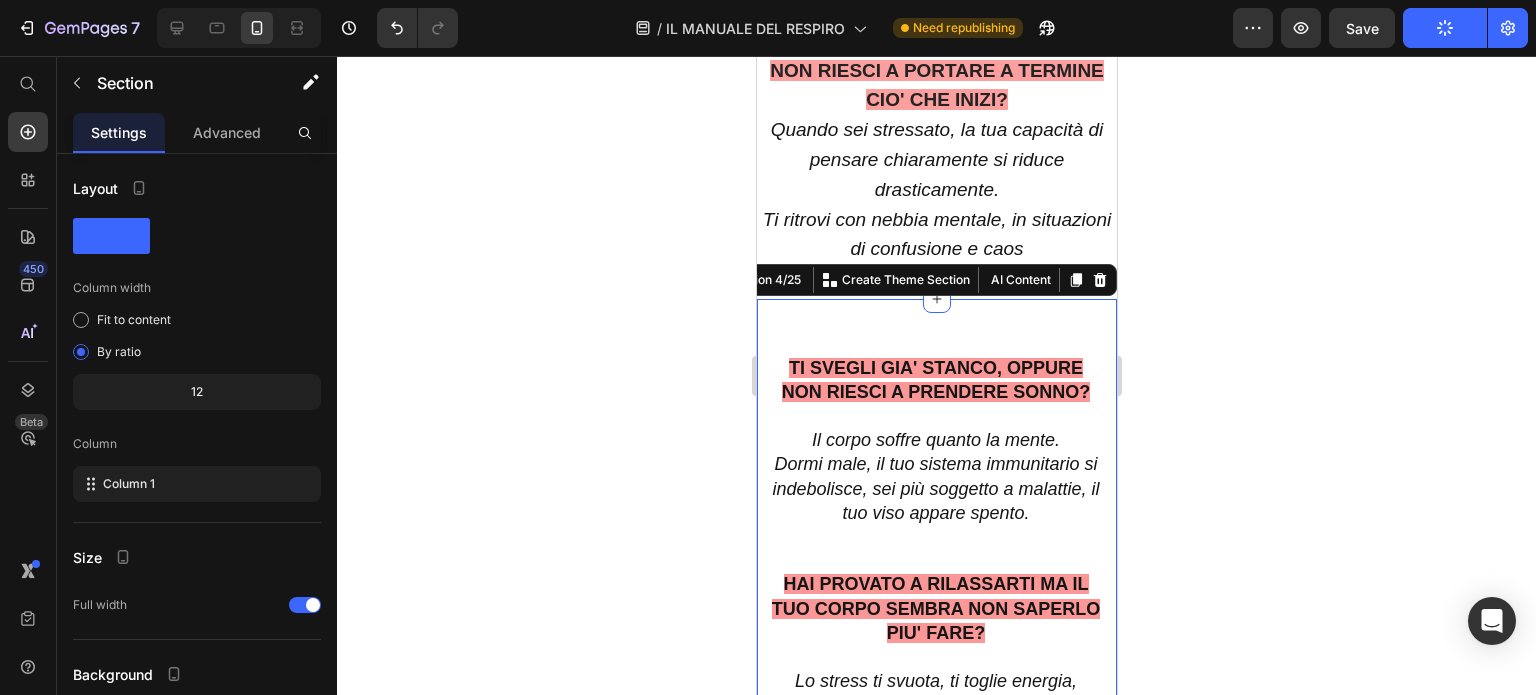 click 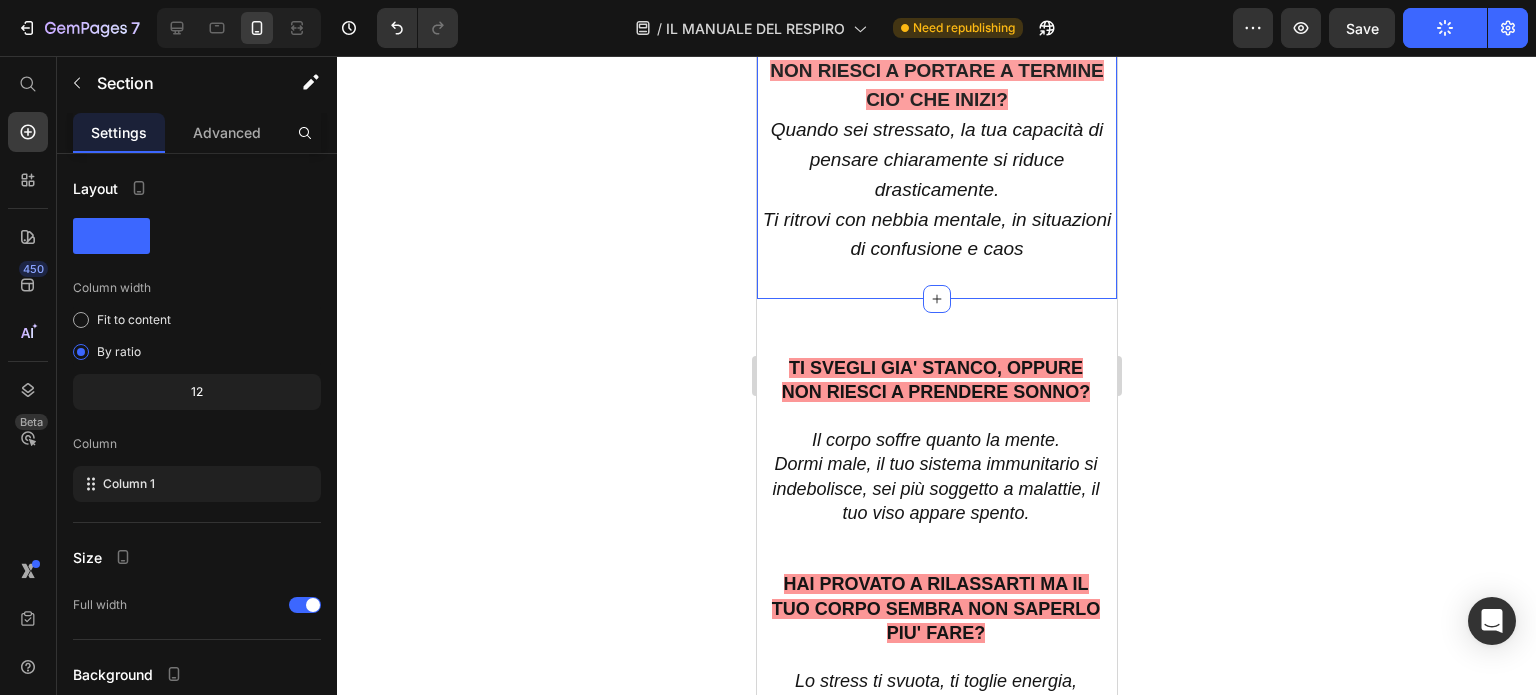 click on "TI CAPITA SPESSO DI ESPLODERE PER NIENTE?     Anche una parola detta male ti fa saltare i nervi? discussioni, silenzi, allontanamenti,  la rabbia può rovinare legami con partner,  figli amici e colleghi   HAI IL CUORE CHE ACCELERA,  IL RESPIRO CORTO, E SENTI DI NON  AVERE IL CONTROLLO?    E' il classico inizio di un attacco d'ansia e  quando  questo stato diventa  frequente influenza tutto: LAVORO, RELAZIONI, SALUTE     HAI LA SENSAZIONE DI NON RIUSCIRE PIU' A GESTIRE LE TUE EMOZIONI?     chi è sopraffatto dalle emozioni non riesce a cogliere occasioni lavorative o personali, si blocca   si auto-sabota.     HAI LA MENTE SEMPRE PIENA, MA NON RIESCI A PORTARE A TERMINE CIO' CHE INIZI?  Quando sei stressato, la tua capacità di pensare chiaramente si riduce drasticamente.   Ti ritrovi con nebbia mentale, in situazioni di confusione e caos Text Block Section 3/25" at bounding box center [936, -253] 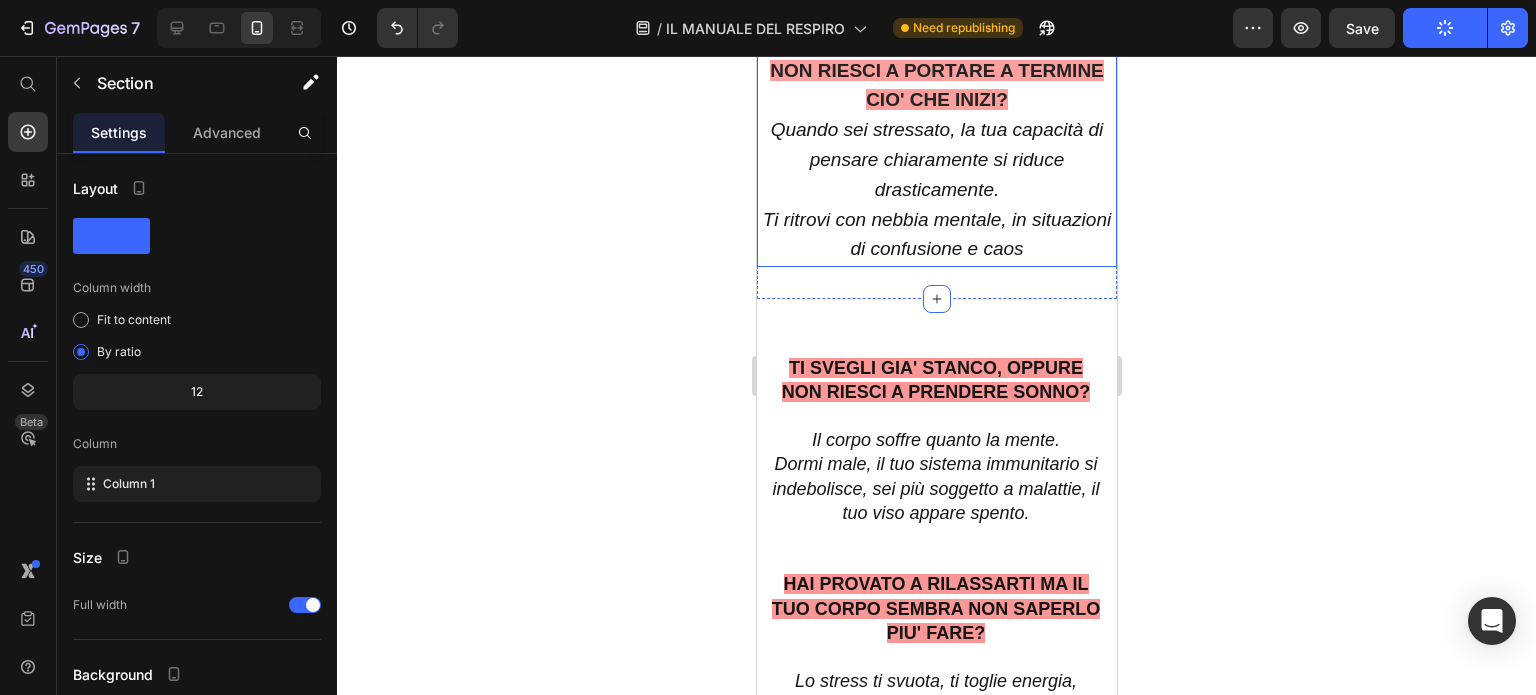 click on "Ti ritrovi con nebbia mentale, in situazioni di confusione e caos" at bounding box center (936, 236) 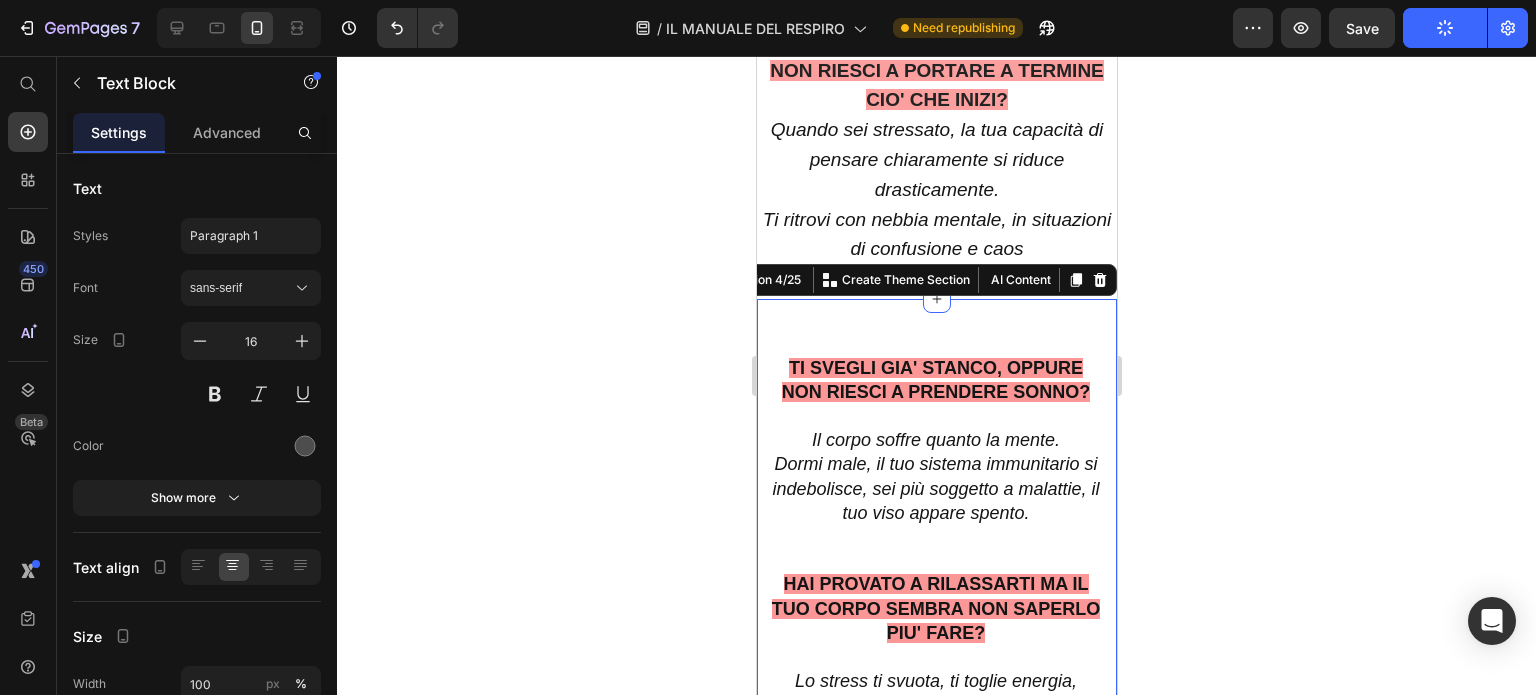 click on "TI SVEGLI GIA' STANCO, OPPURE NON RIESCI A PRENDERE SONNO? Il corpo soffre quanto la mente.  Dormi male, il tuo sistema immunitario si indebolisce, sei più soggetto a malattie, il tuo viso appare spento.  HAI PROVATO A RILASSARTI MA IL TUO CORPO SEMBRA NON SAPERLO PIU' FARE?  Lo stress ti svuota, ti toglie energia, voglia di fare fino a farti sentire completamente spento. SE VIVI TUTTO QUESTO,  NON E' DEBOLEZZA... E' UN MESSAGGIO CHIARO CHE  E' IL MOMENTO DI CAMBIARE! . Text Block Image Section 4/25   You can create reusable sections Create Theme Section AI Content Write with GemAI What would you like to describe here? Tone and Voice Persuasive Product "Il Manuale Del Respiro" Show more Generate" at bounding box center [936, 814] 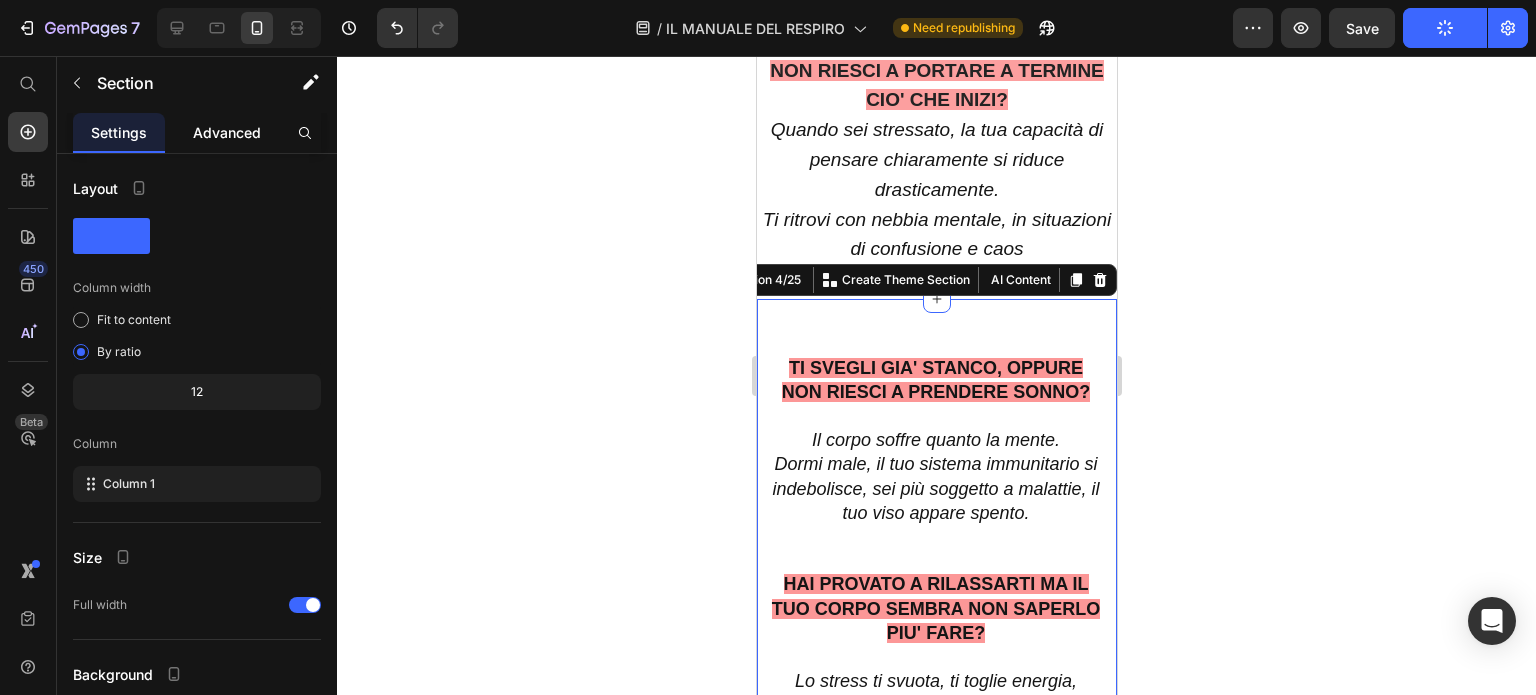 click on "Advanced" at bounding box center (227, 132) 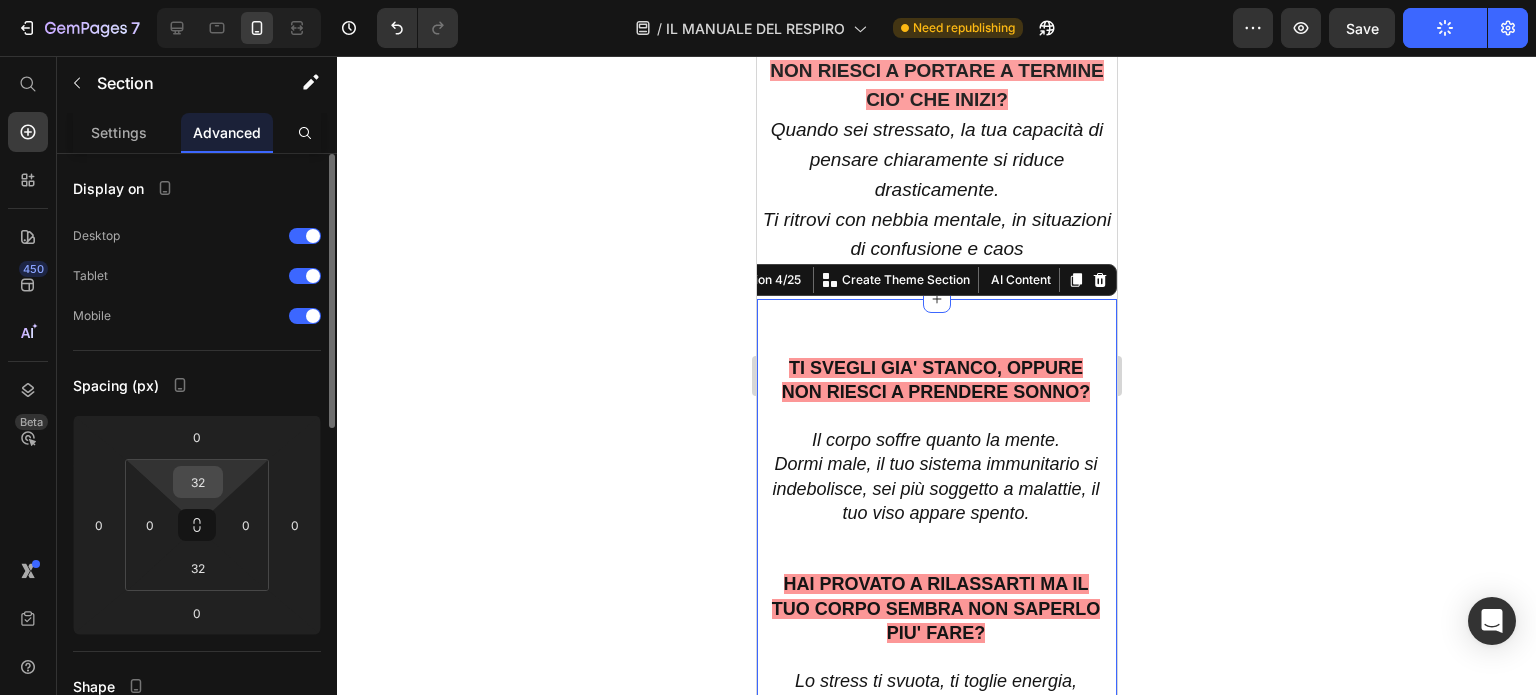 click on "32" at bounding box center [198, 482] 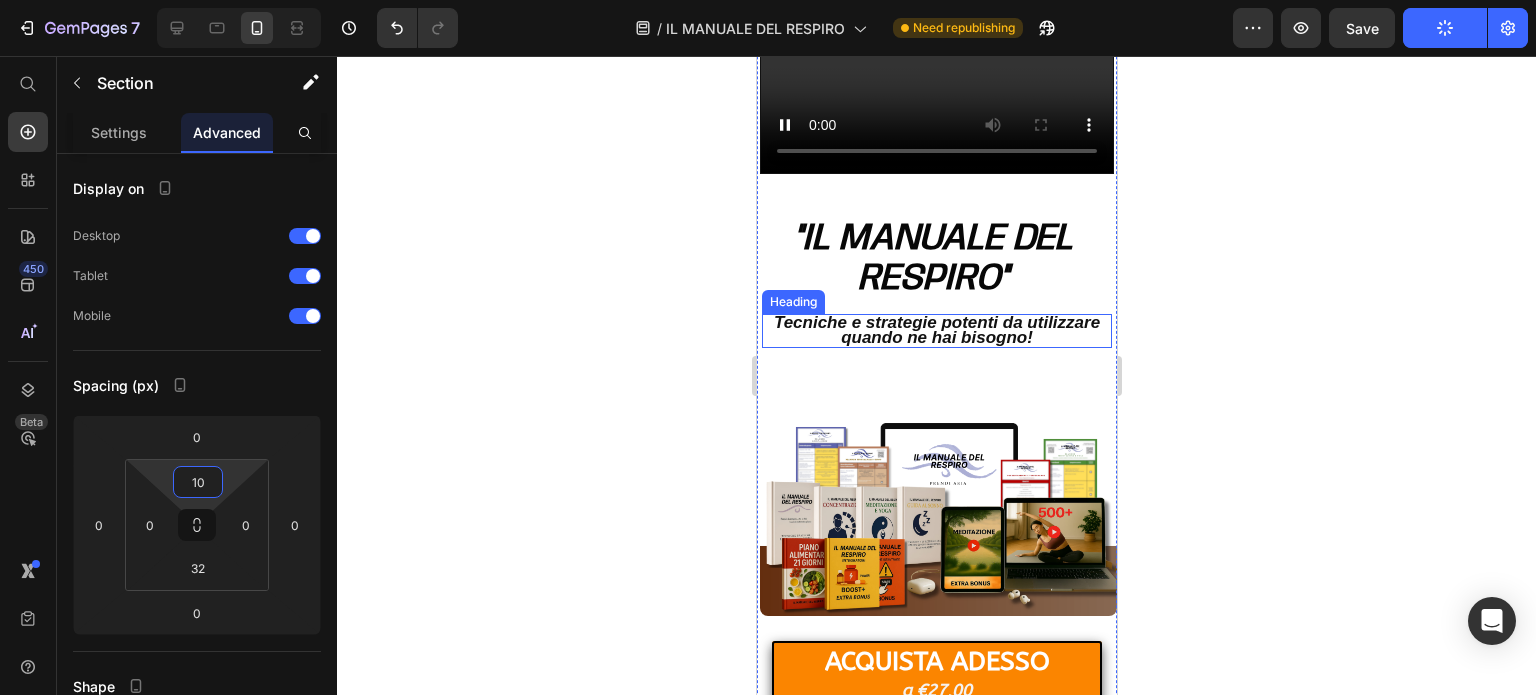scroll, scrollTop: 60, scrollLeft: 0, axis: vertical 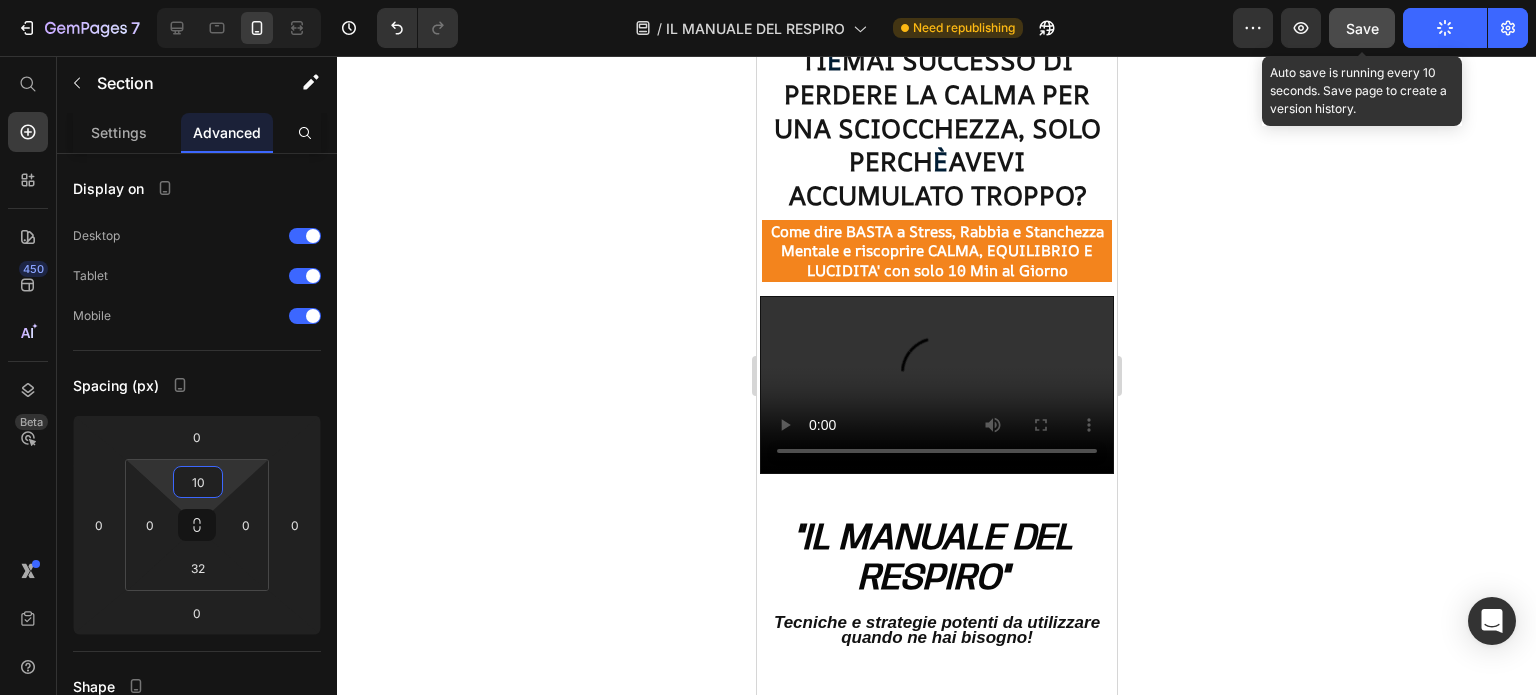 type on "10" 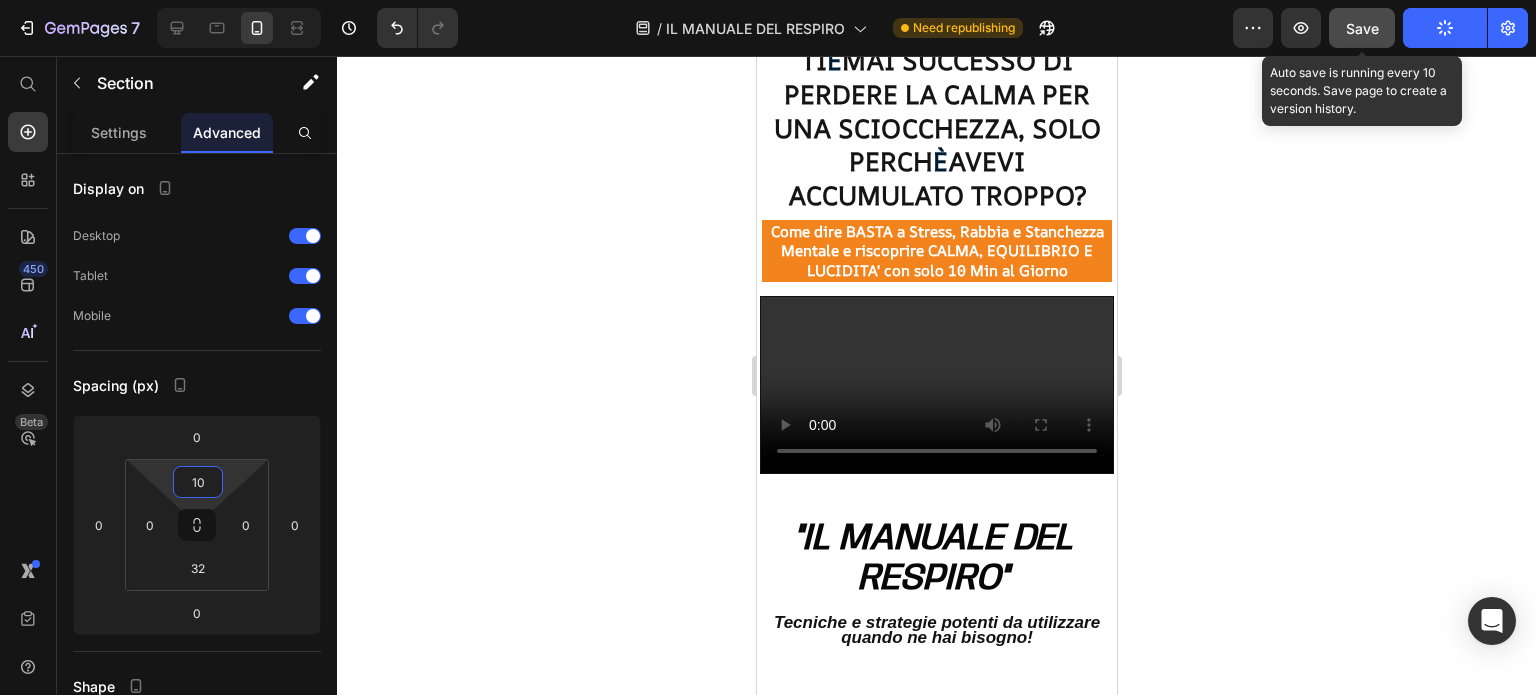 click on "Save" 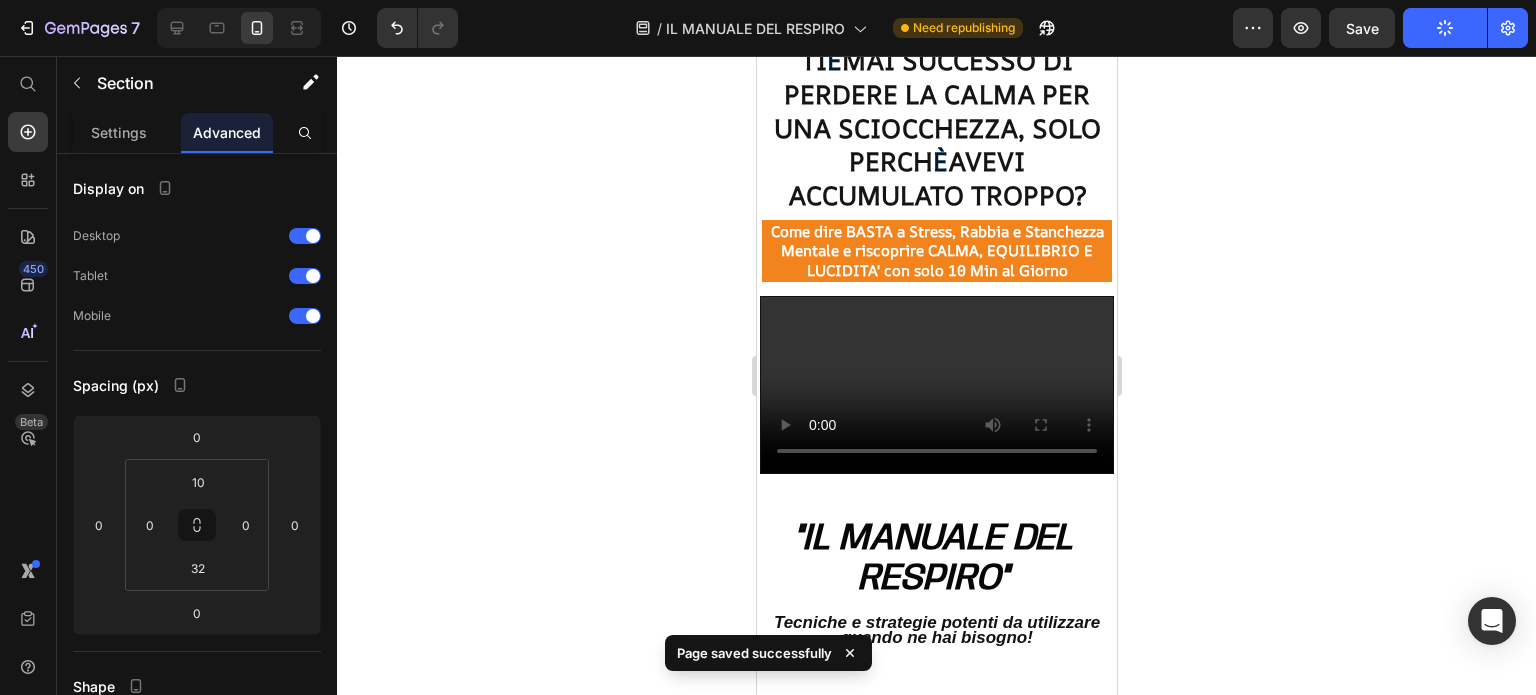 click 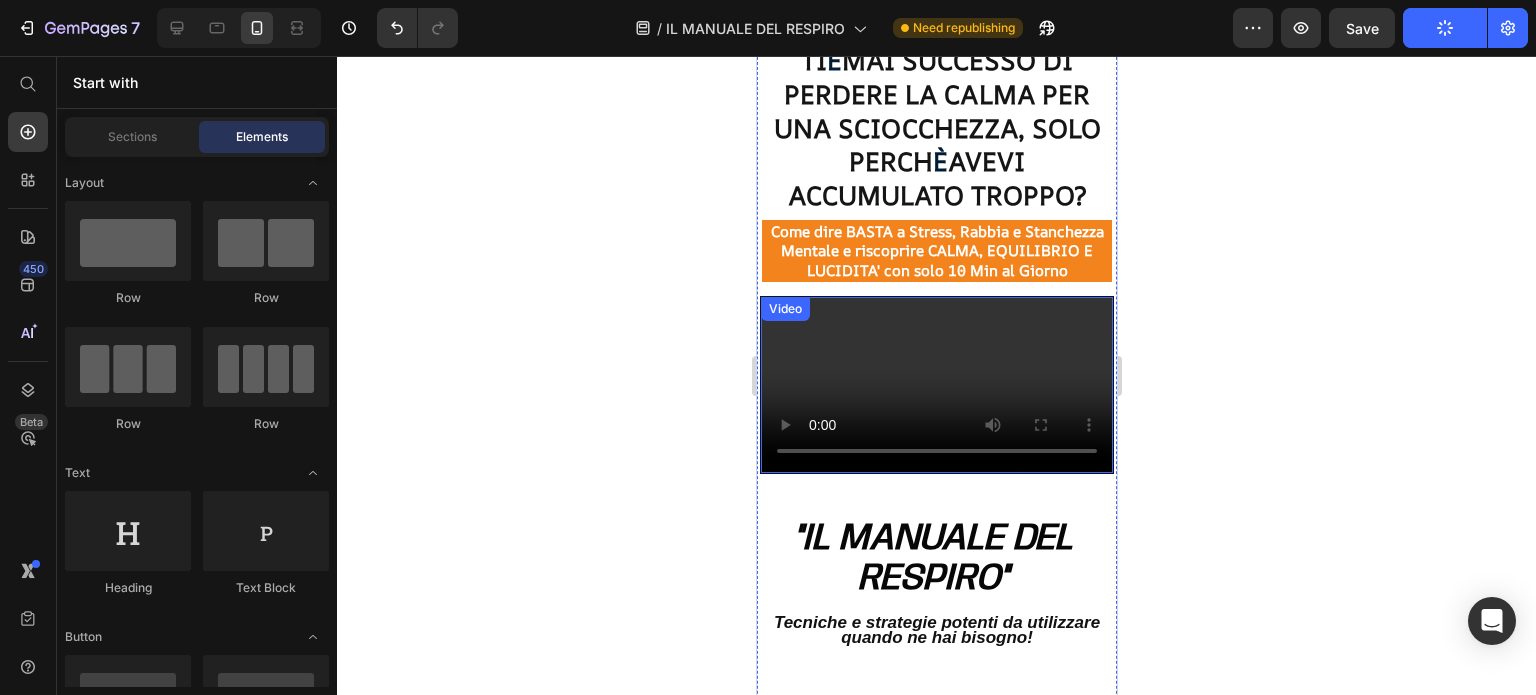 type 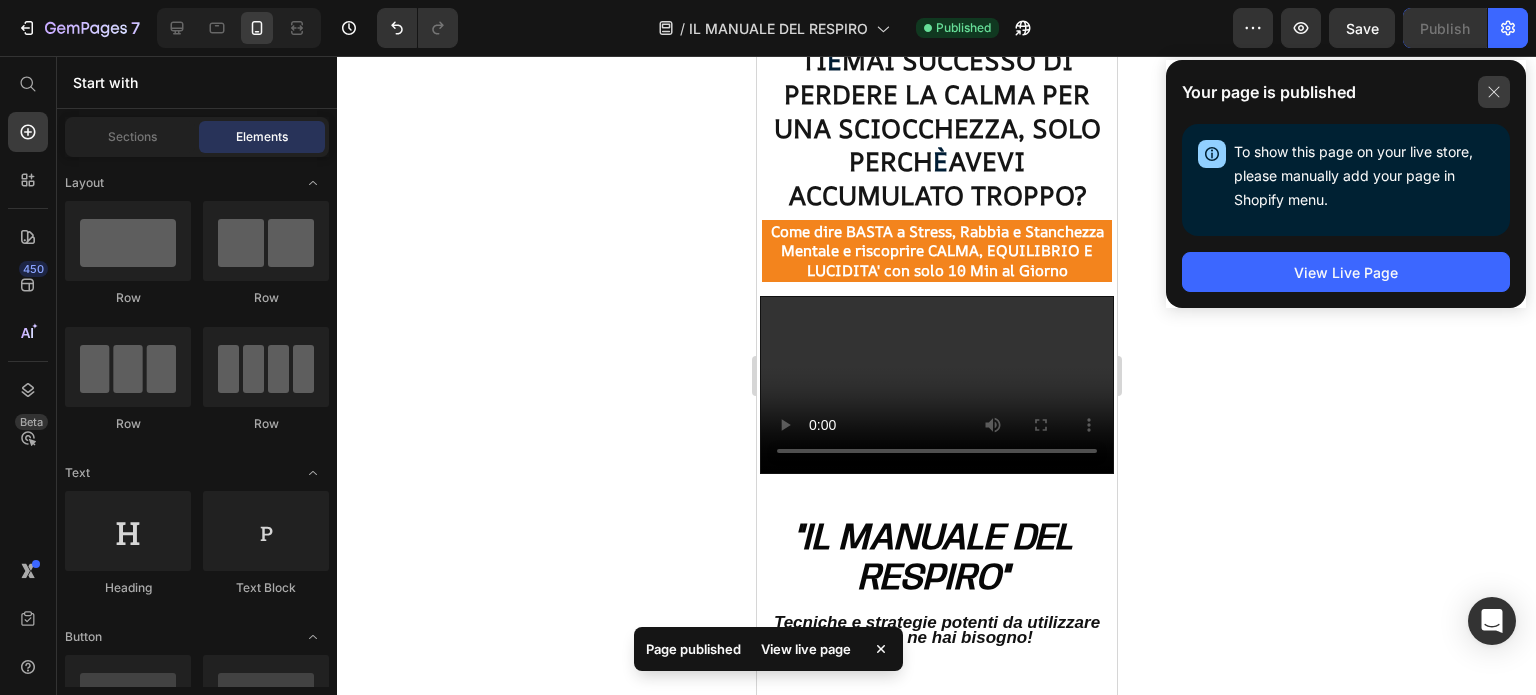 click 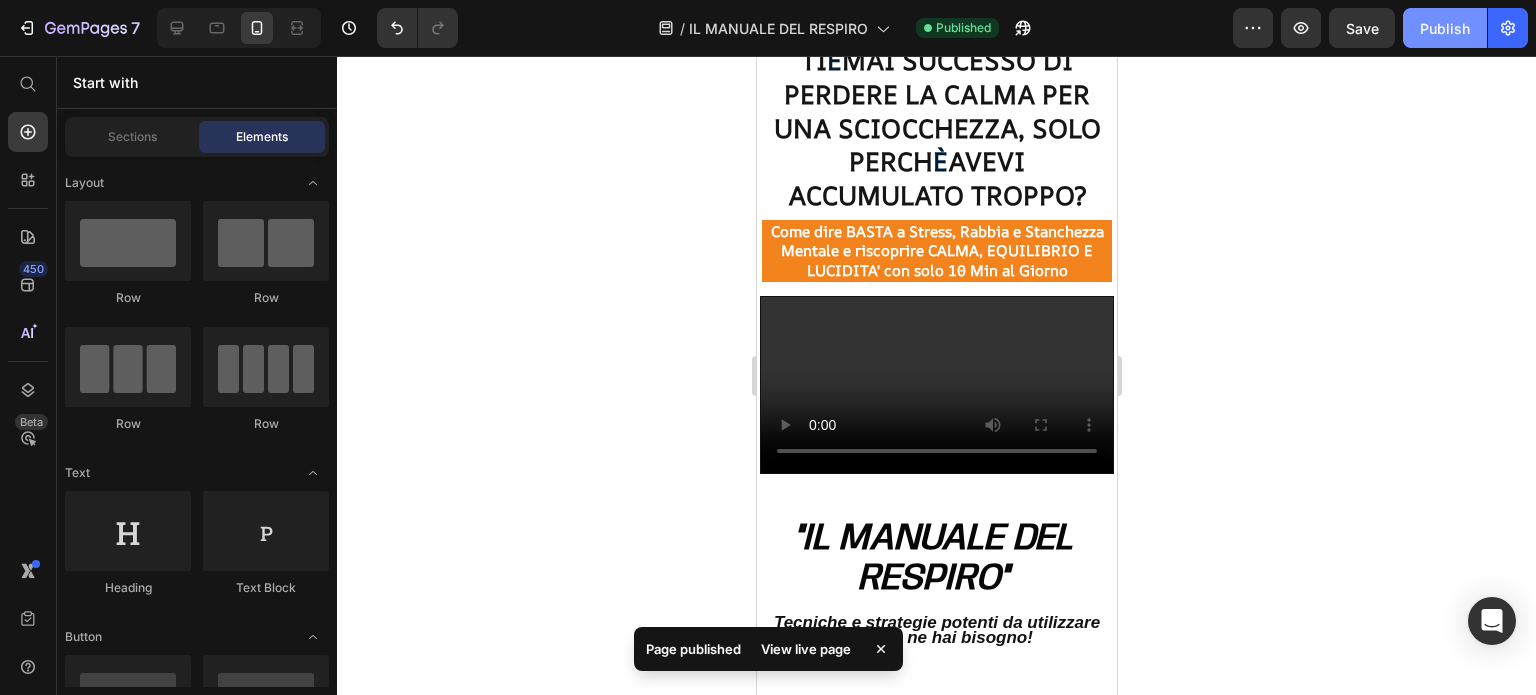 click on "Publish" at bounding box center (1445, 28) 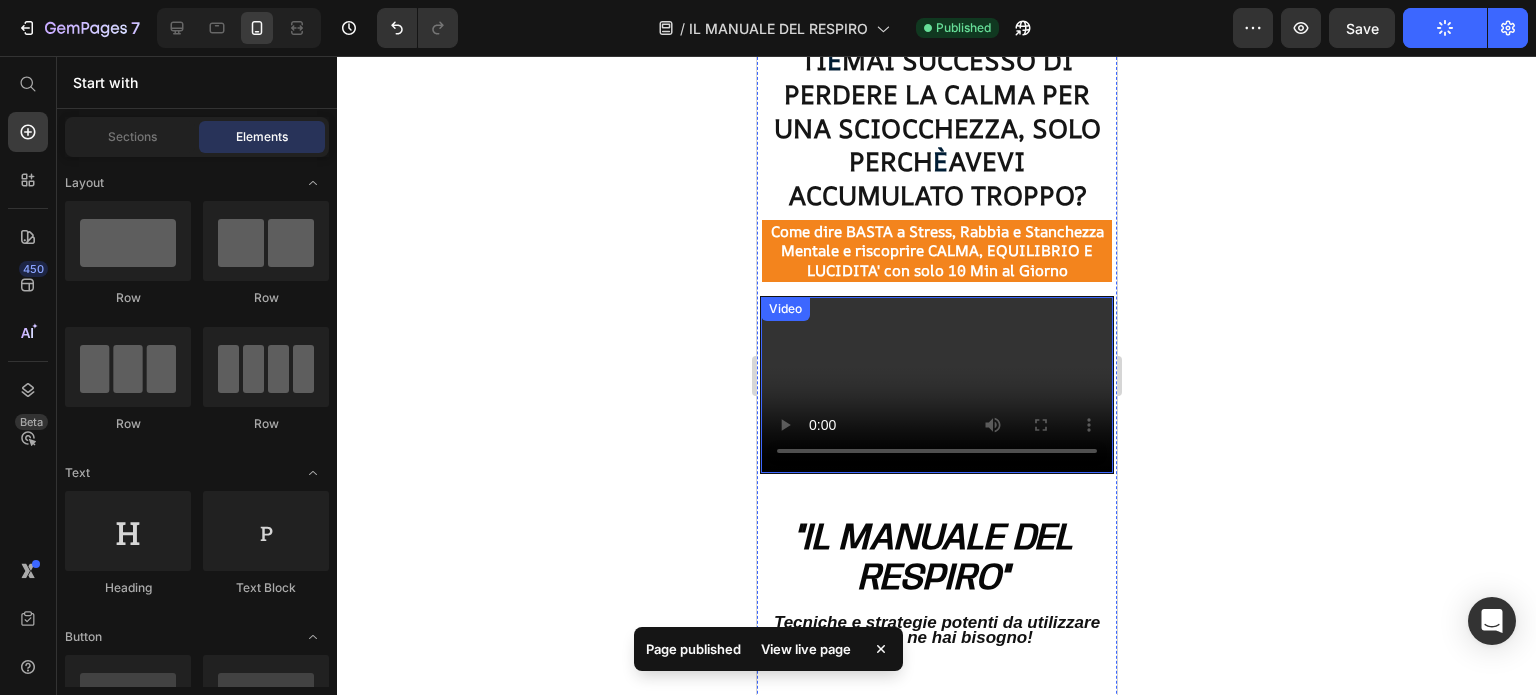 click at bounding box center [936, 385] 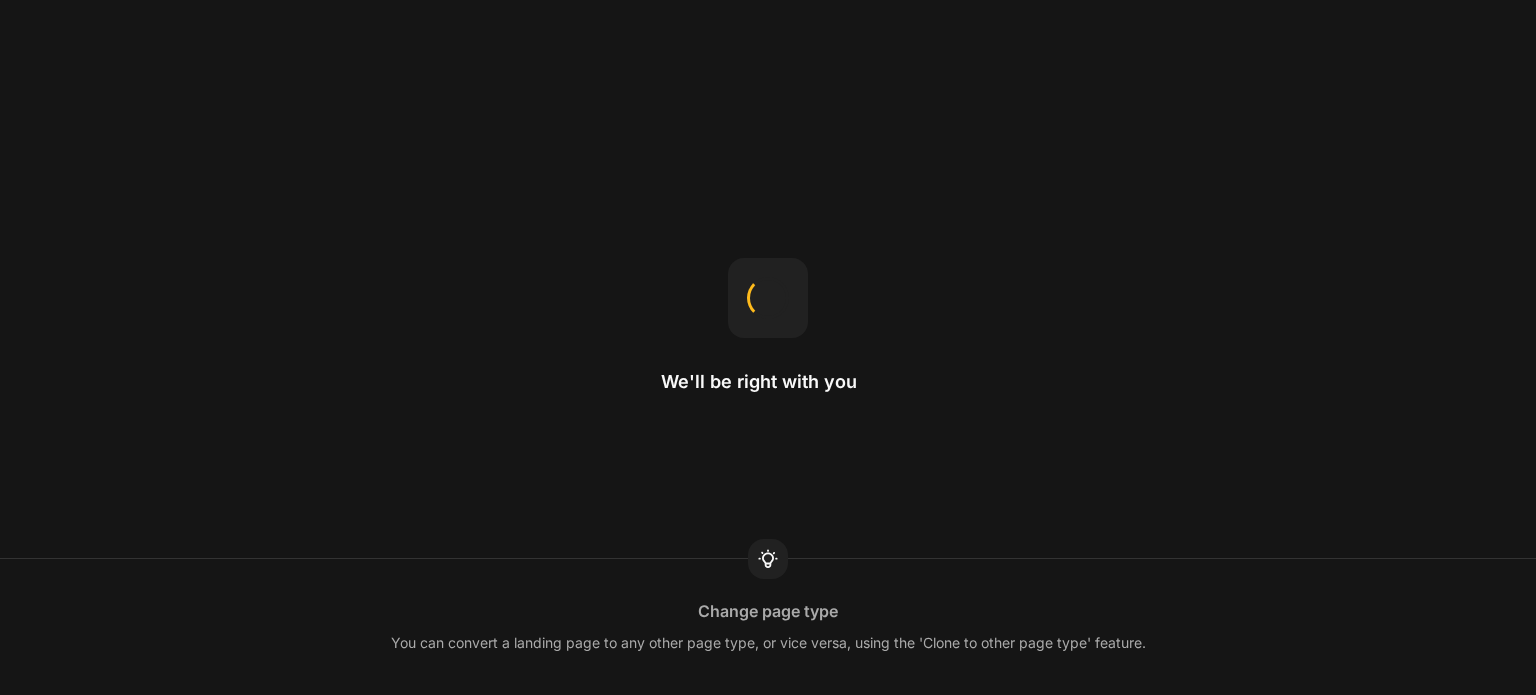 scroll, scrollTop: 0, scrollLeft: 0, axis: both 